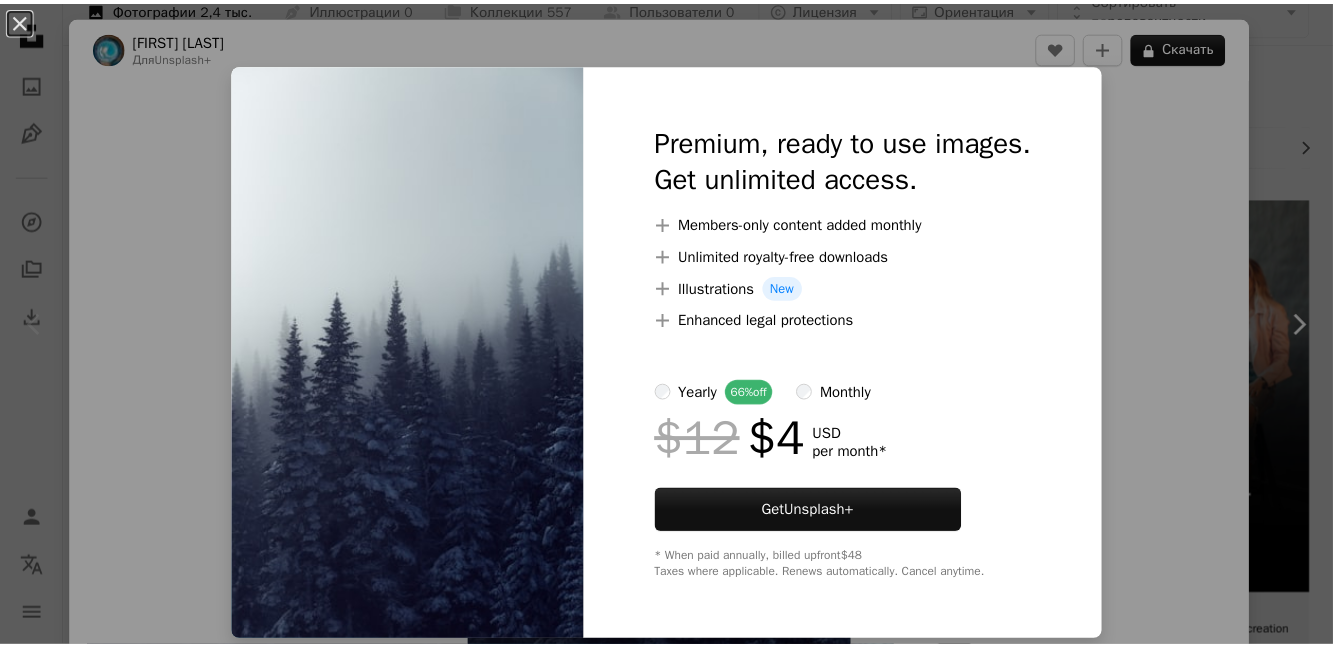 scroll, scrollTop: 300, scrollLeft: 0, axis: vertical 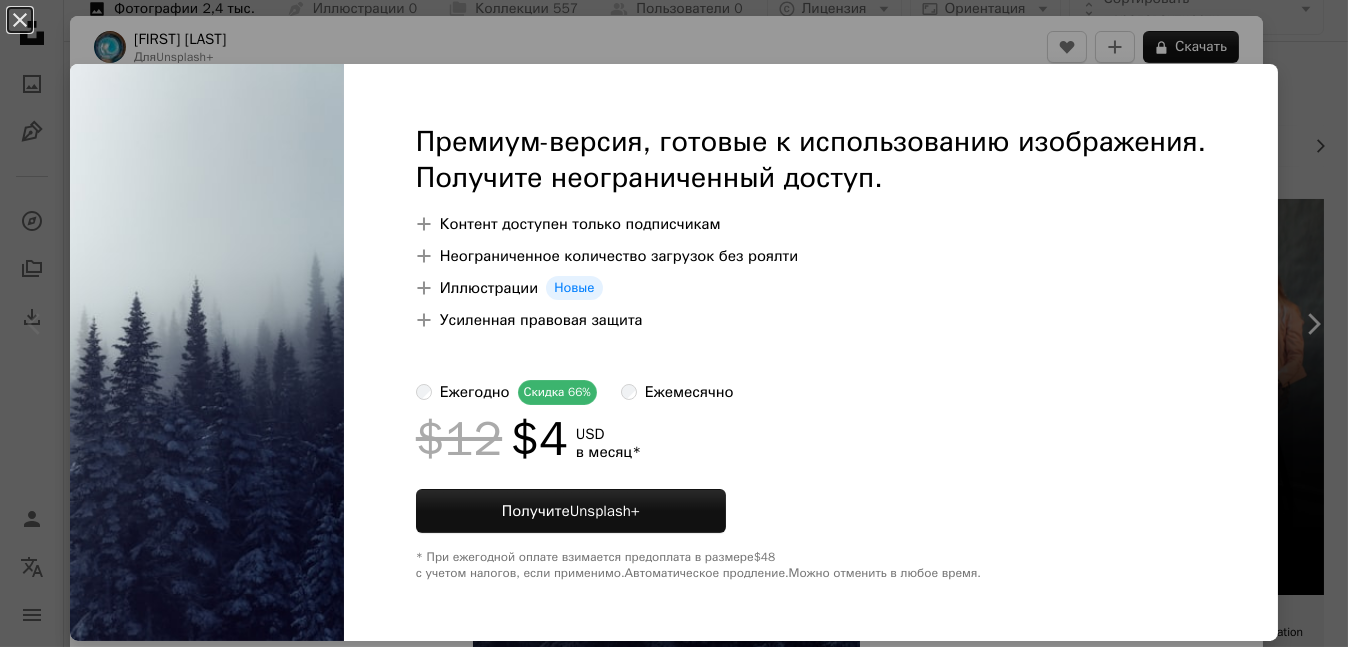click on "[COMPANY]" at bounding box center [674, 2324] 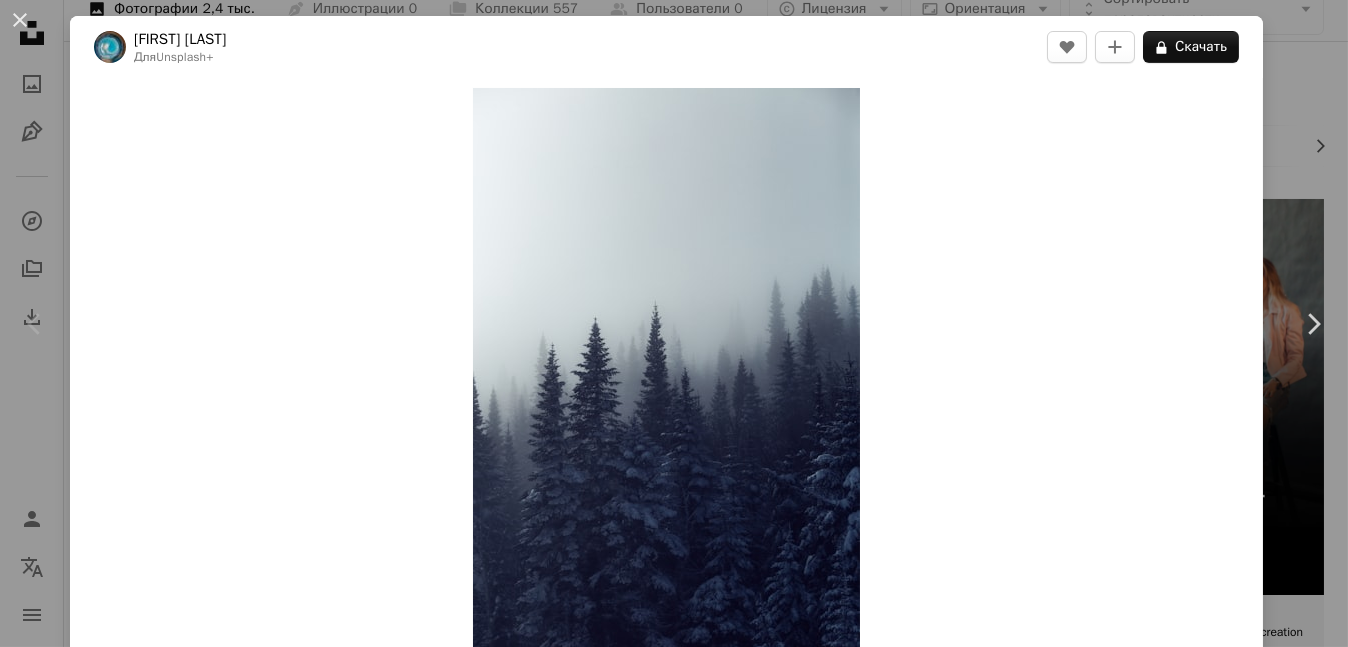 click on "[FIRST] [LAST]" at bounding box center [674, 323] 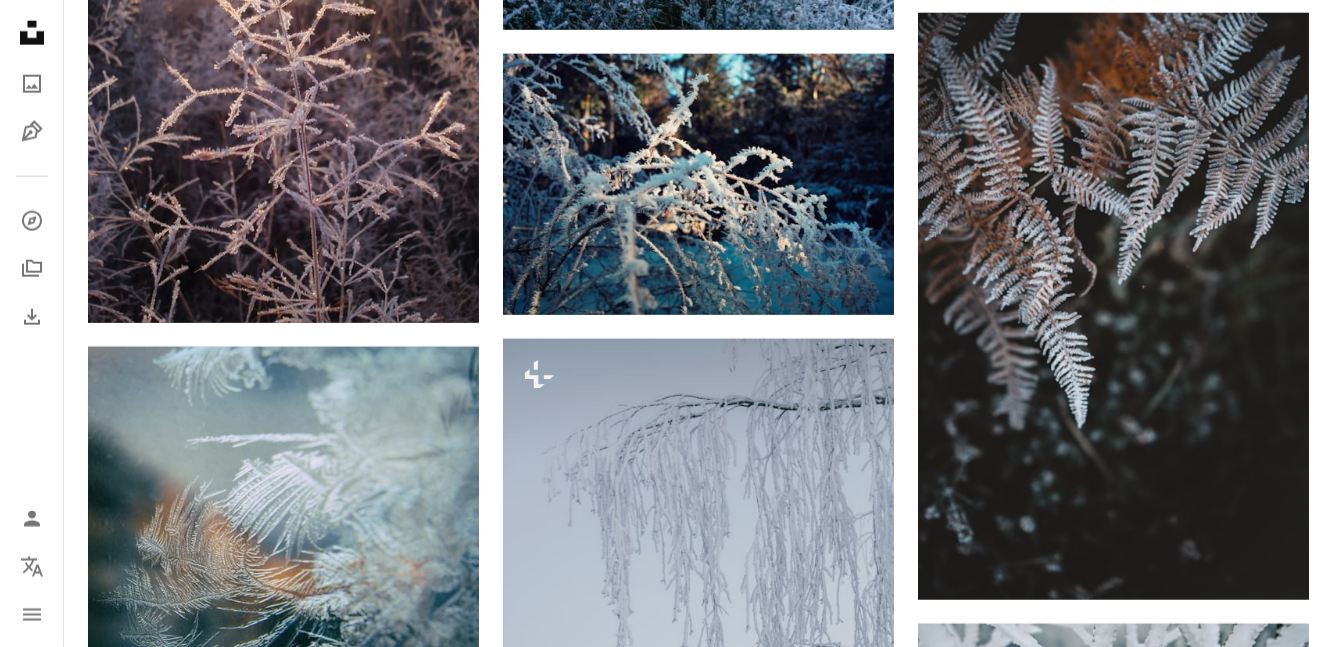 scroll, scrollTop: 1400, scrollLeft: 0, axis: vertical 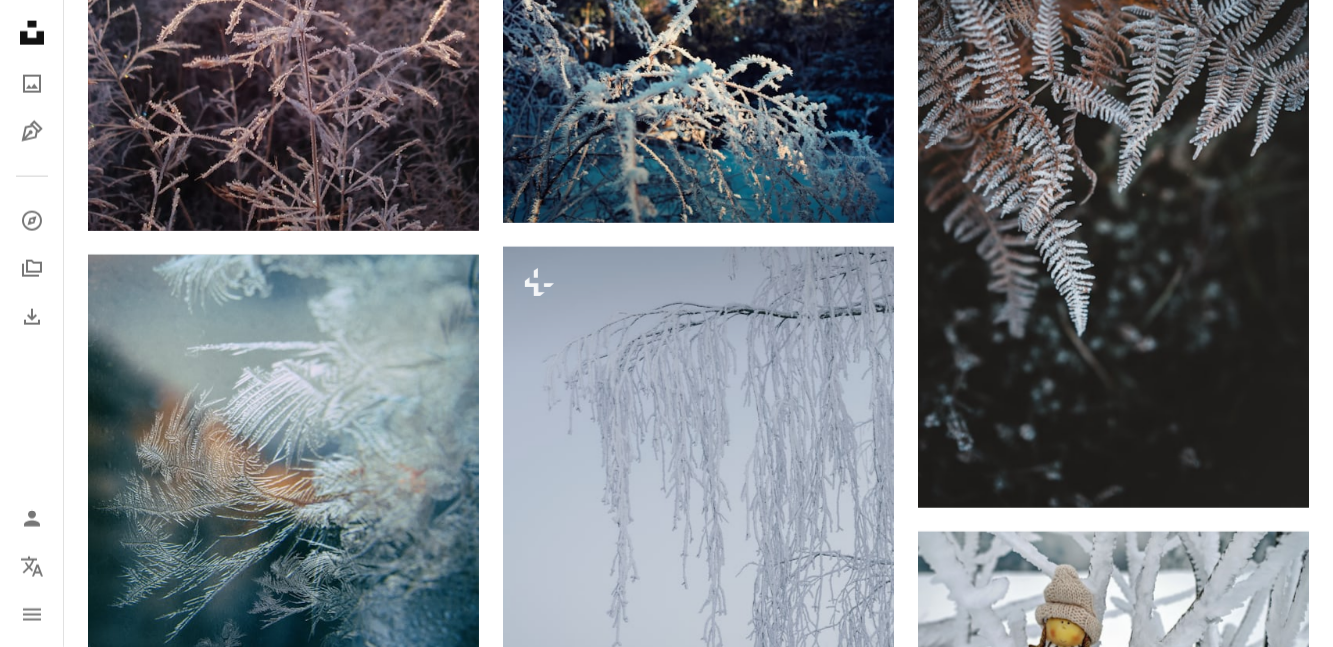 click at bounding box center [1113, 946] 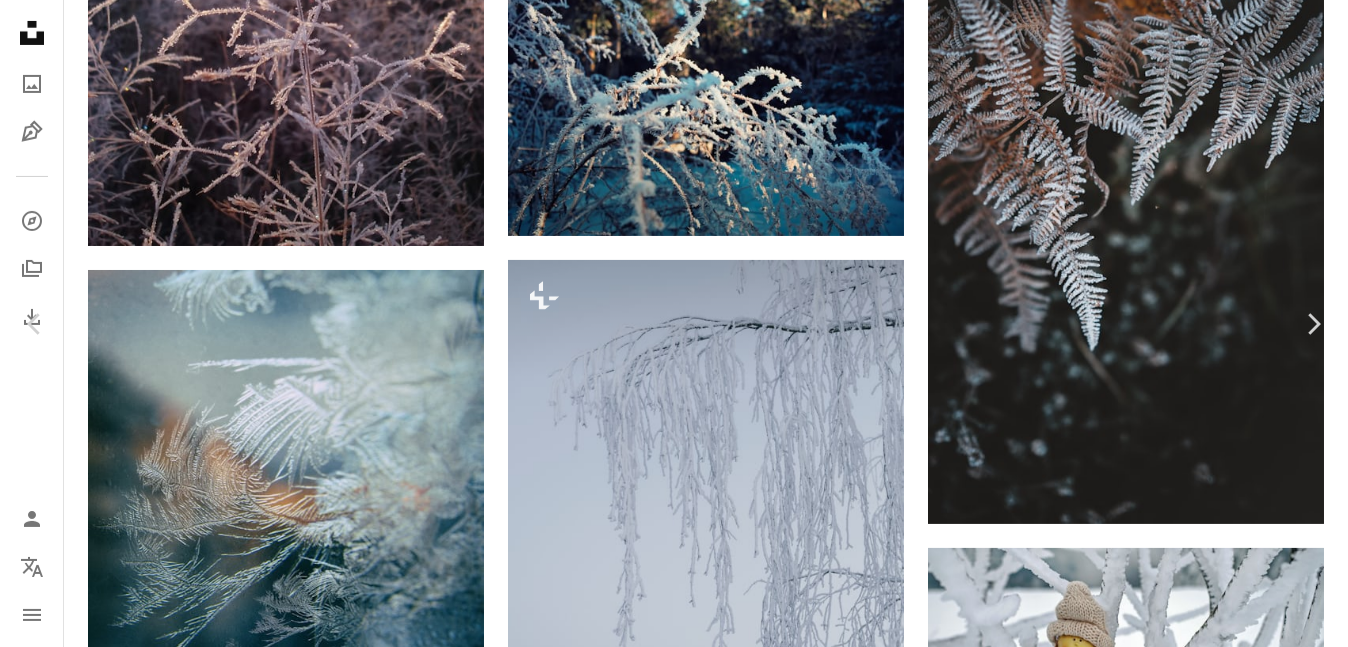 click on "[COMPANY]" at bounding box center (674, 1224) 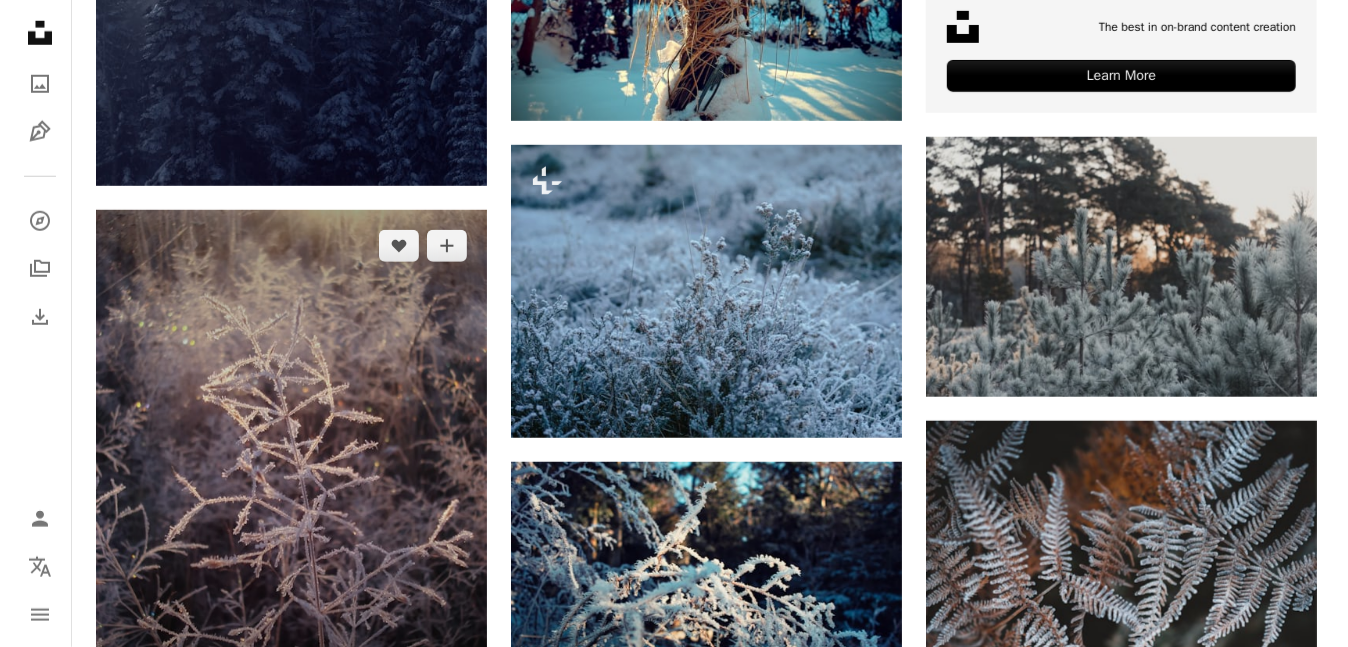 scroll, scrollTop: 300, scrollLeft: 0, axis: vertical 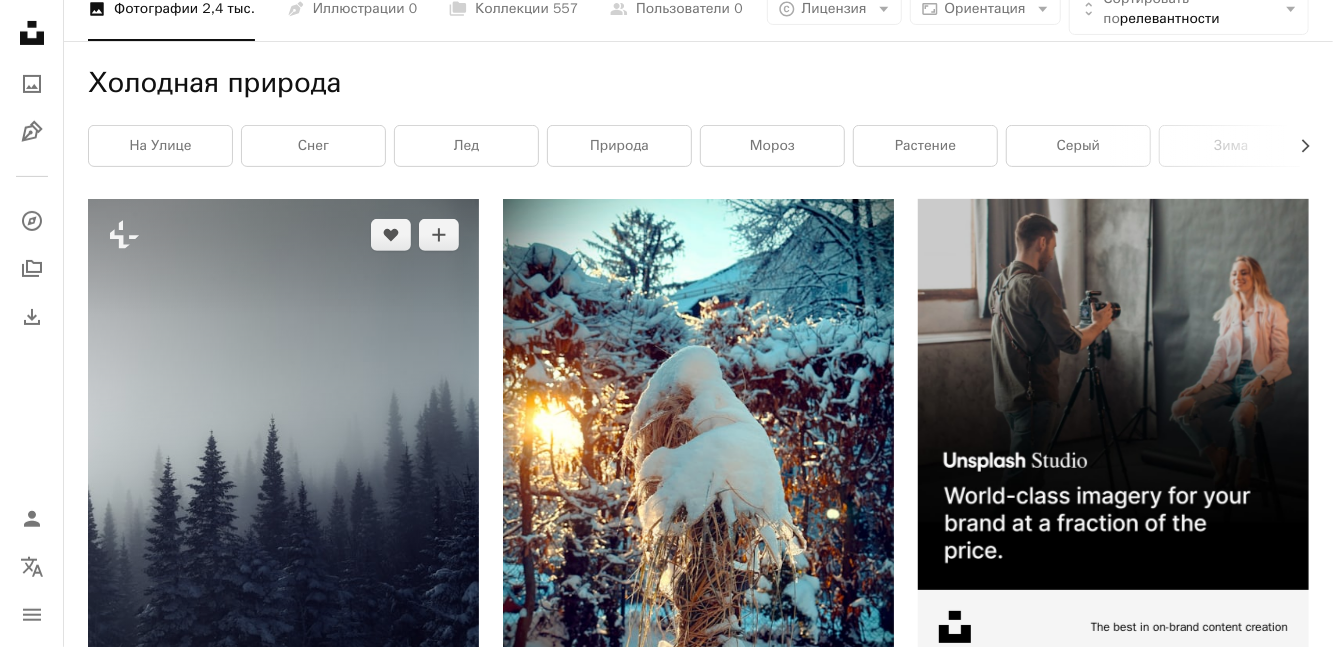 click at bounding box center [283, 492] 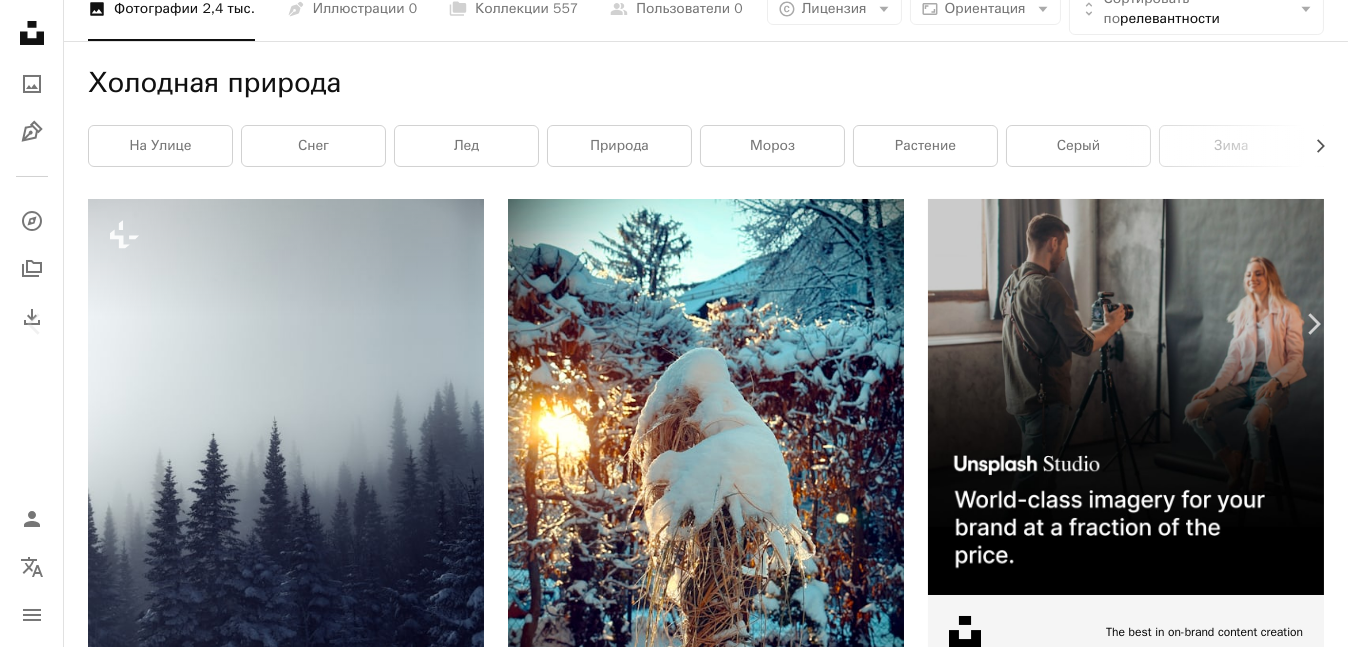 scroll, scrollTop: 2100, scrollLeft: 0, axis: vertical 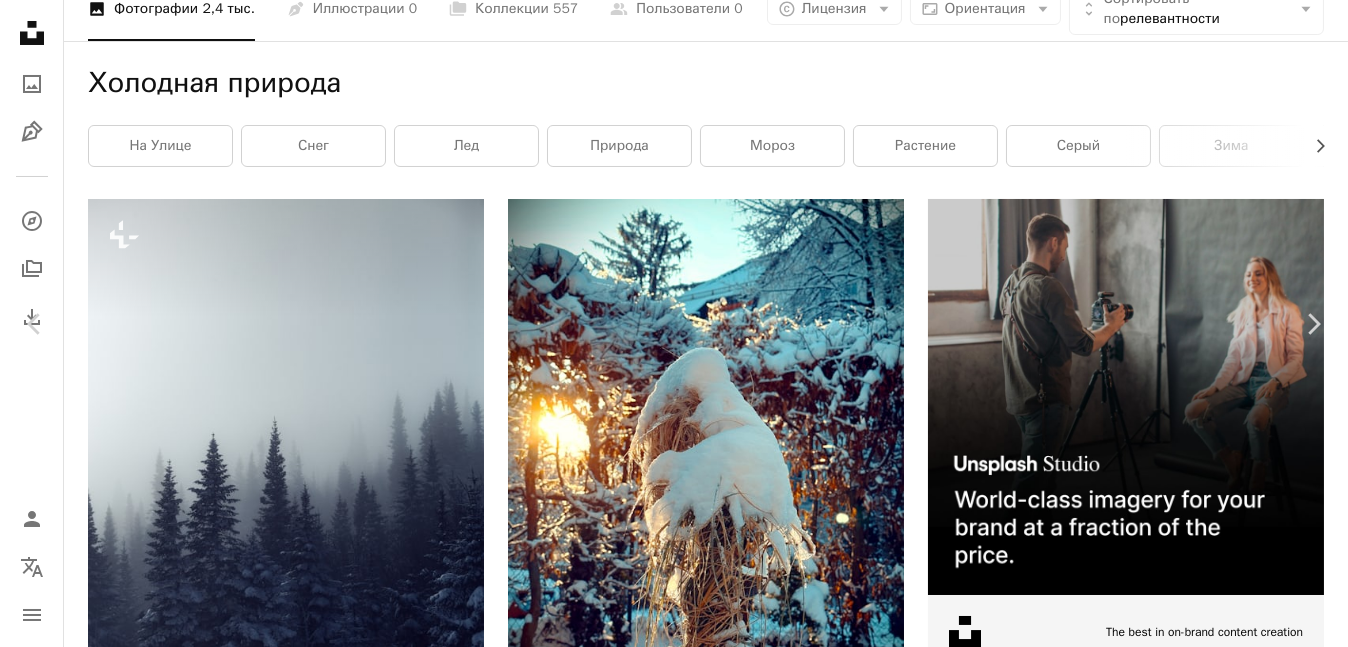 click at bounding box center (667, 5192) 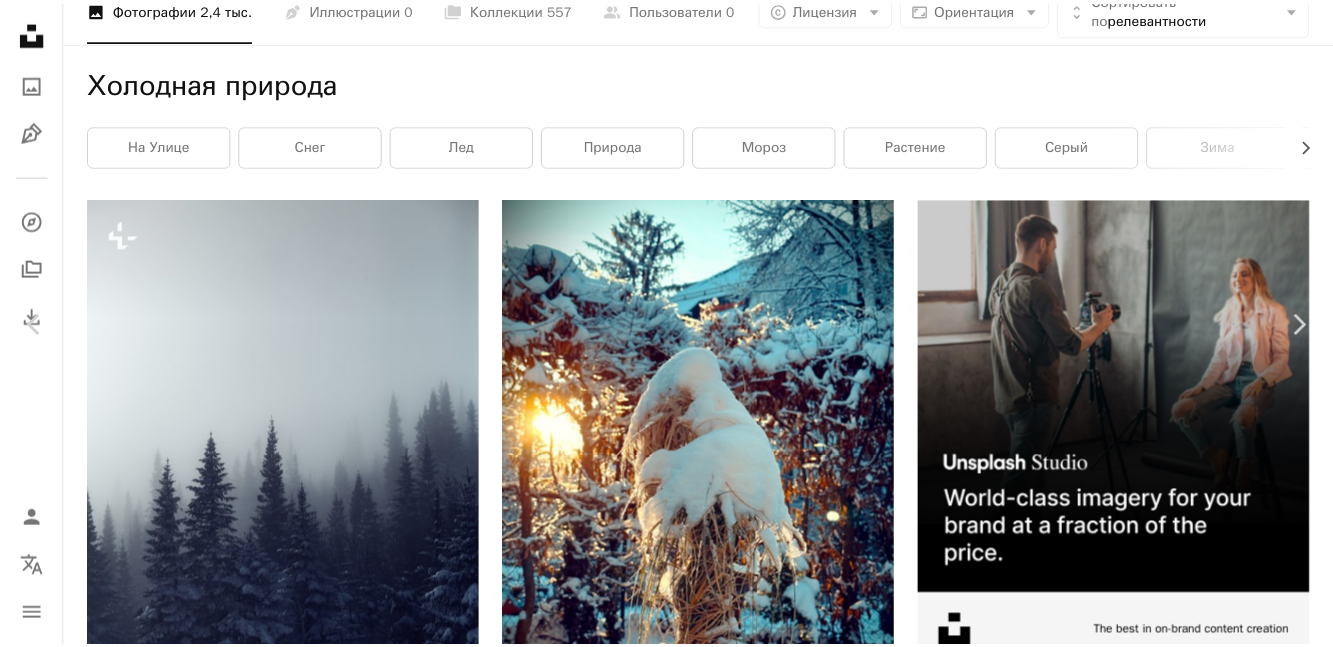 scroll, scrollTop: 0, scrollLeft: 0, axis: both 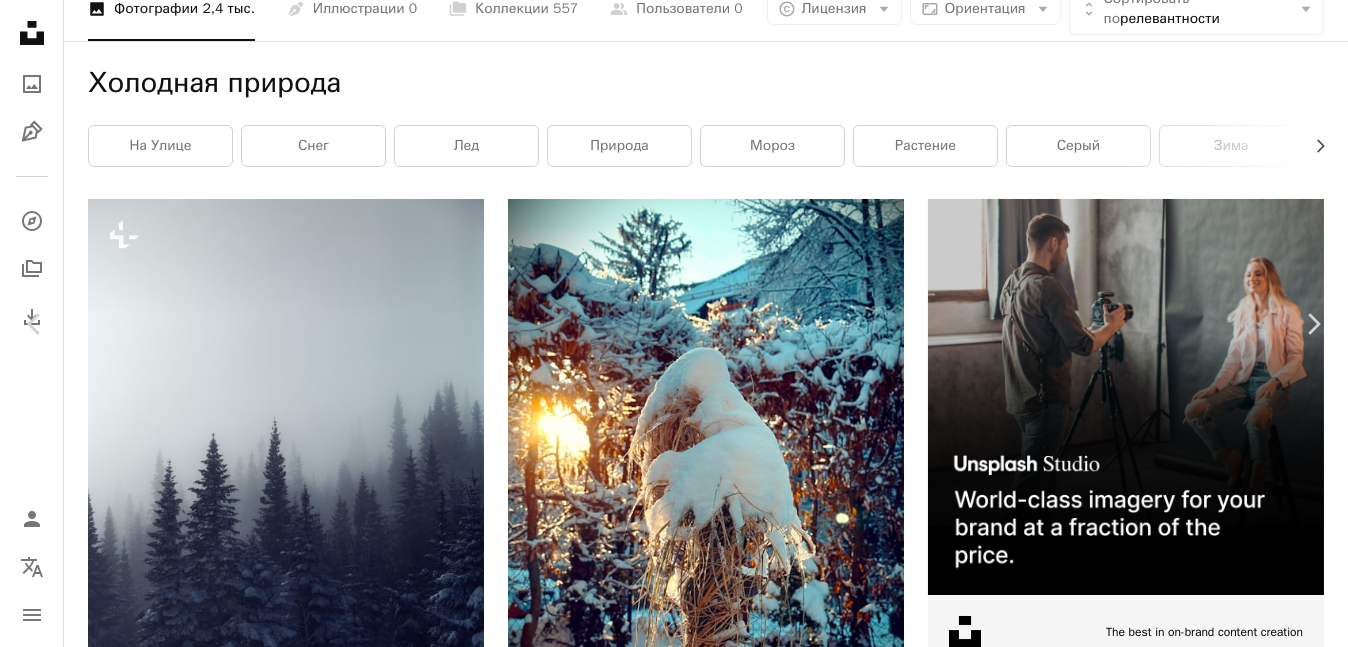 click on "An X shape Chevron left Chevron right [FIRST] [LAST] For Unsplash+ A heart A plus sign A lock Download Zoom in A forward-right arrow Share More Actions A map marker [CITY], [STATE], [COUNTRY] Calendar outlined Published on [DATE] Safety Licensed under the Unsplash+ License wallpaper for mobile forest winter snow cloud trees fog woods forest background pine tree pine pine trees plantation haze infinite morning light trees in forest through [COUNTRY] [CITY], [STATE] Free pictures From this series Plus sign for Unsplash+ Plus sign for Unsplash+ Related images Plus sign for Unsplash+ A heart A plus sign Unsplash+ Community For Unsplash+ A lock Download Plus sign for Unsplash+ A heart A plus sign Unsplash+ Community For Unsplash+ A lock Download Plus sign for Unsplash+ A heart A plus sign Getty Images For Unsplash+ A lock Download Plus sign for Unsplash+ A heart A plus sign Joshua Earle For Unsplash+ A lock Download Plus sign for Unsplash+ A heart A plus sign Unsplash+ Community For Unsplash+ A lock Download" at bounding box center (674, 5271) 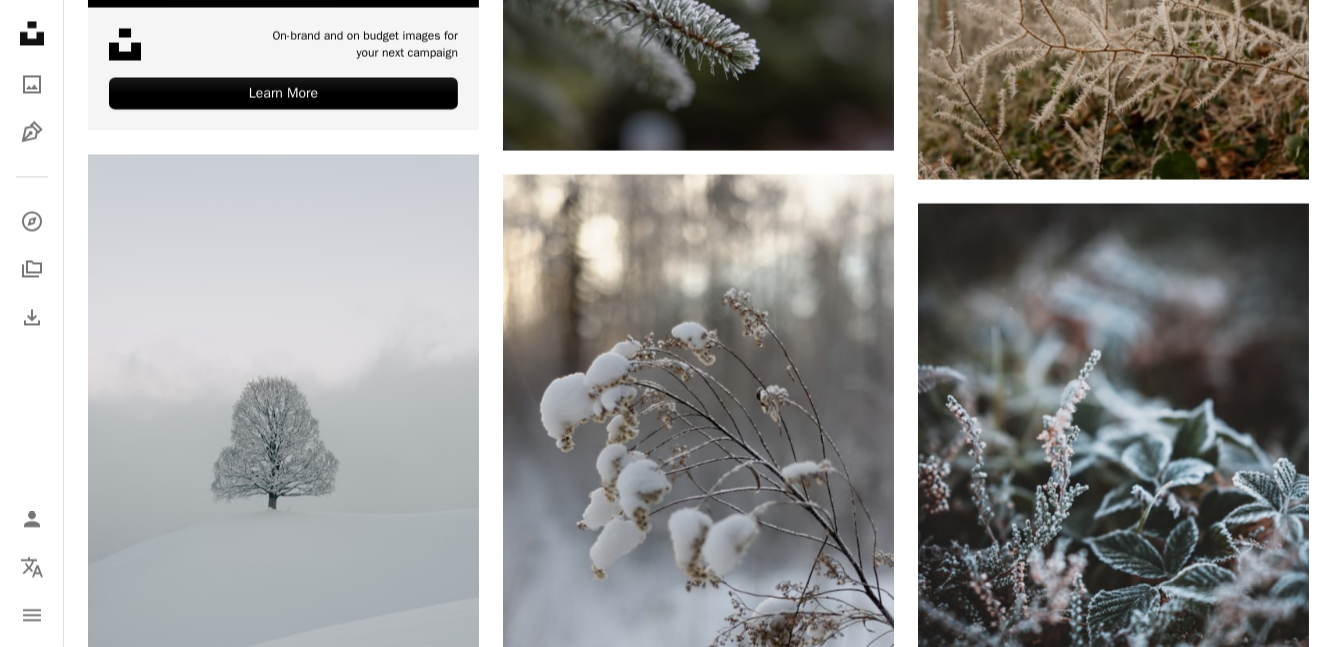 scroll, scrollTop: 6500, scrollLeft: 0, axis: vertical 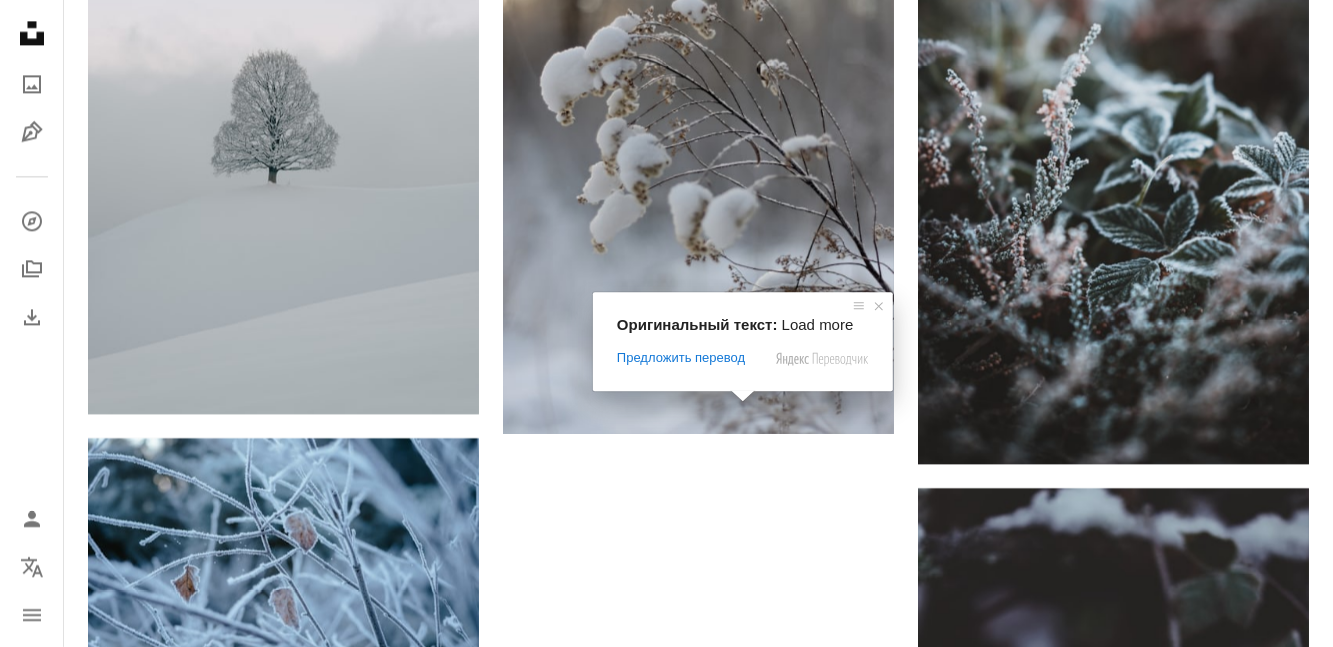 click at bounding box center [743, 396] 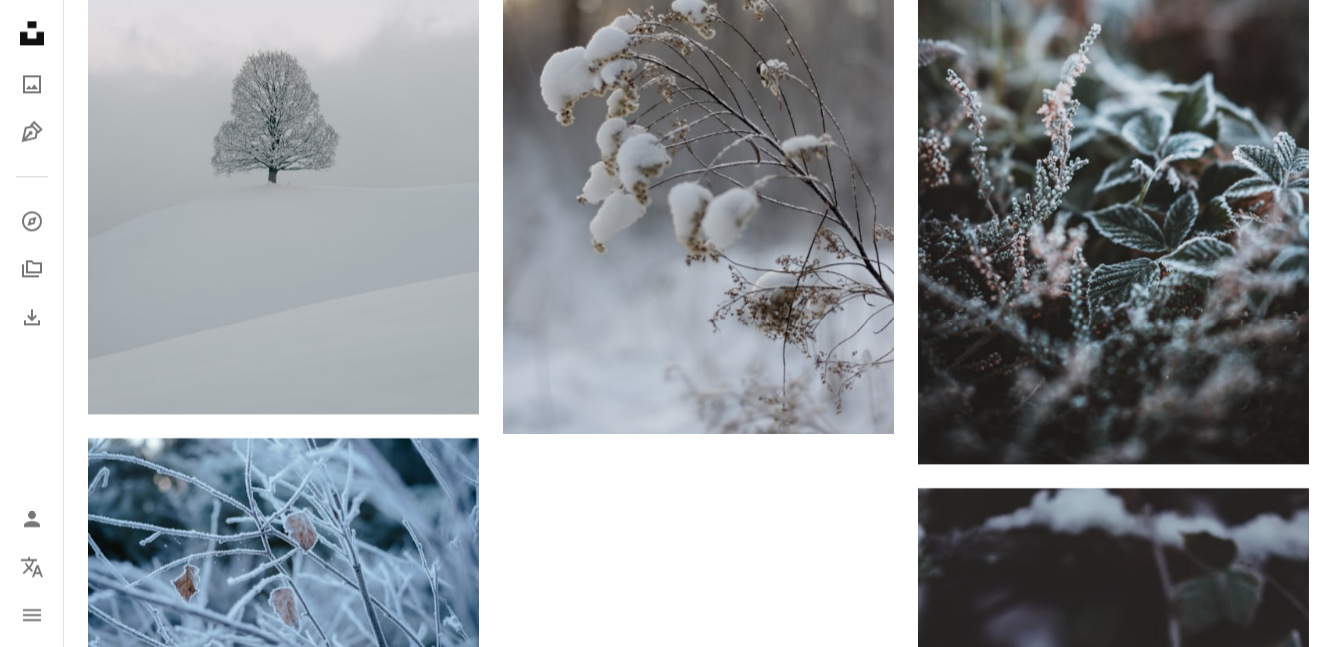 click on "Загружайте больше" at bounding box center [699, 1154] 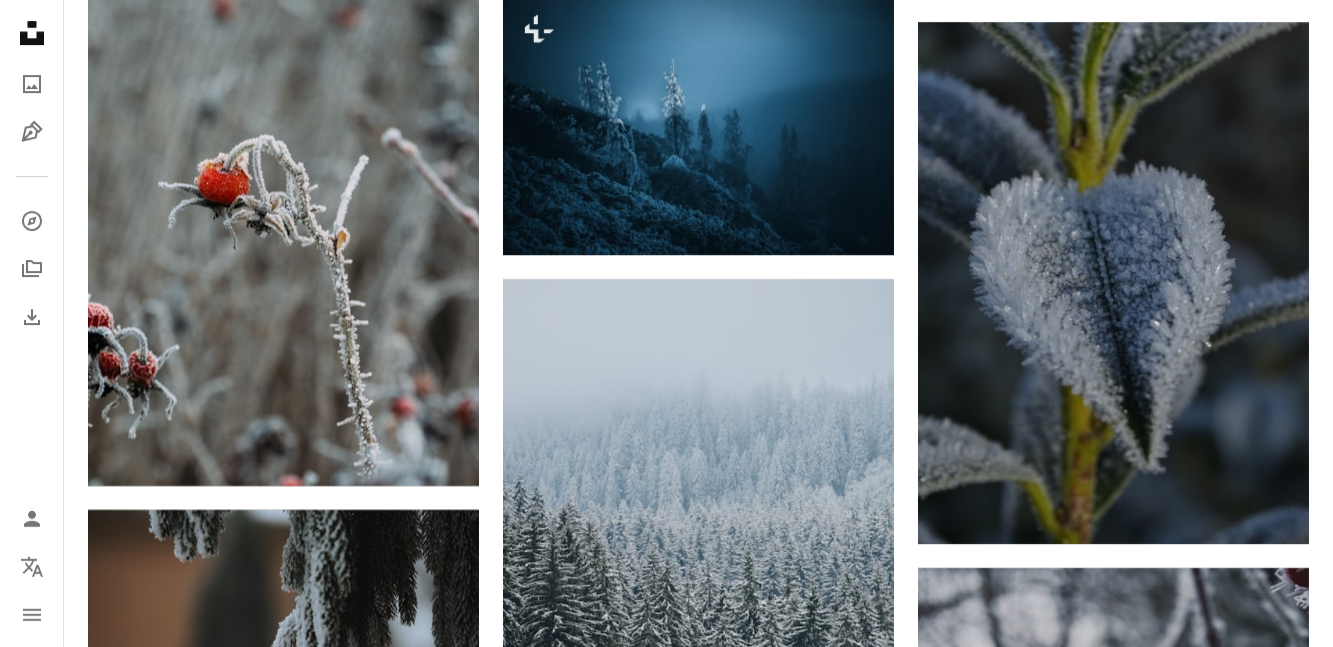 scroll, scrollTop: 7600, scrollLeft: 0, axis: vertical 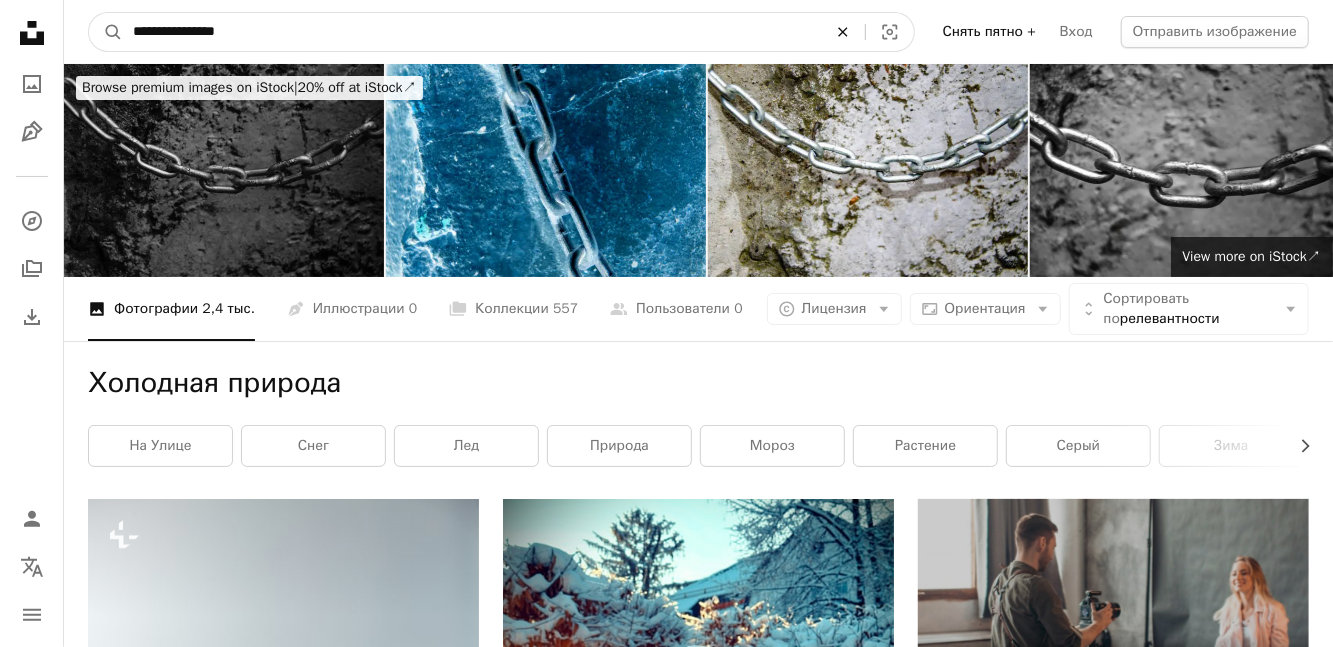 click on "An X shape" 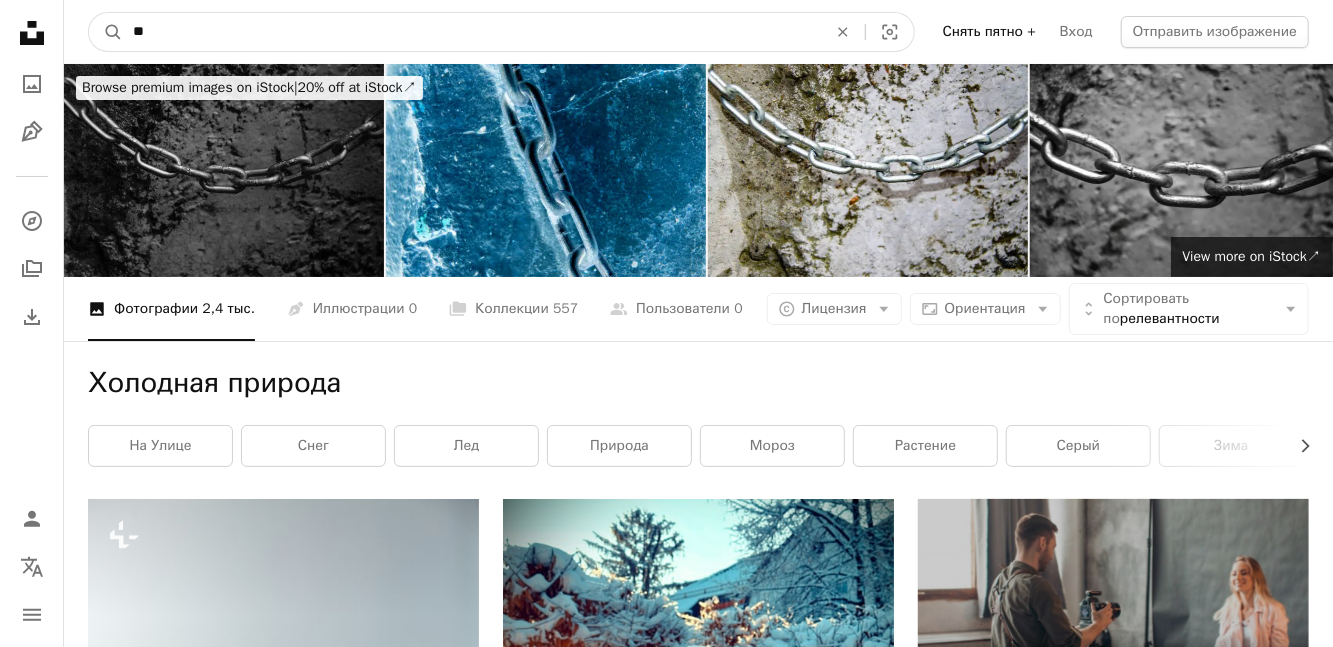 type on "*" 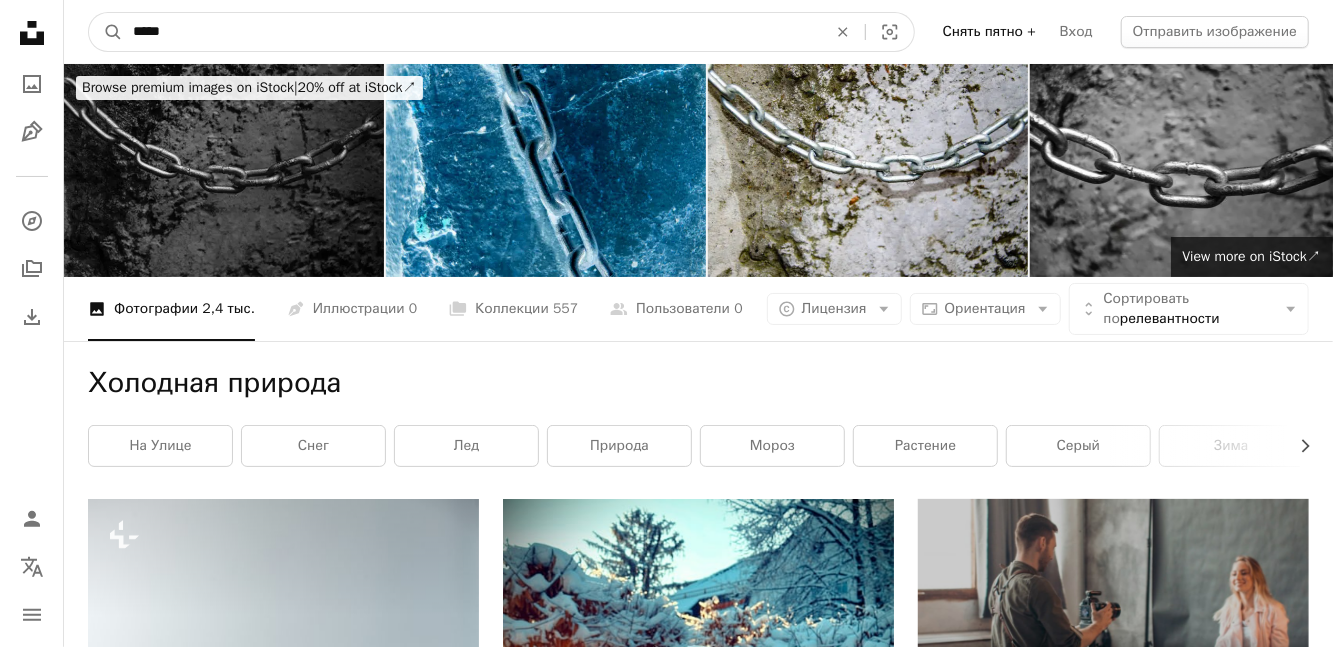type on "*****" 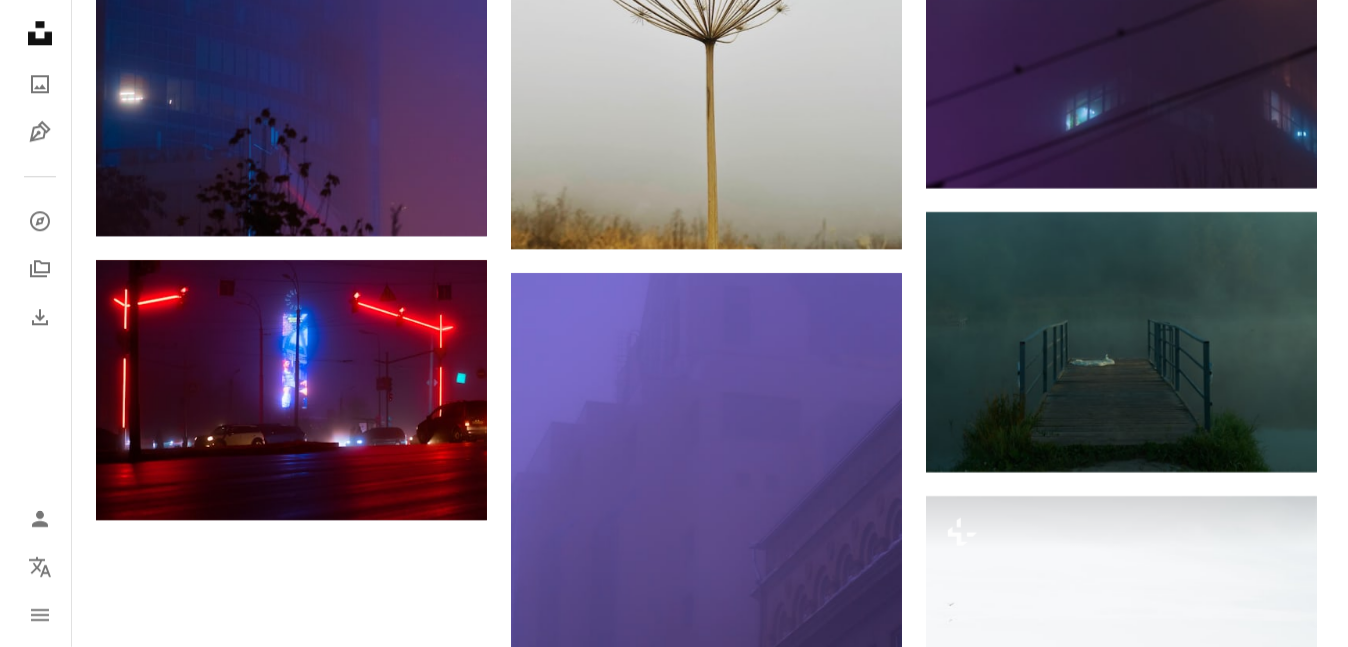 scroll, scrollTop: 2600, scrollLeft: 0, axis: vertical 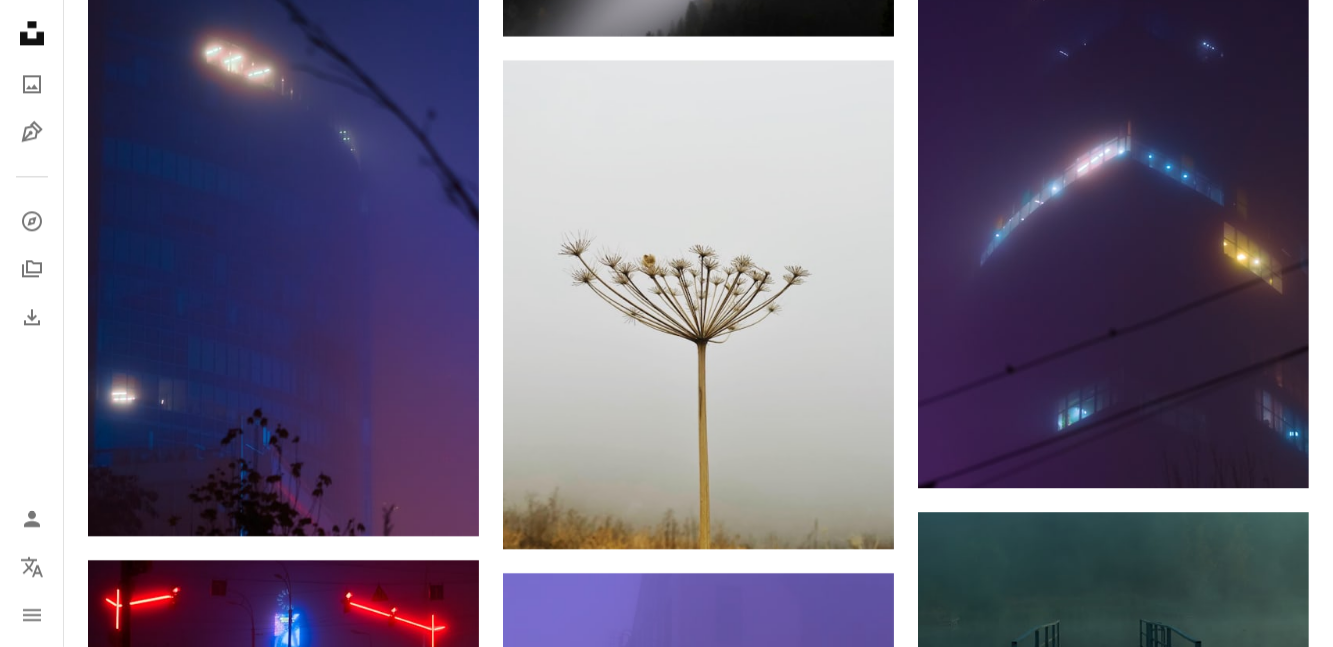 click at bounding box center [1113, 926] 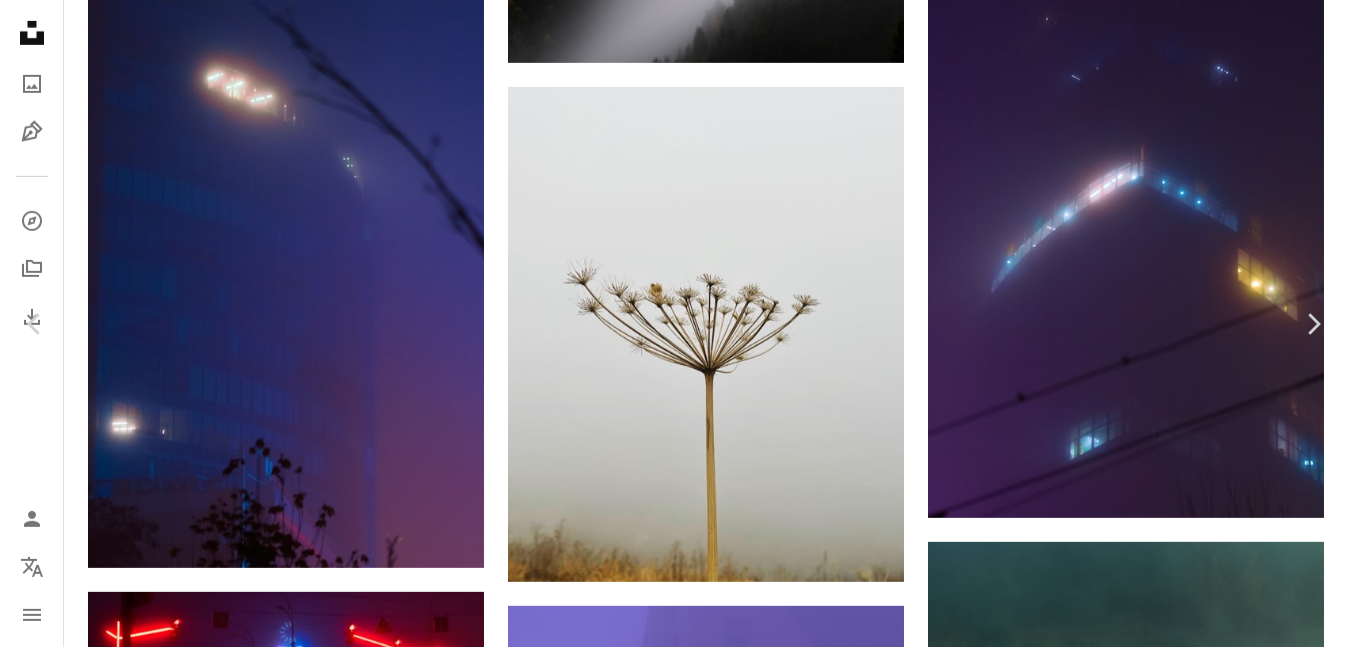 click on "An X shape Chevron left Chevron right [FIRST] [LAST] Для Unsplash+ A heart A plus sign A lock Скачать Zoom in A forward-right arrow Поделиться More Actions Calendar outlined Published on [DATE] Safety Licensed under the Unsplash+ License wallpapers backgrounds Из этой серии Plus sign for Unsplash+ Plus sign for Unsplash+ Related images Plus sign for Unsplash+ A heart A plus sign [FIRST] [LAST] For Unsplash+ A lock Download Plus sign for Unsplash+ A heart A plus sign [FIRST] [LAST] For Unsplash+ A lock Download Plus sign for Unsplash+ A heart A plus sign [FIRST] [LAST] For Unsplash+ A lock Download Plus sign for Unsplash+ A heart A plus sign [FIRST] [LAST] For Unsplash+ A lock Download Plus sign for Unsplash+ A heart A plus sign [FIRST] [LAST] For Unsplash+ A lock Download Plus sign for Unsplash+ A heart A plus sign [FIRST] [LAST] For Unsplash+ A lock Download A heart For" at bounding box center (674, 6246) 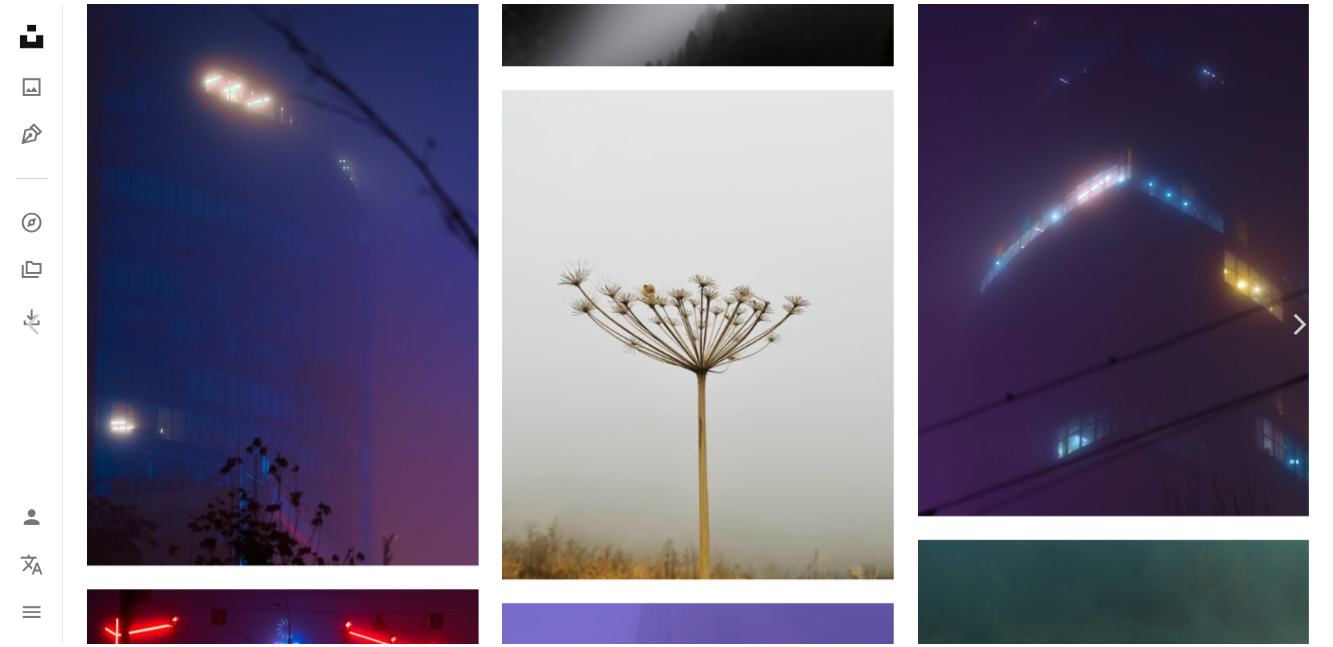 scroll, scrollTop: 0, scrollLeft: 0, axis: both 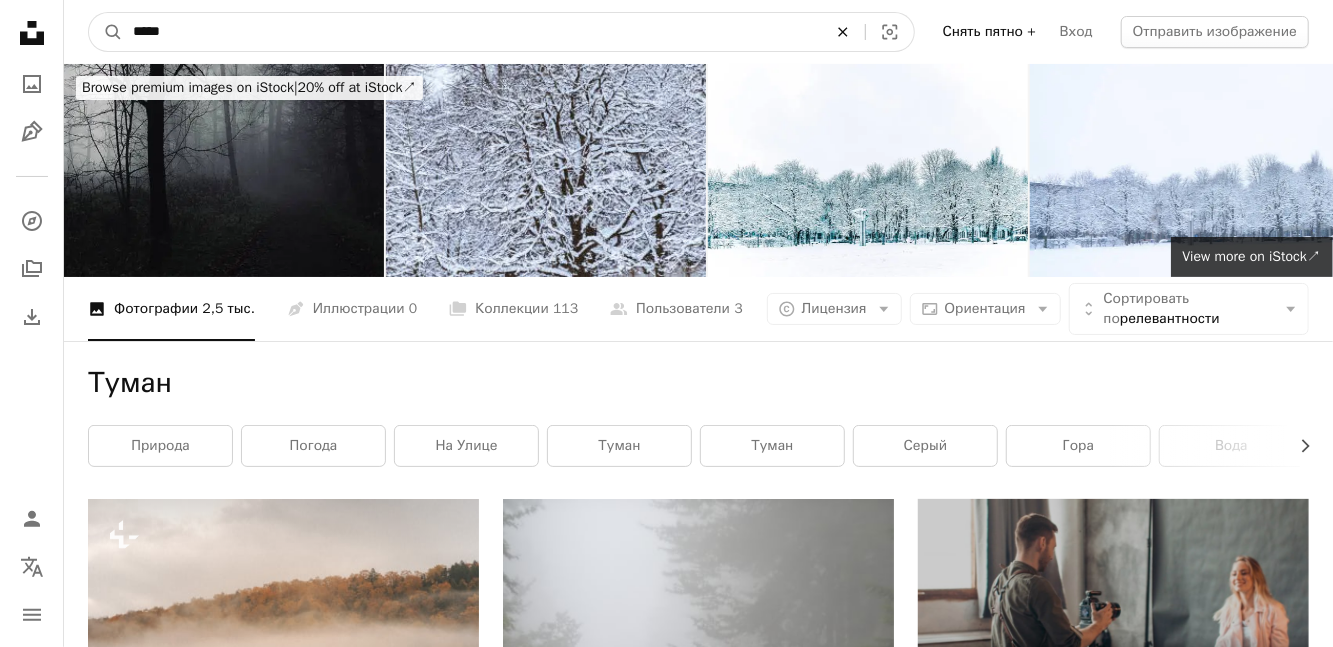 click on "An X shape" at bounding box center [843, 32] 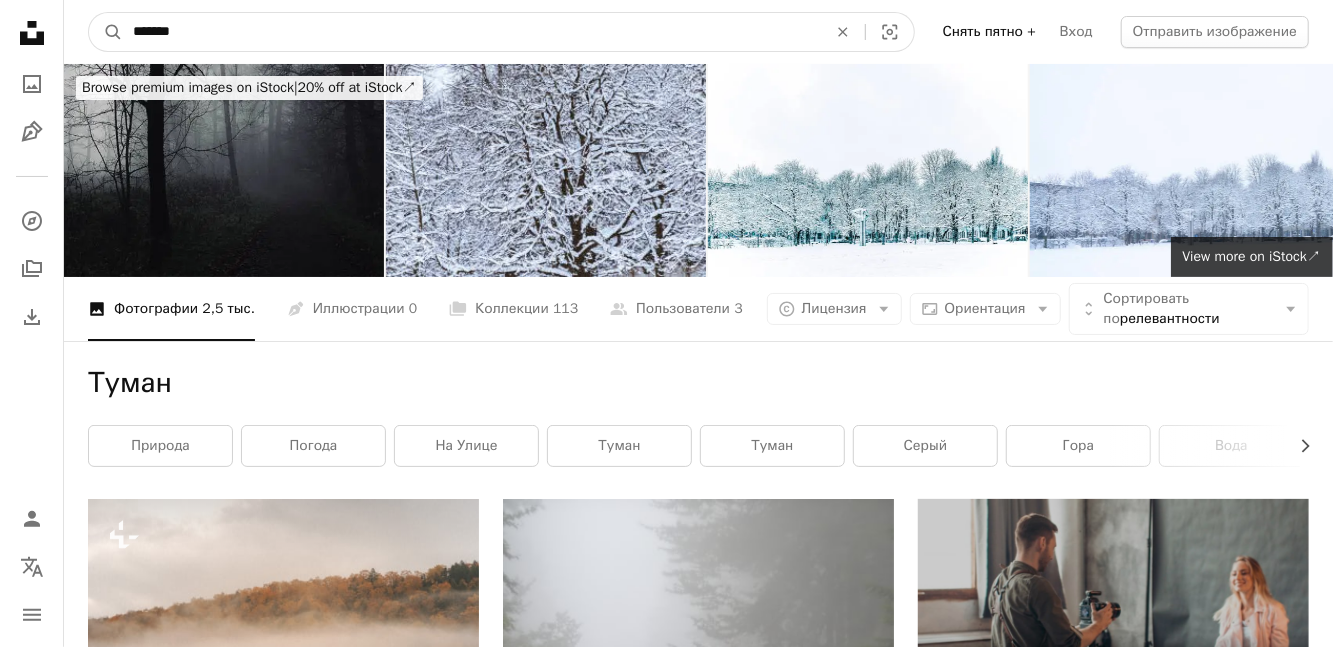 type on "*******" 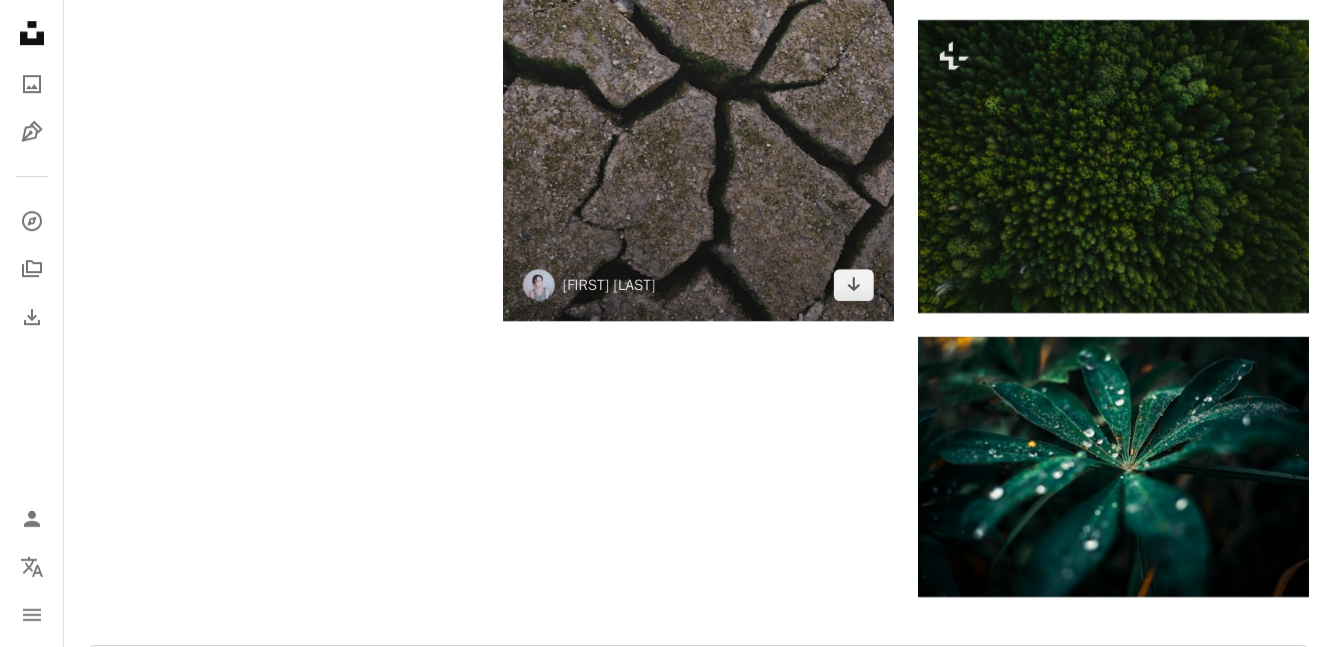 scroll, scrollTop: 3400, scrollLeft: 0, axis: vertical 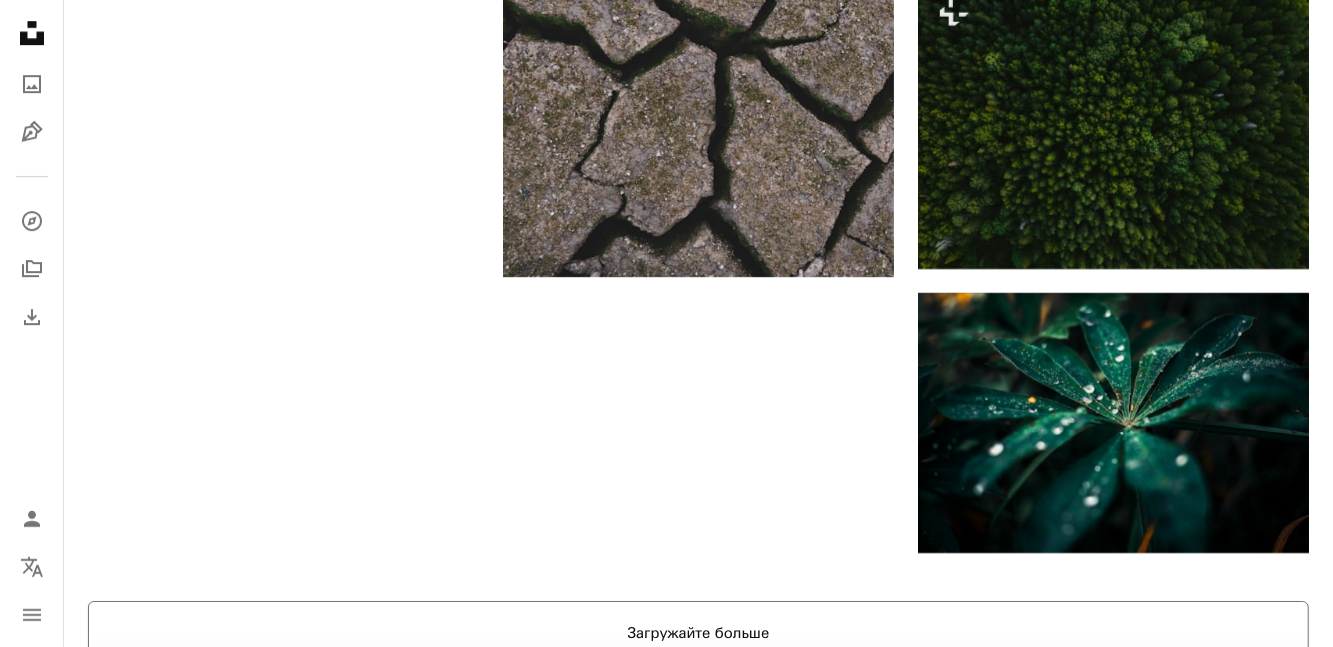 click on "Загружайте больше" at bounding box center [698, 633] 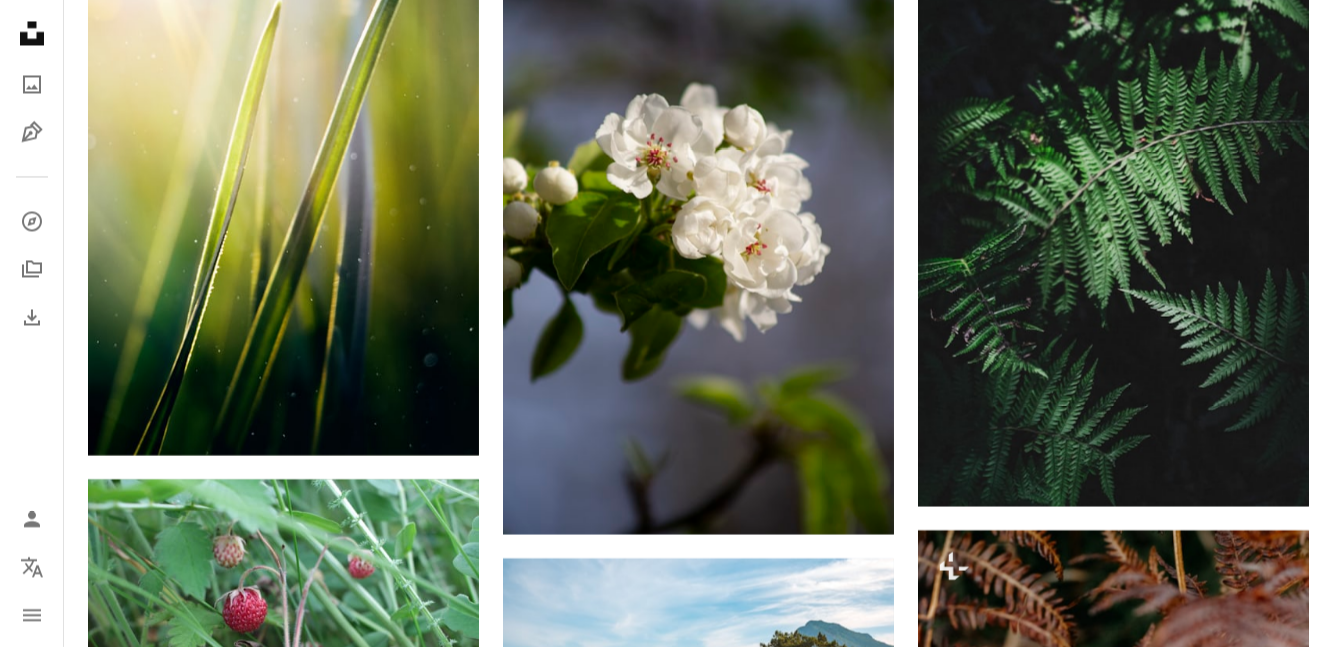 scroll, scrollTop: 6200, scrollLeft: 0, axis: vertical 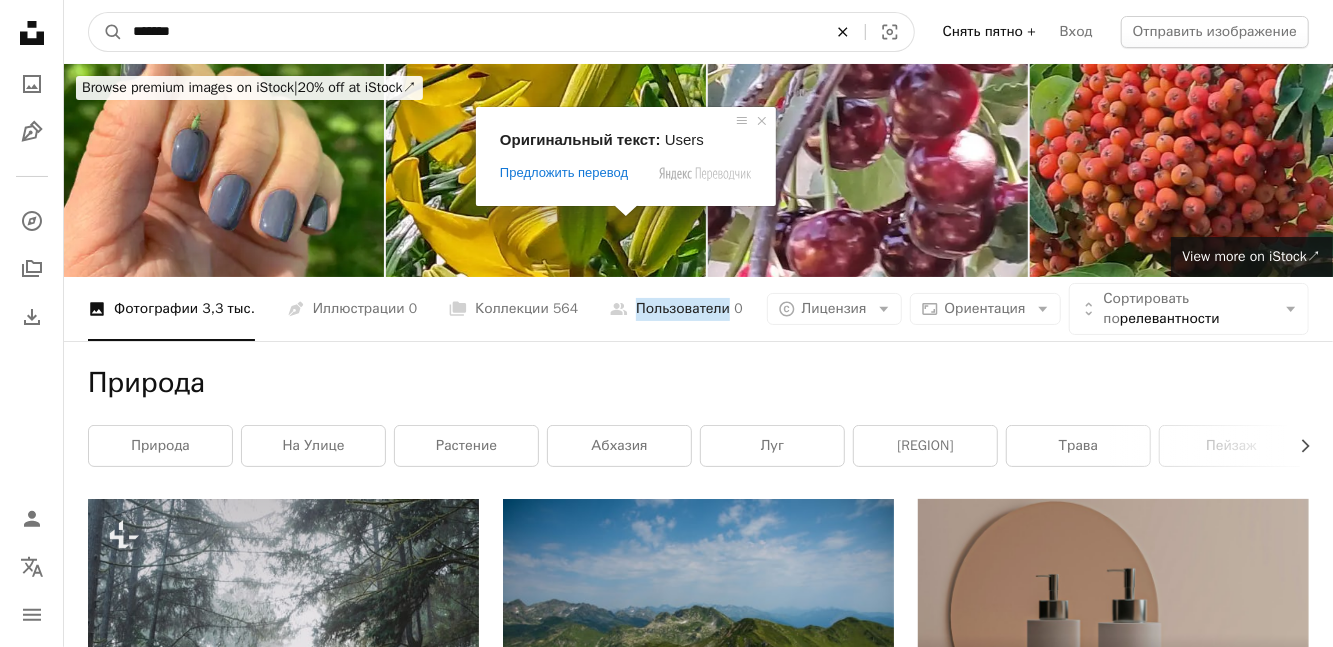 click on "An X shape" 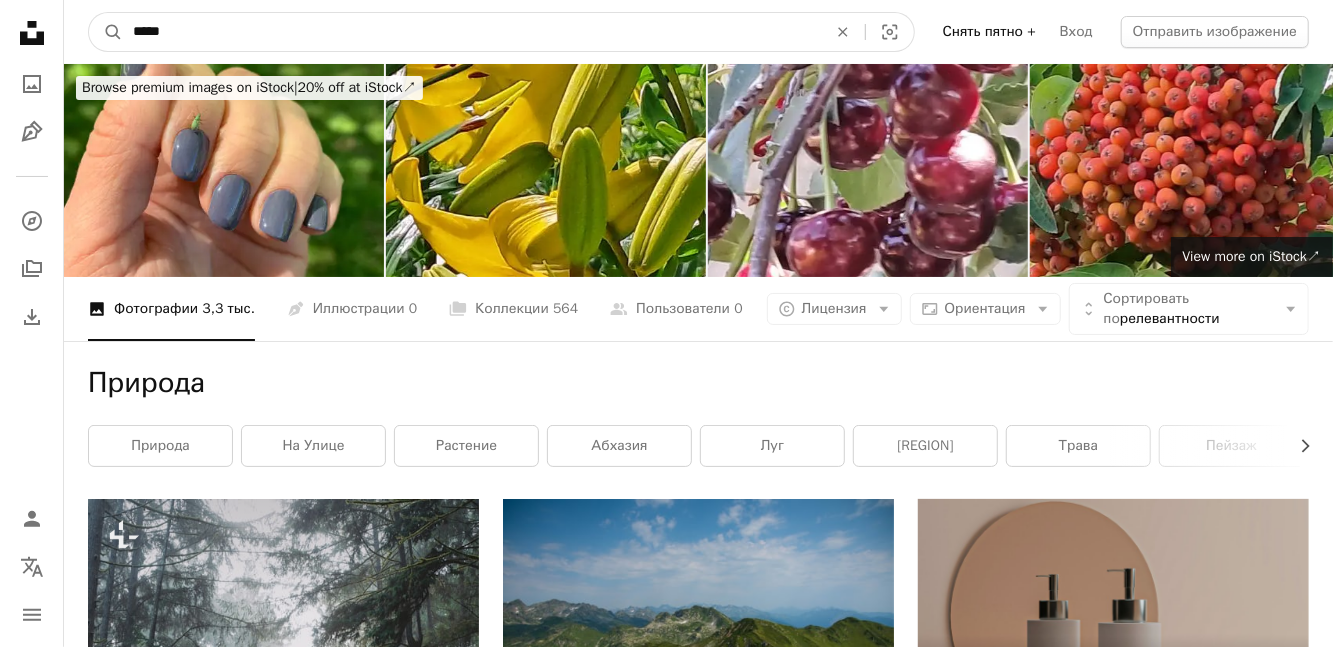 type on "*****" 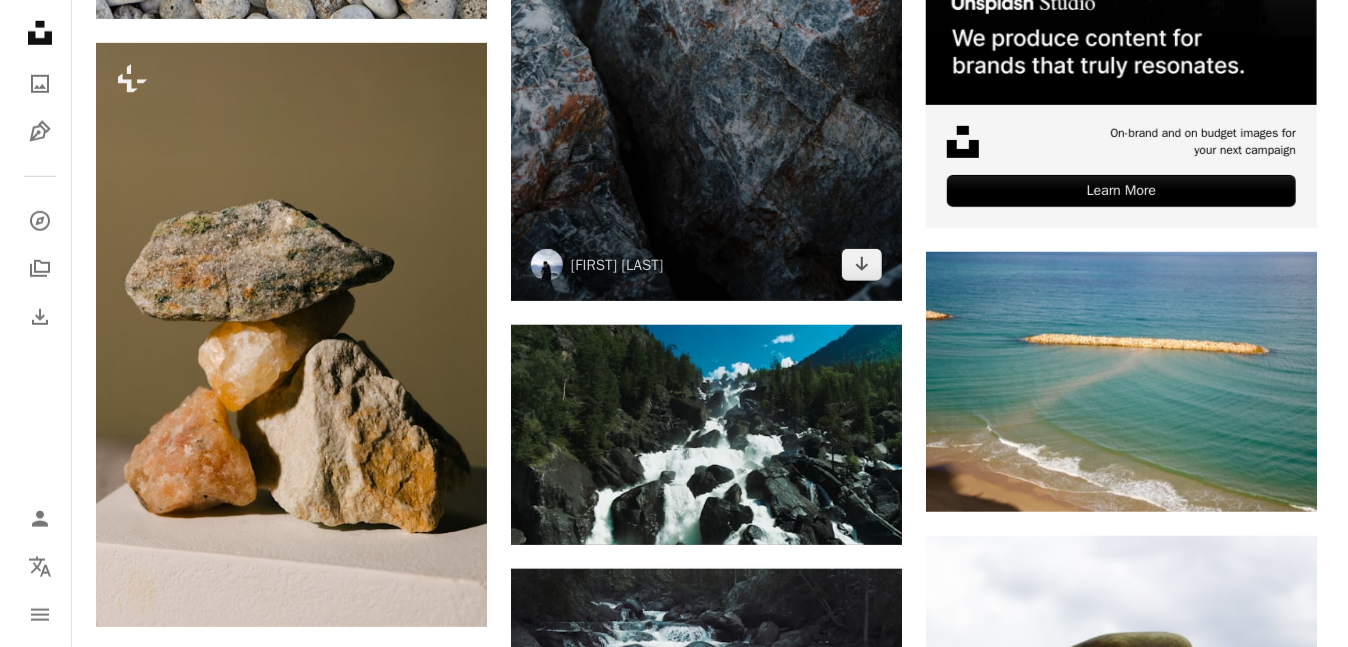 scroll, scrollTop: 1000, scrollLeft: 0, axis: vertical 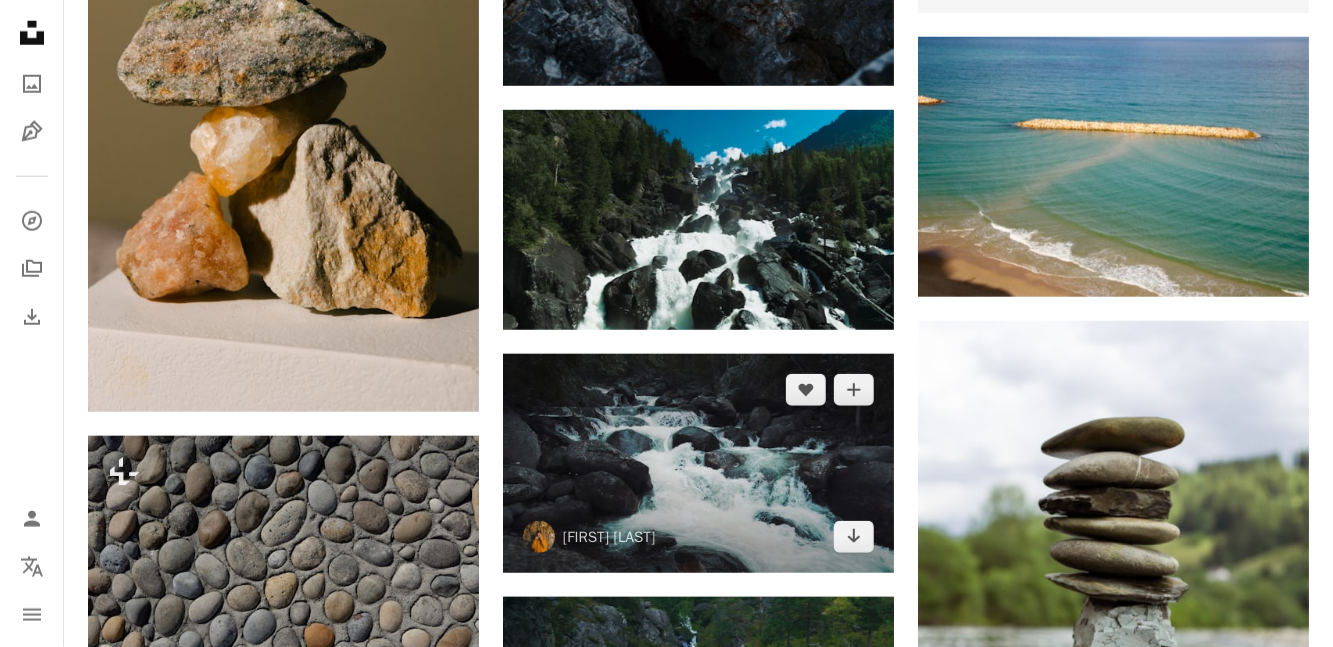 click at bounding box center [698, 464] 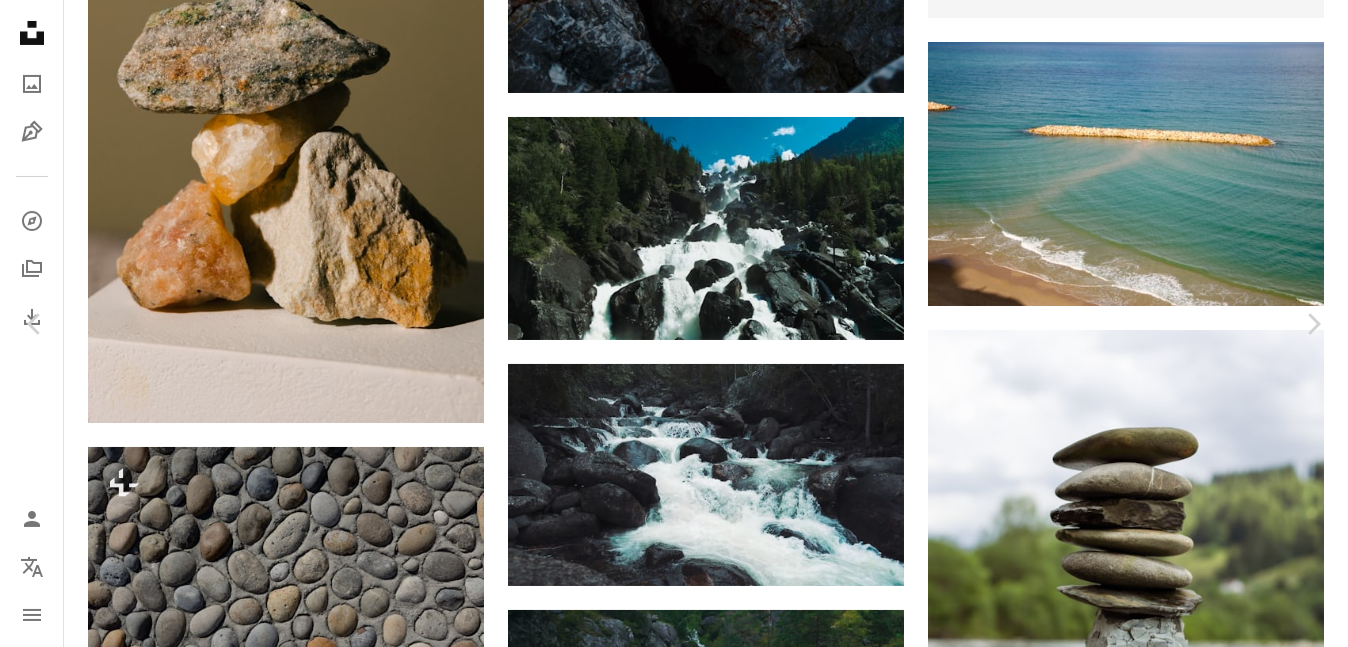 scroll, scrollTop: 1400, scrollLeft: 0, axis: vertical 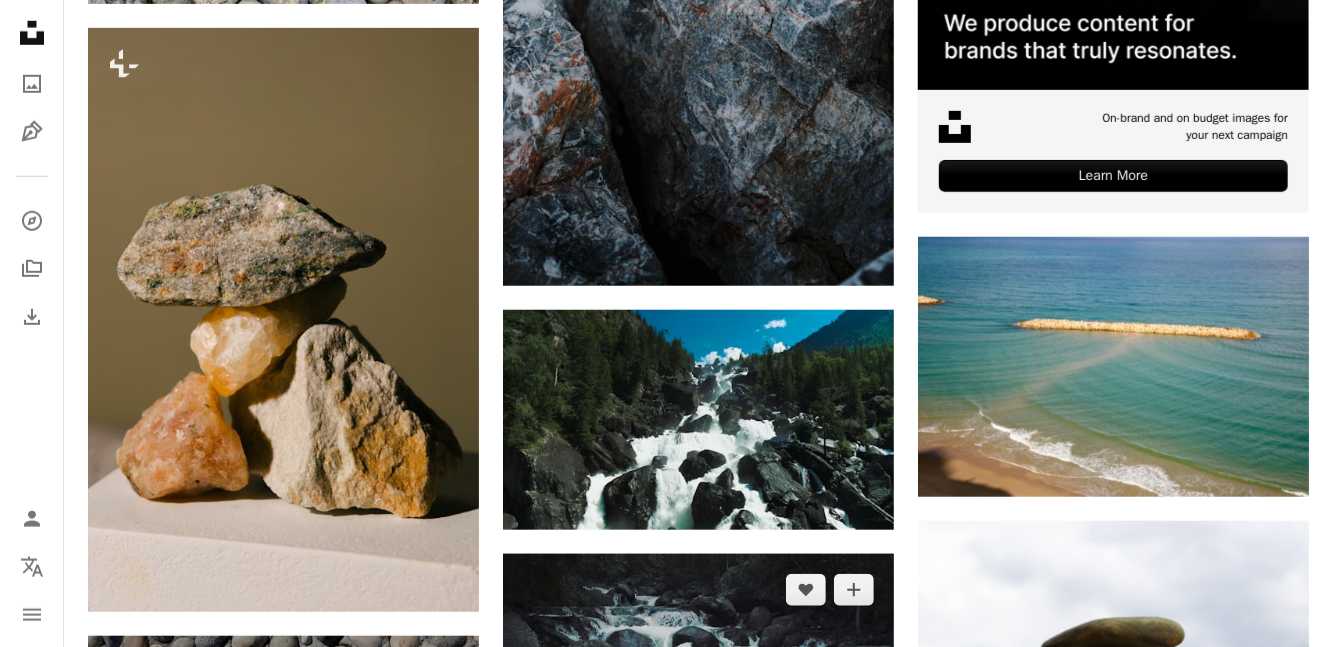 click at bounding box center (698, 664) 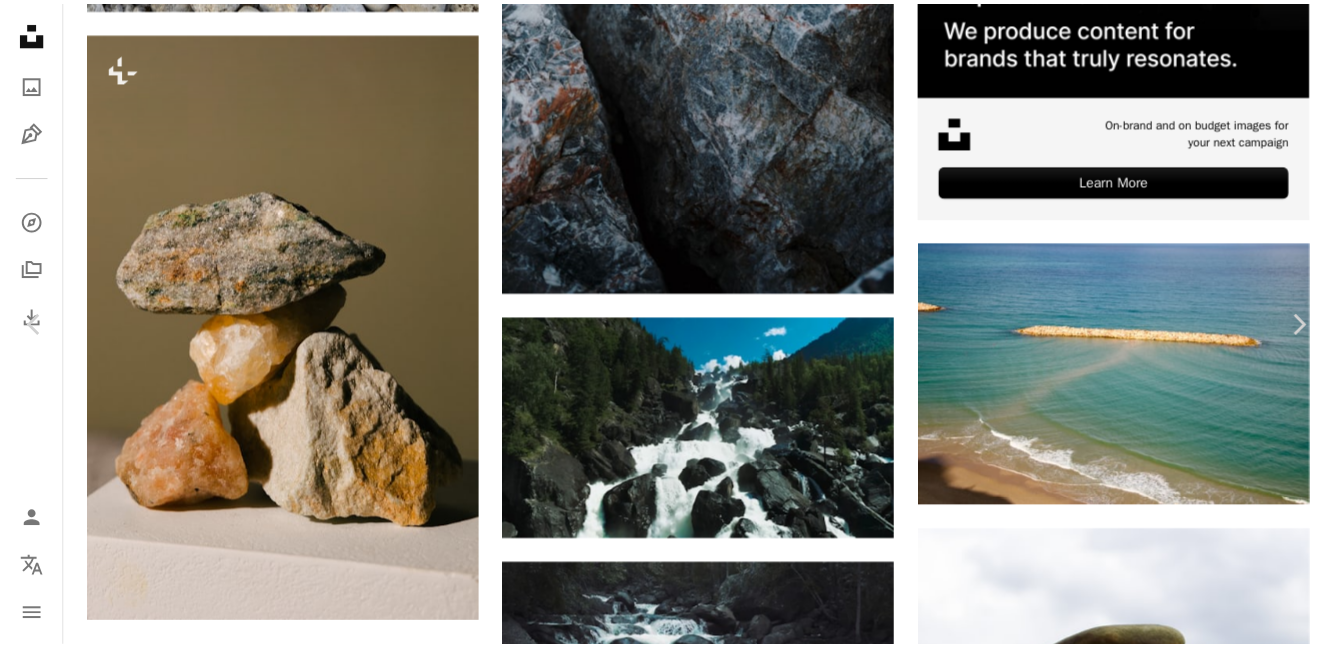 scroll, scrollTop: 600, scrollLeft: 0, axis: vertical 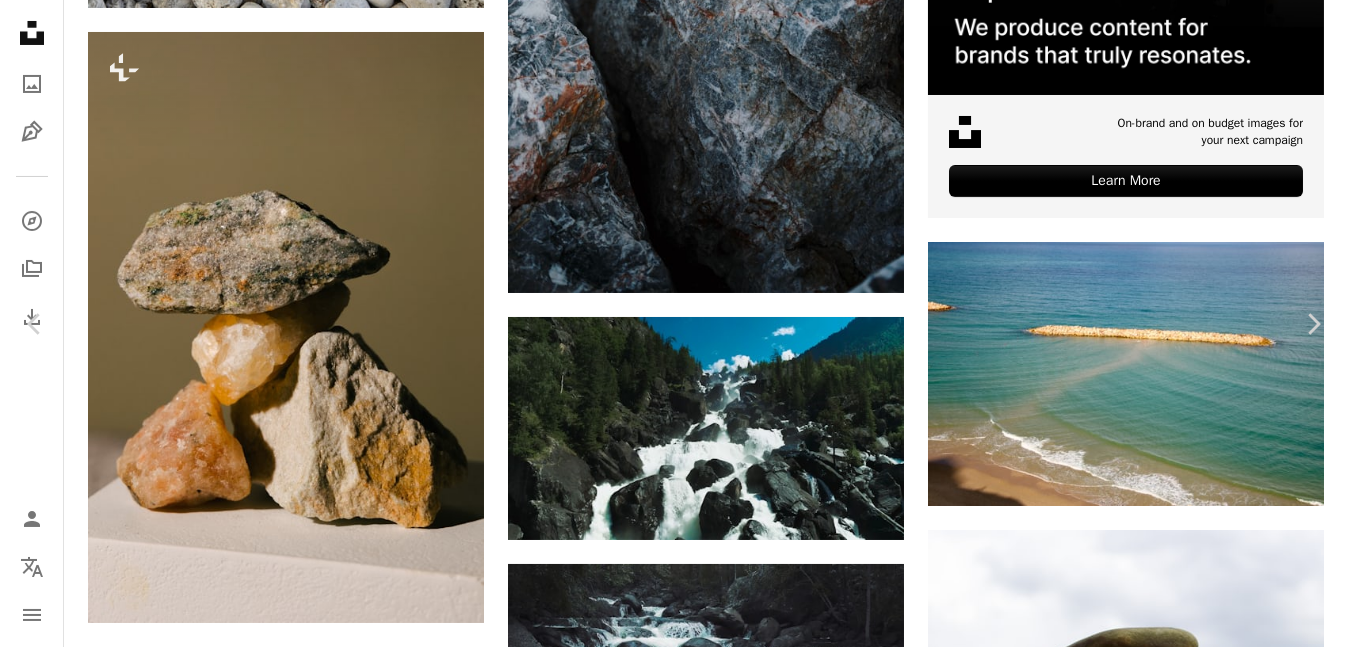 click on "An X shape Chevron left Chevron right [FIRST] [LAST] Для Unsplash+ A heart A plus sign Скачать бесплатно Chevron down Zoom in Число просмотров 102,180 Загрузки 1,924 A forward-right arrow Поделиться Info icon Информация More Actions Calendar outlined Опубликовано [DATE] Safety Можно использовать бесплатно по лицензии Unsplash Рисунки Покраска водопад река На улице поток ручей Предыстория Browse premium related images on iStock | Save 20% with code UNSPLASH20 View more on iStock ↗ Связанные изображения A heart A plus sign [FIRST] [LAST] Доступно для аренды A checkmark inside of a circle Arrow pointing down Plus sign for Unsplash+ A heart A plus sign [FIRST] [LAST] Для Unsplash+ A lock Скачать Plus sign for Unsplash+ A heart For" at bounding box center [674, 3789] 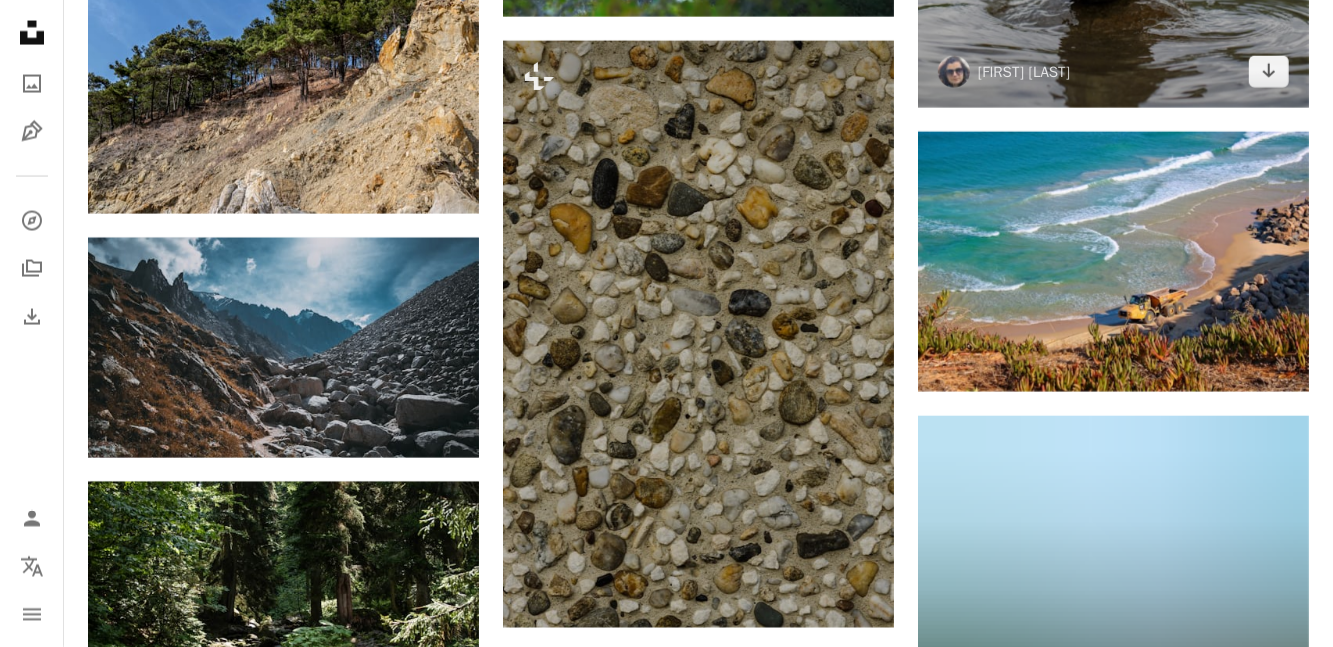scroll, scrollTop: 2300, scrollLeft: 0, axis: vertical 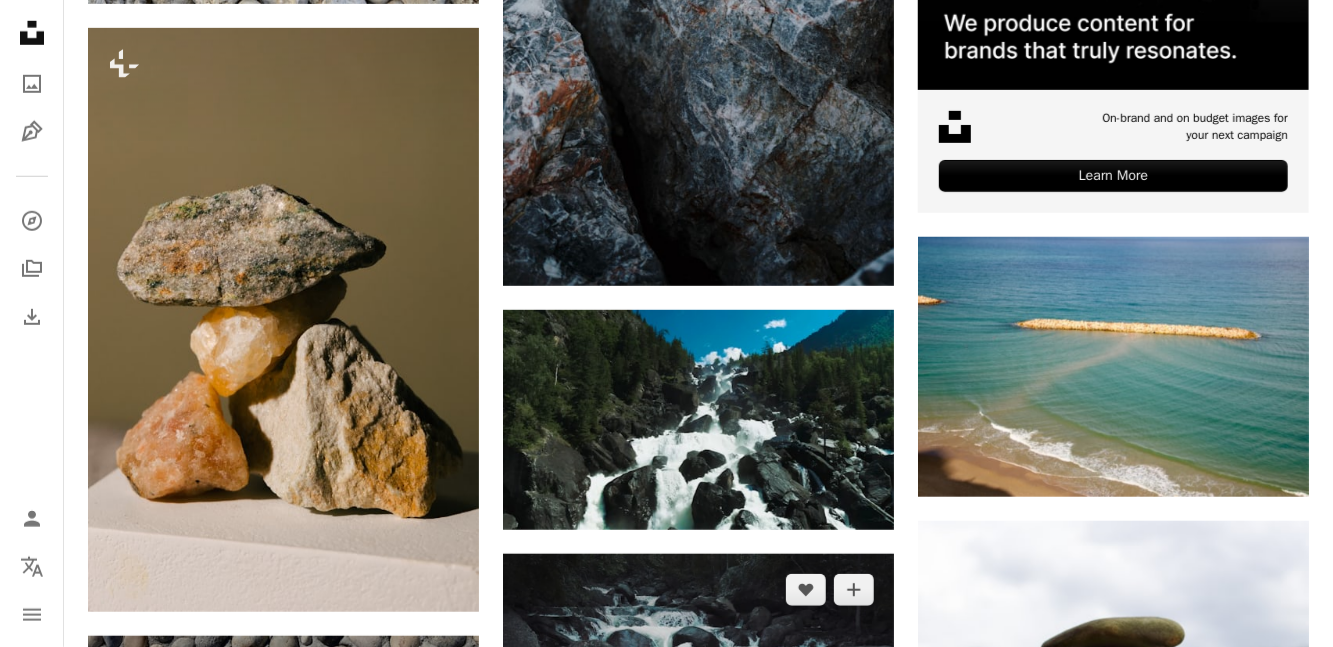 click at bounding box center [698, 664] 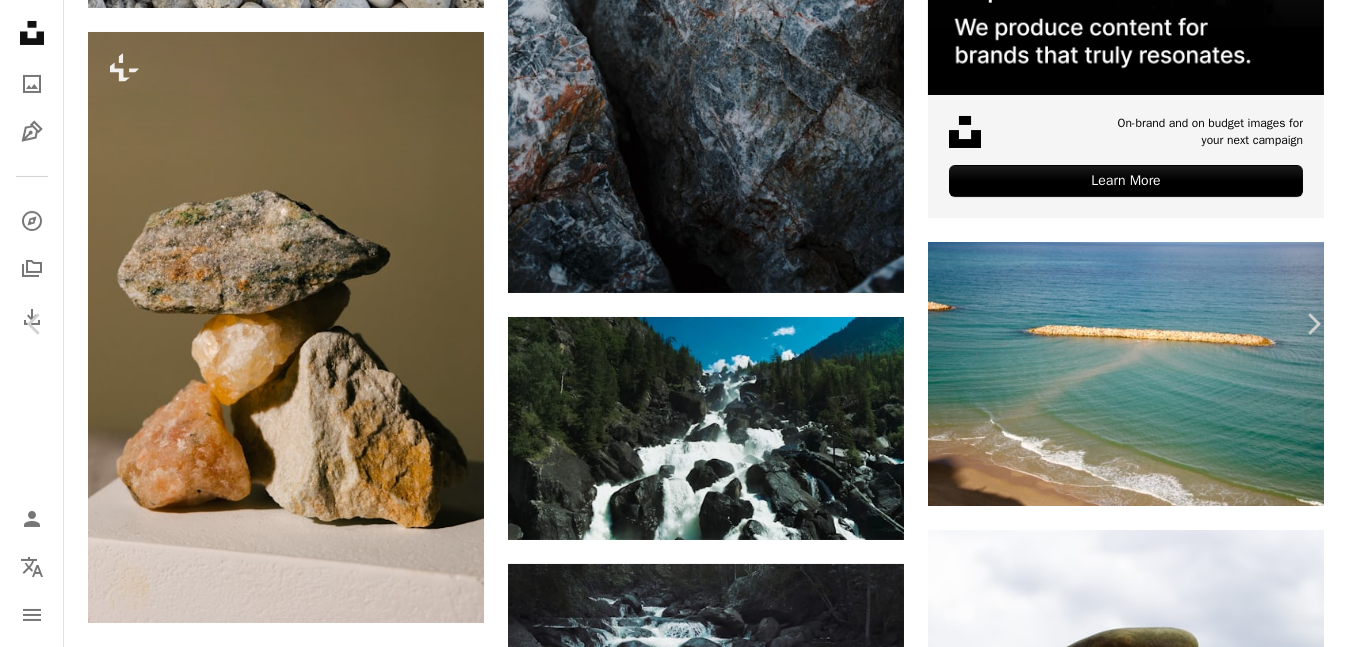 click on "Скачать бесплатно" at bounding box center [1129, 3512] 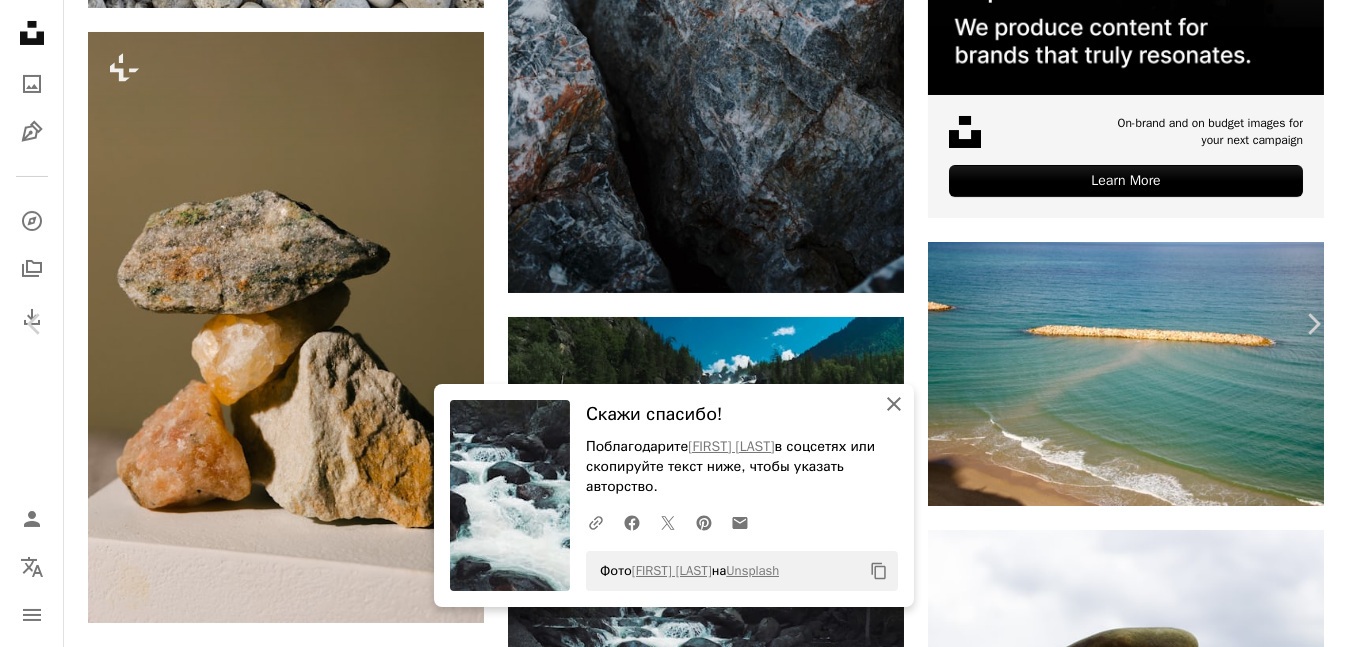 click on "An X shape" 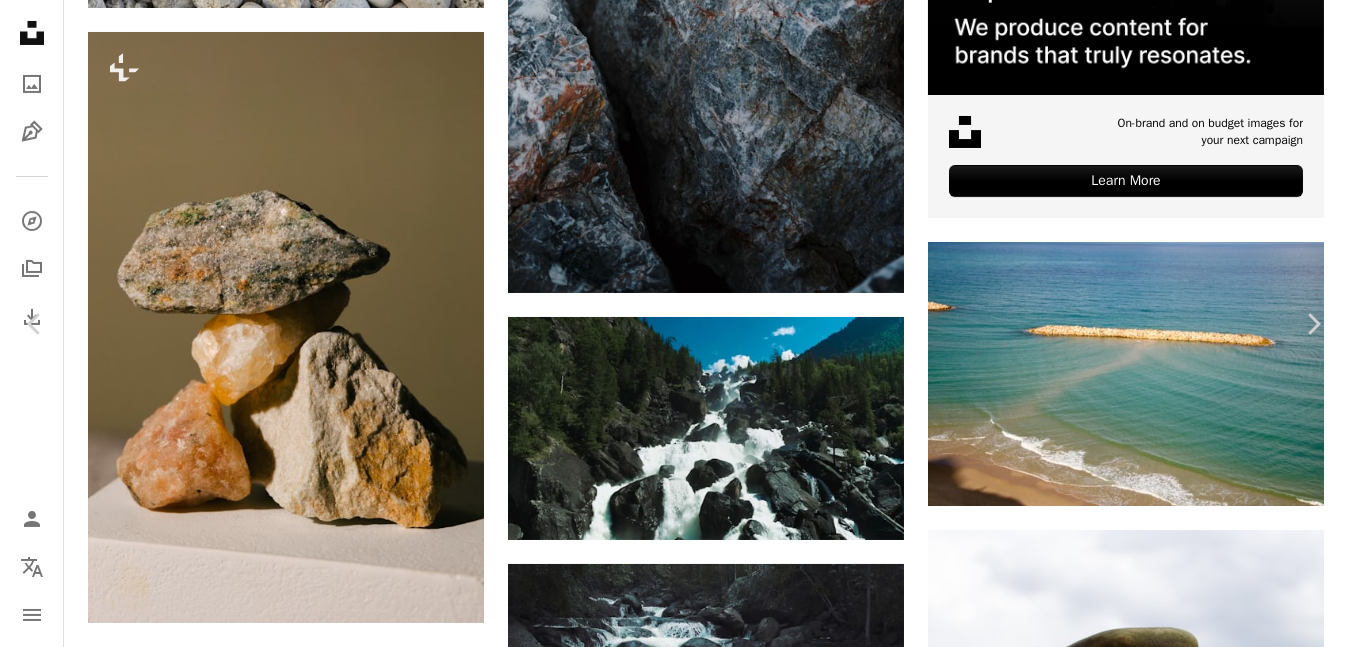 click on "An X shape Chevron left Chevron right [FIRST] [LAST] [FIRST][LAST] A heart A plus sign Скачать бесплатно Chevron down Zoom in Число просмотров 102,180 Загрузки 1,924 A forward-right arrow Поделиться Info icon Информация More Actions Calendar outlined Опубликовано 27 сентября 2021 года Safety Можно использовать бесплатно по лицензии Unsplash Рисунки Покраска водопад река На улице поток ручей Предыстория Browse premium related images on iStock | Save 20% with code UNSPLASH20 View more on iStock ↗ Связанные изображения A heart A plus sign [FIRST] [LAST] Доступно для аренды A checkmark inside of a circle Arrow pointing down Plus sign for Unsplash+ A heart A plus sign [FIRST] [LAST] For Unsplash+ A lock Download Plus sign for Unsplash+ A heart A plus sign [FIRST] [LAST]" at bounding box center [674, 3788] 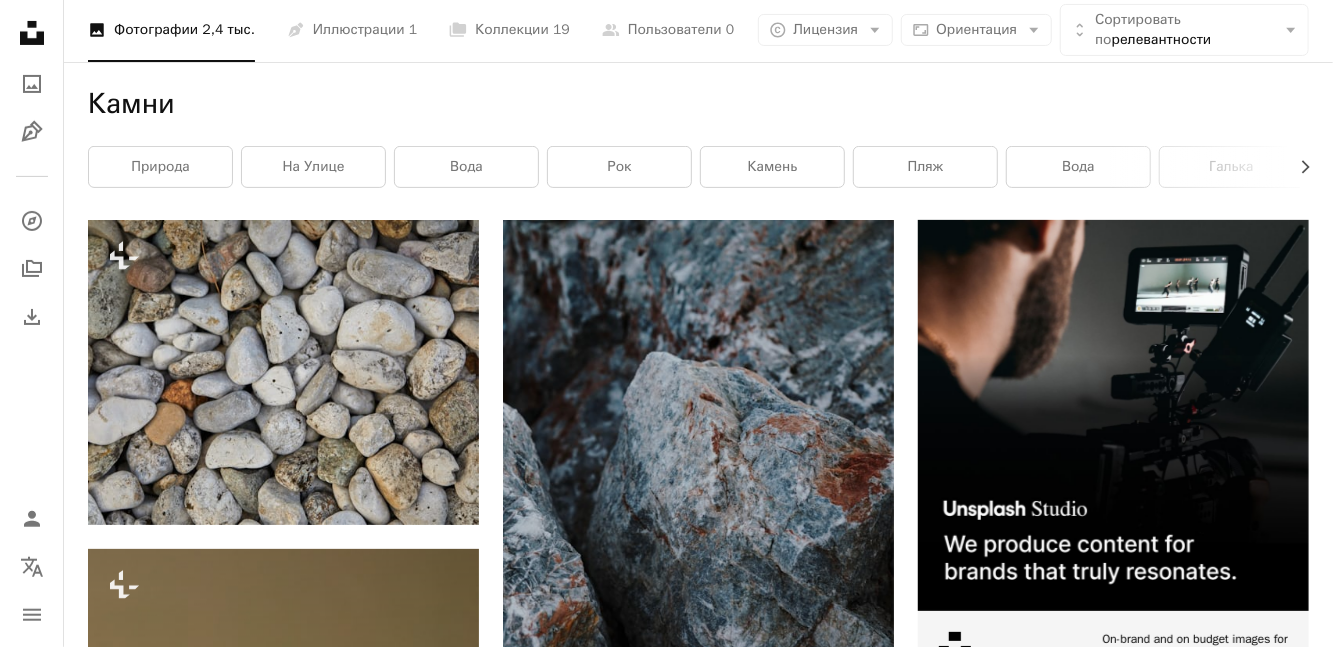 scroll, scrollTop: 0, scrollLeft: 0, axis: both 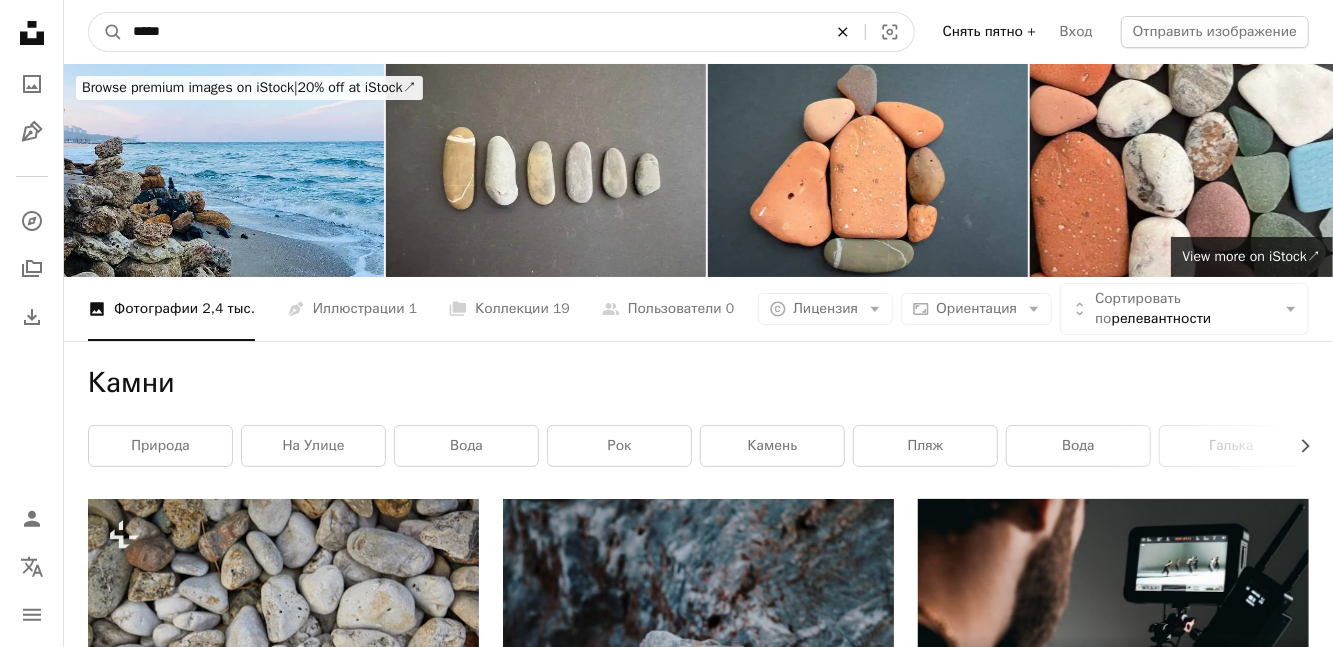 click 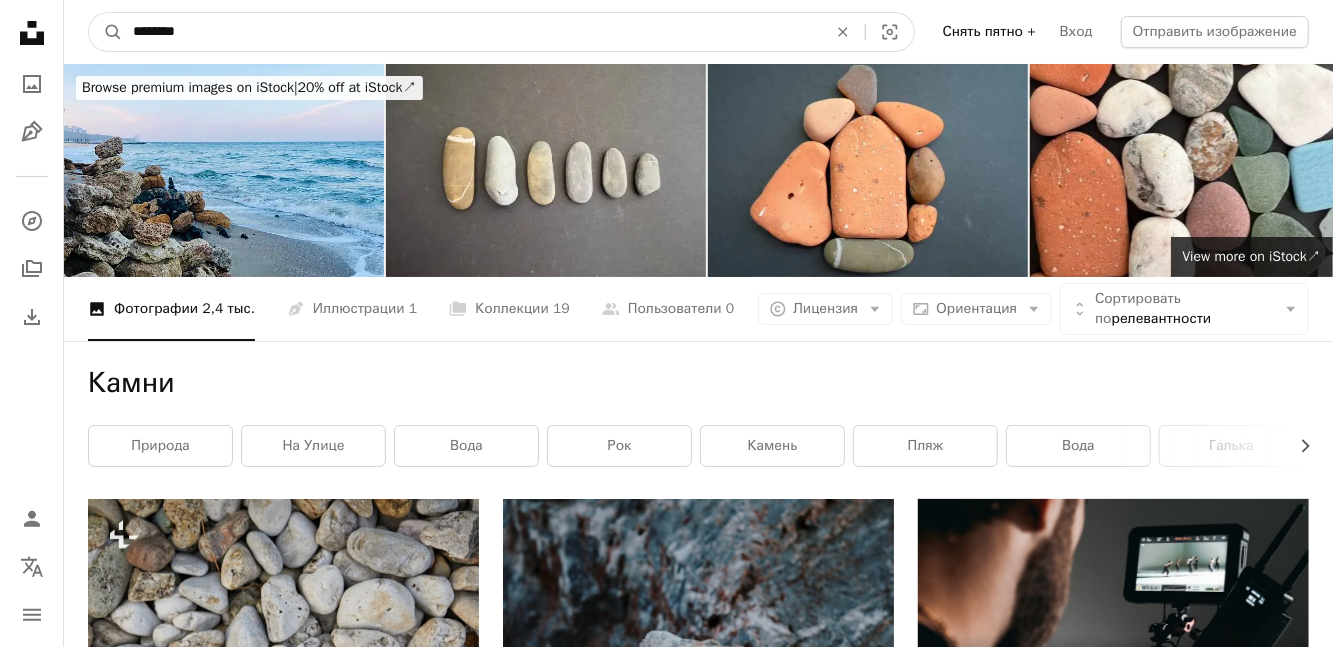 type on "********" 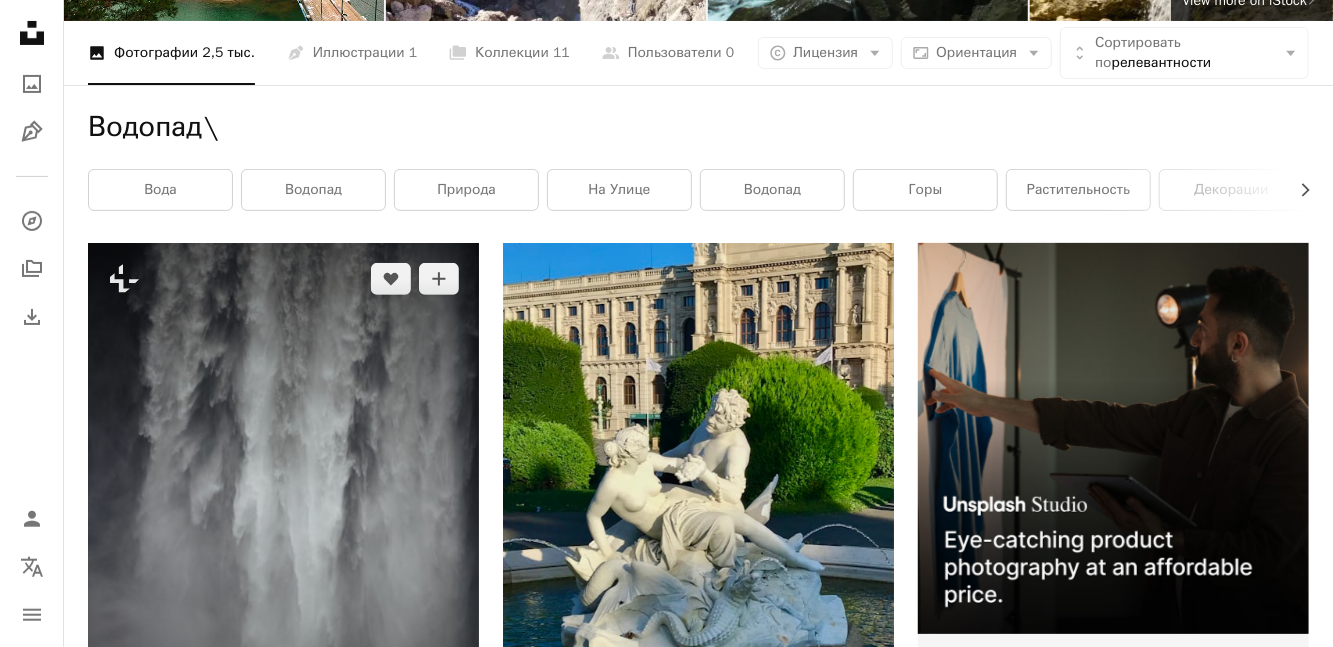 scroll, scrollTop: 400, scrollLeft: 0, axis: vertical 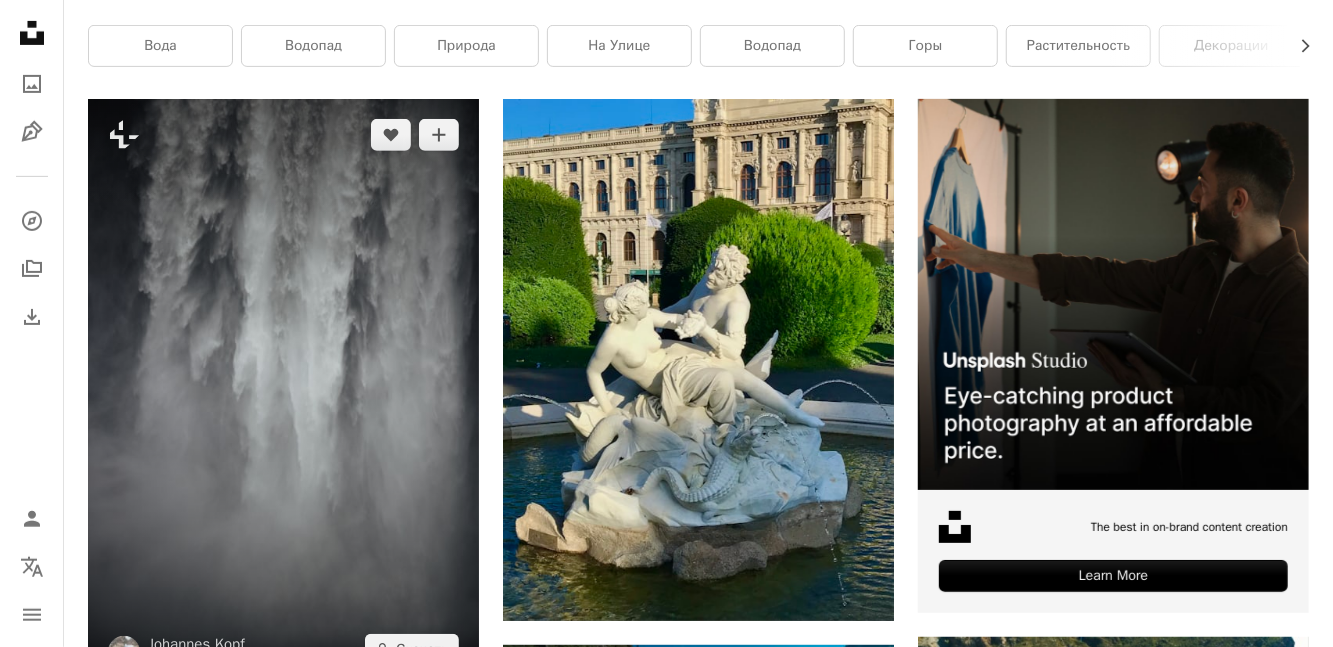 click at bounding box center [283, 392] 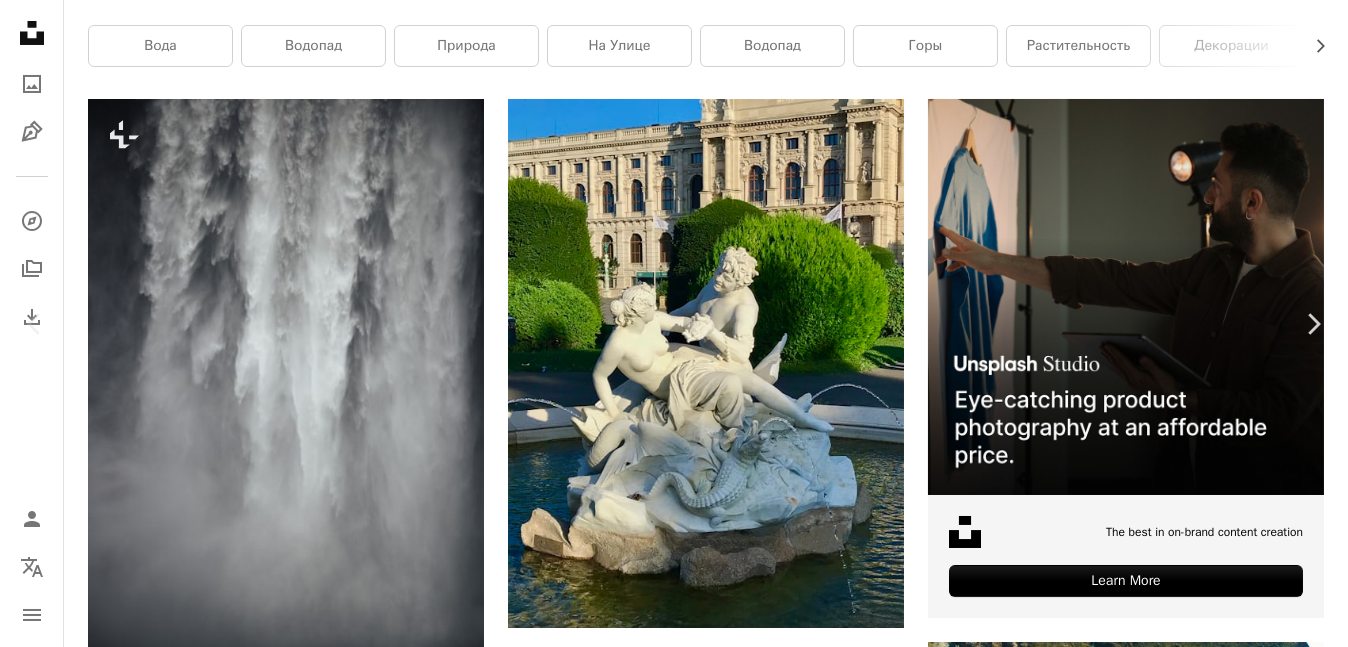 click on "An X shape Chevron left Chevron right [FIRST] [LAST] For Unsplash+ A heart A plus sign A lock Download Zoom in Featured in Nature A forward-right arrow Share More Actions Calendar outlined Published on [DATE] Camera Canon, EOS R Safety Licensed under the Unsplash+ License snow водопад [COUNTRY] декорации лед холодный скандинавский Бесплатные изображения Из этой серии Chevron right Plus sign for Unsplash+ Plus sign for Unsplash+ Plus sign for Unsplash+ Plus sign for Unsplash+ Plus sign for Unsplash+ Plus sign for Unsplash+ Plus sign for Unsplash+ Plus sign for Unsplash+ Plus sign for Unsplash+ Plus sign for Unsplash+ Related images Plus sign for Unsplash+ A heart A plus sign Polina Kuzovkova For Unsplash+ A lock Download Plus sign for Unsplash+ A heart A plus sign Daniel Mirlea For Unsplash+ A lock Download Plus sign for Unsplash+ A heart A plus sign Annie Spratt For Unsplash+ A lock Download Plus sign for Unsplash+" at bounding box center (674, 4926) 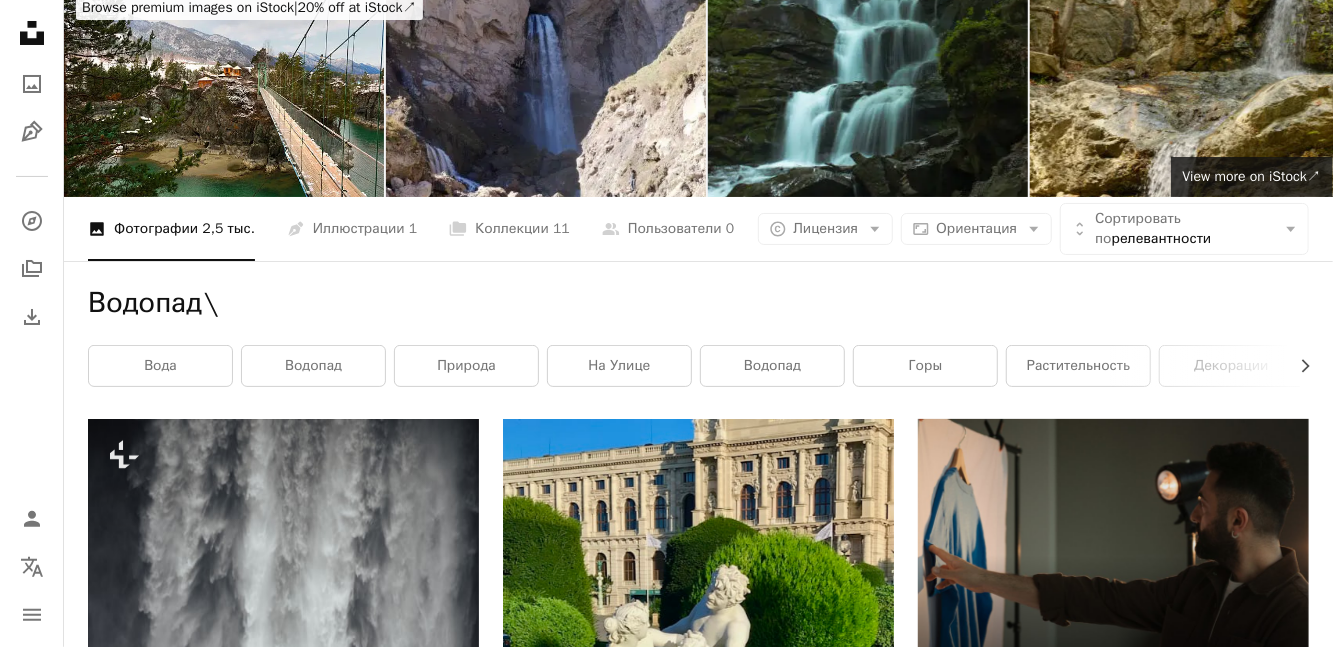 scroll, scrollTop: 0, scrollLeft: 0, axis: both 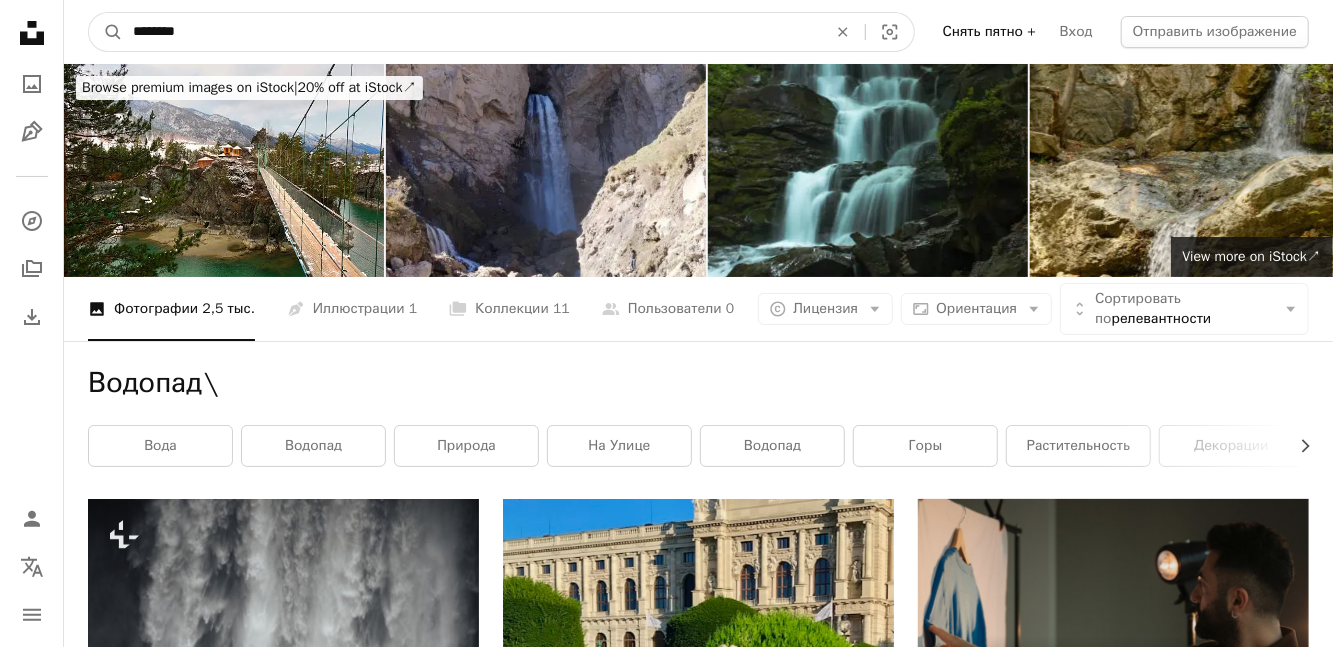 click on "********" at bounding box center (472, 32) 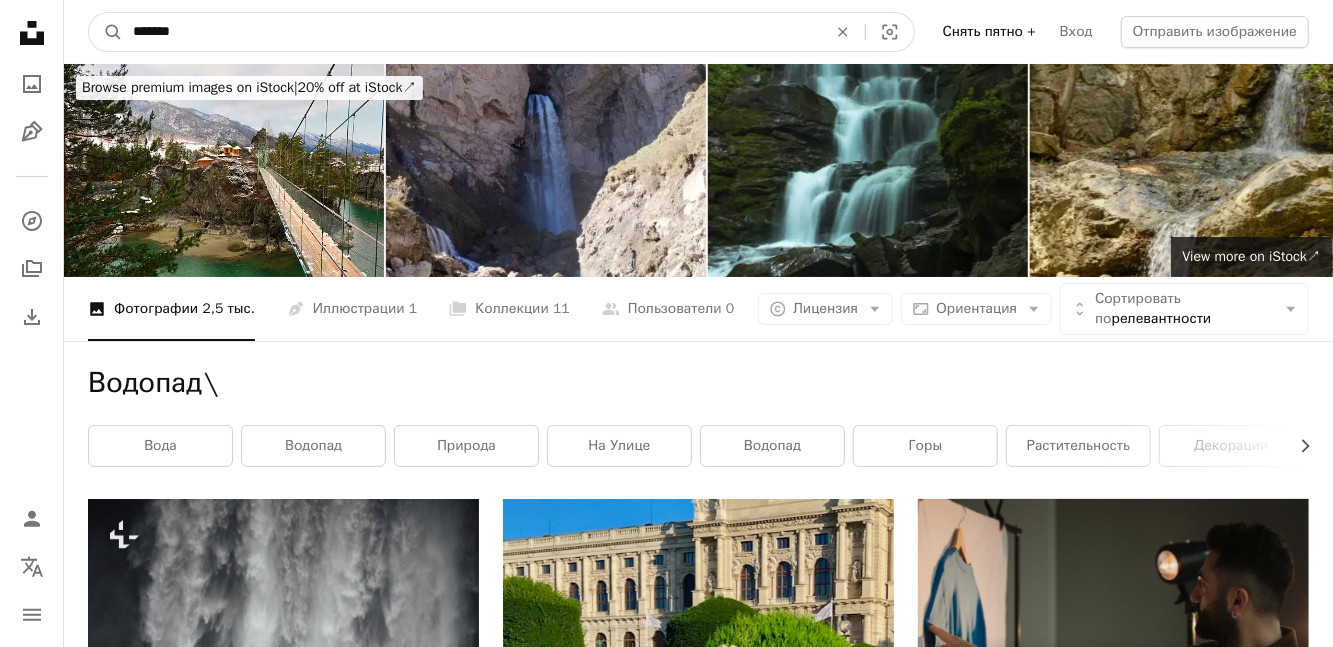 type on "*******" 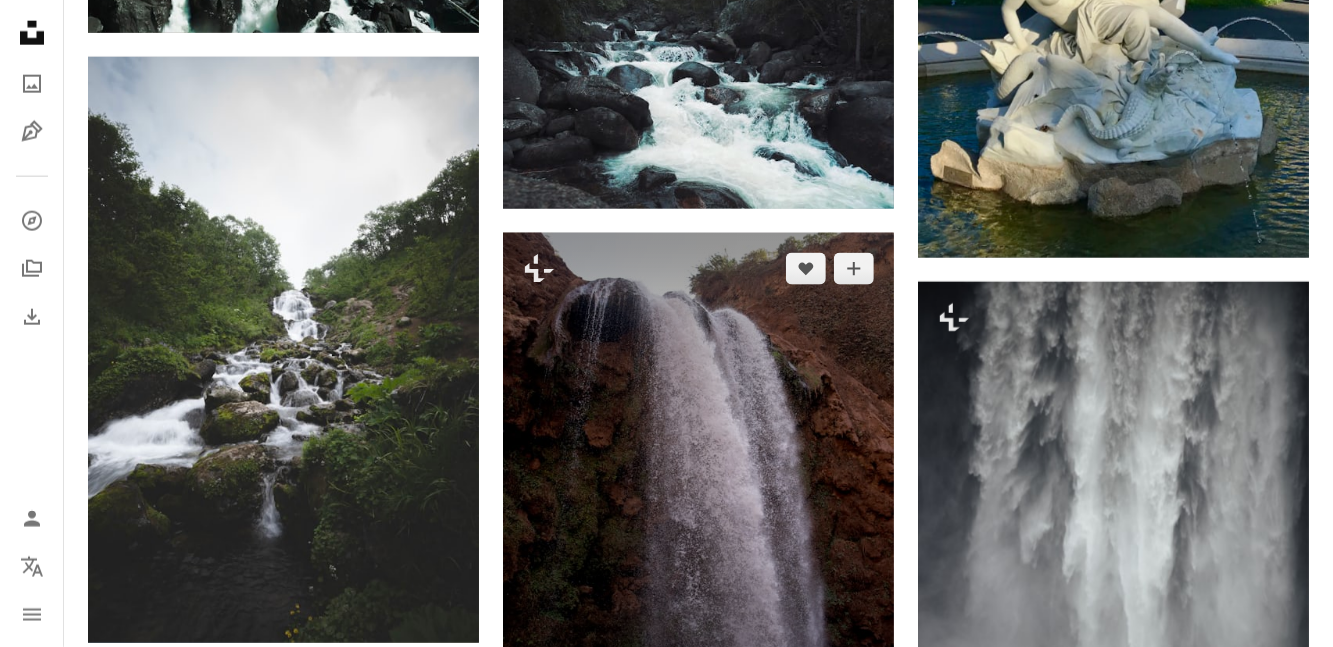scroll, scrollTop: 800, scrollLeft: 0, axis: vertical 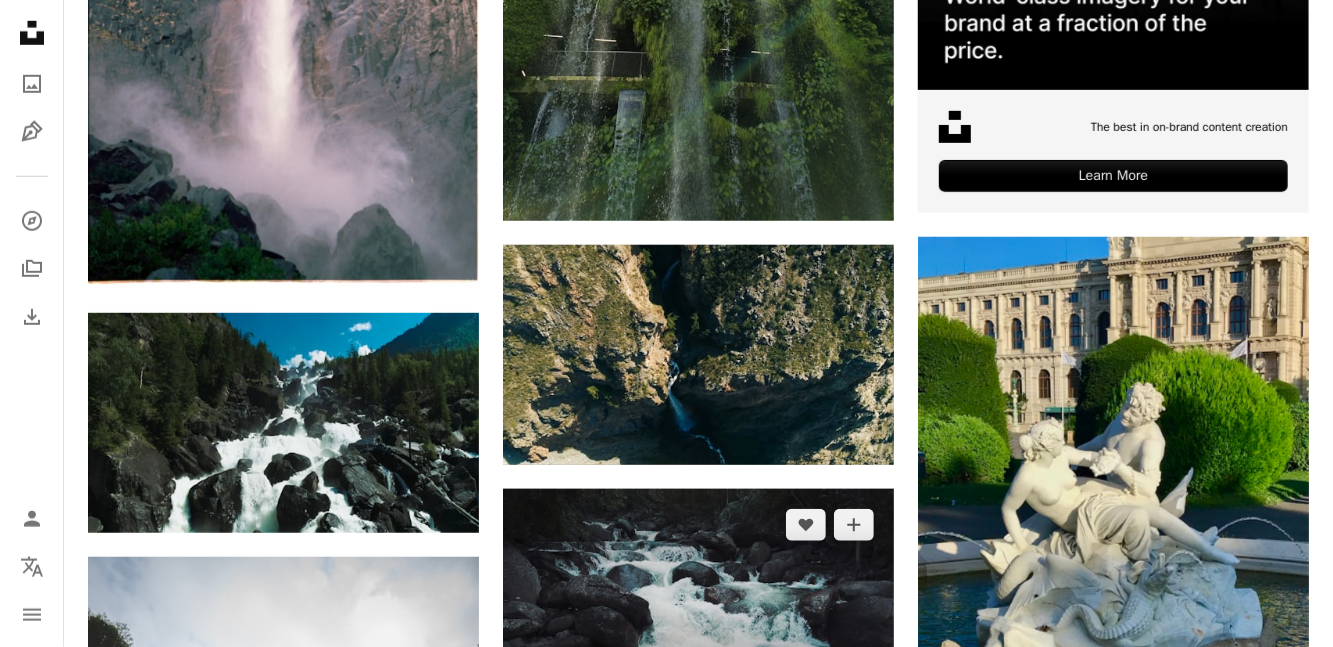 click at bounding box center (698, 599) 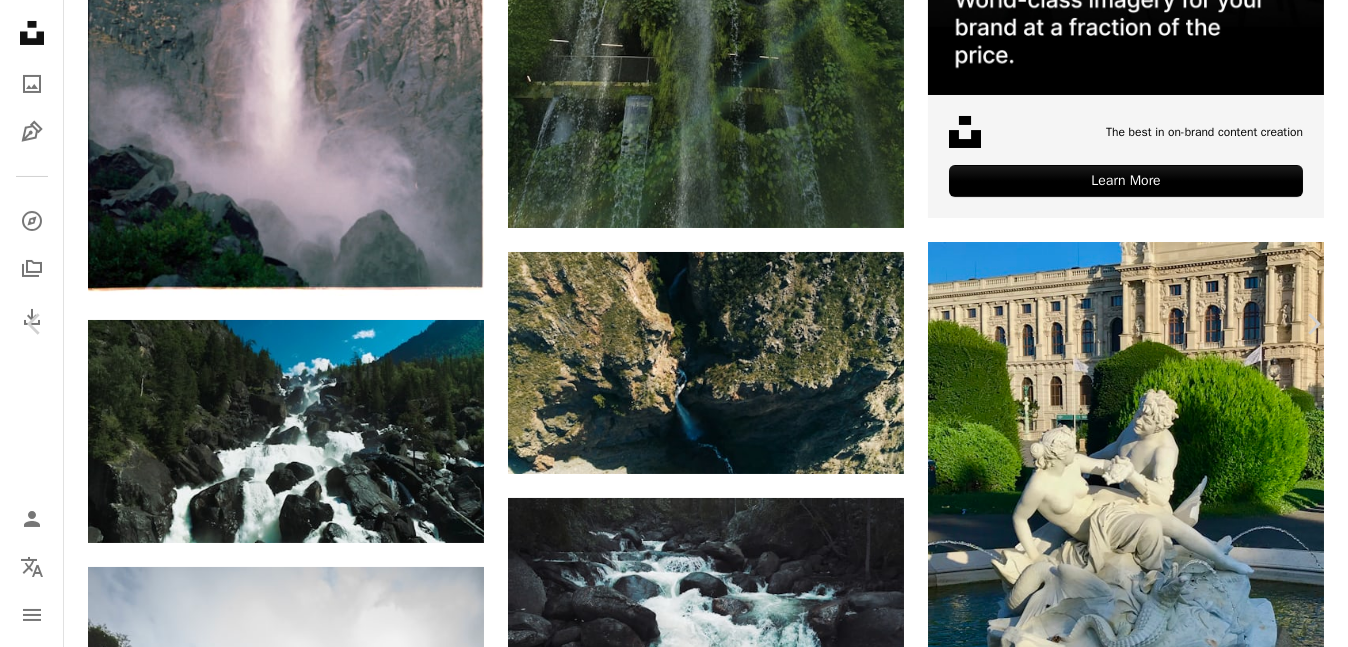 click on "Chevron down" 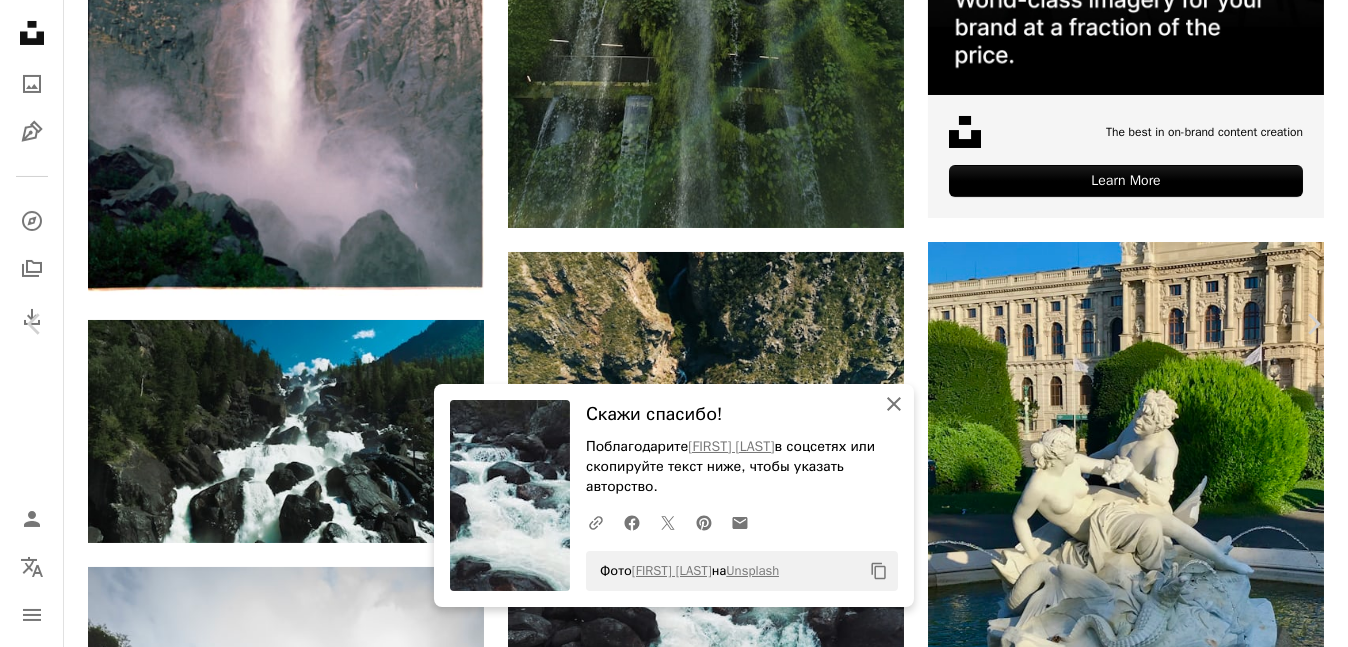 click on "An X shape" 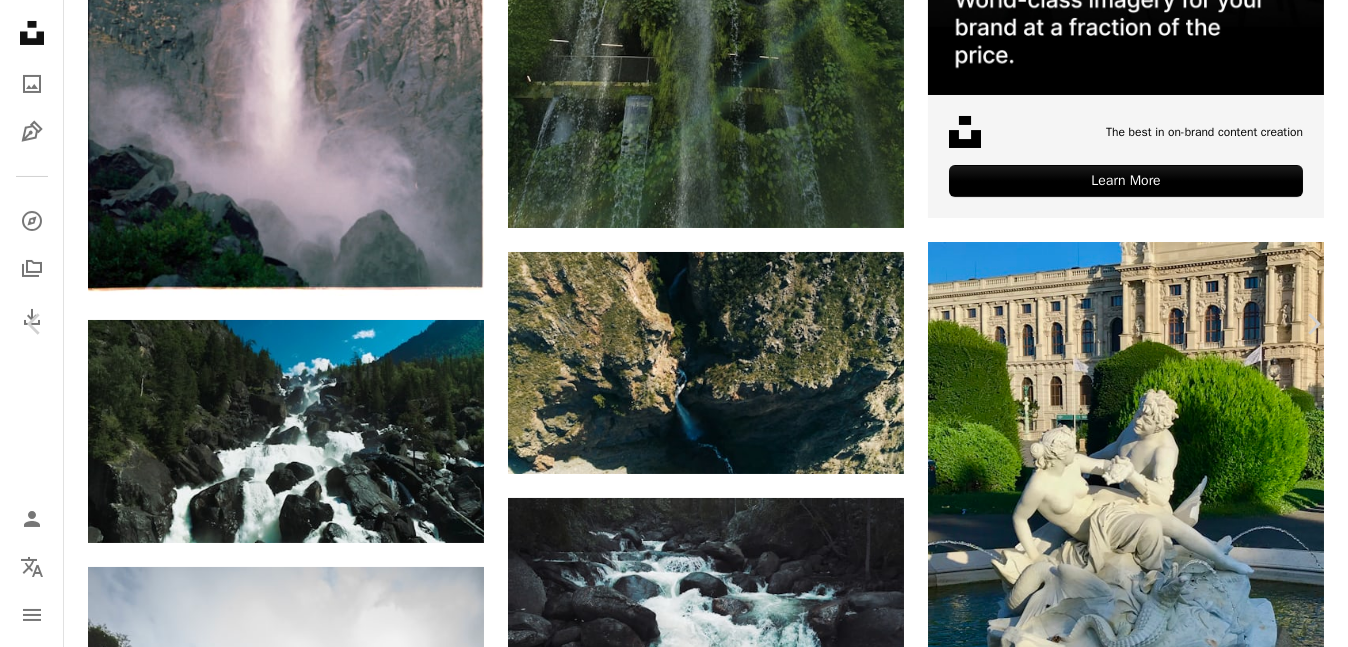 click on "An X shape Chevron left Chevron right [FIRST] [LAST] [FIRST][LAST] A heart A plus sign Скачать бесплатно Chevron down Zoom in Число просмотров 102,180 Загрузки 1,924 A forward-right arrow Поделиться Info icon Информация More Actions Calendar outlined Опубликовано 27 сентября 2021 года Safety Можно использовать бесплатно по лицензии Unsplash Рисунки Покраска водопад река На улице поток ручей Предыстория Browse premium related images on iStock | Save 20% with code UNSPLASH20 View more on iStock ↗ Связанные изображения A heart A plus sign [FIRST] [LAST] Доступно для аренды A checkmark inside of a circle Arrow pointing down Plus sign for Unsplash+ A heart A plus sign [FIRST] [LAST] For Unsplash+ A lock Download Plus sign for Unsplash+ A heart A plus sign [FIRST] [LAST]" at bounding box center (674, 4513) 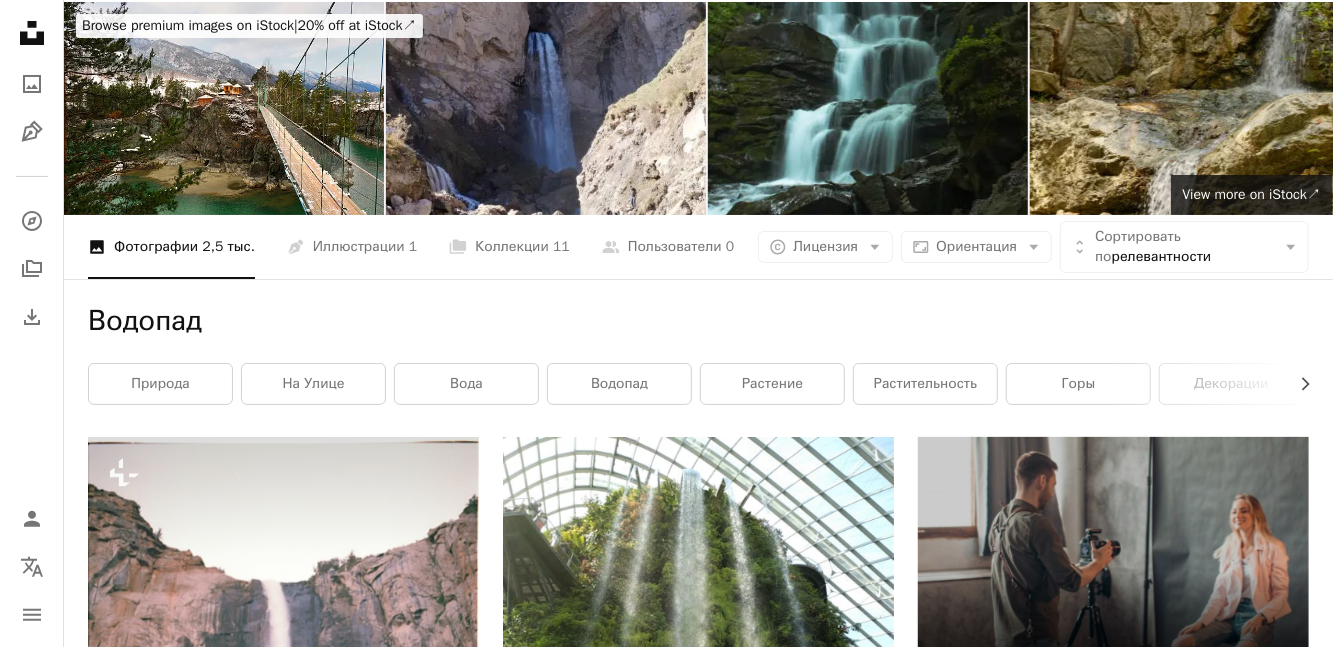 scroll, scrollTop: 0, scrollLeft: 0, axis: both 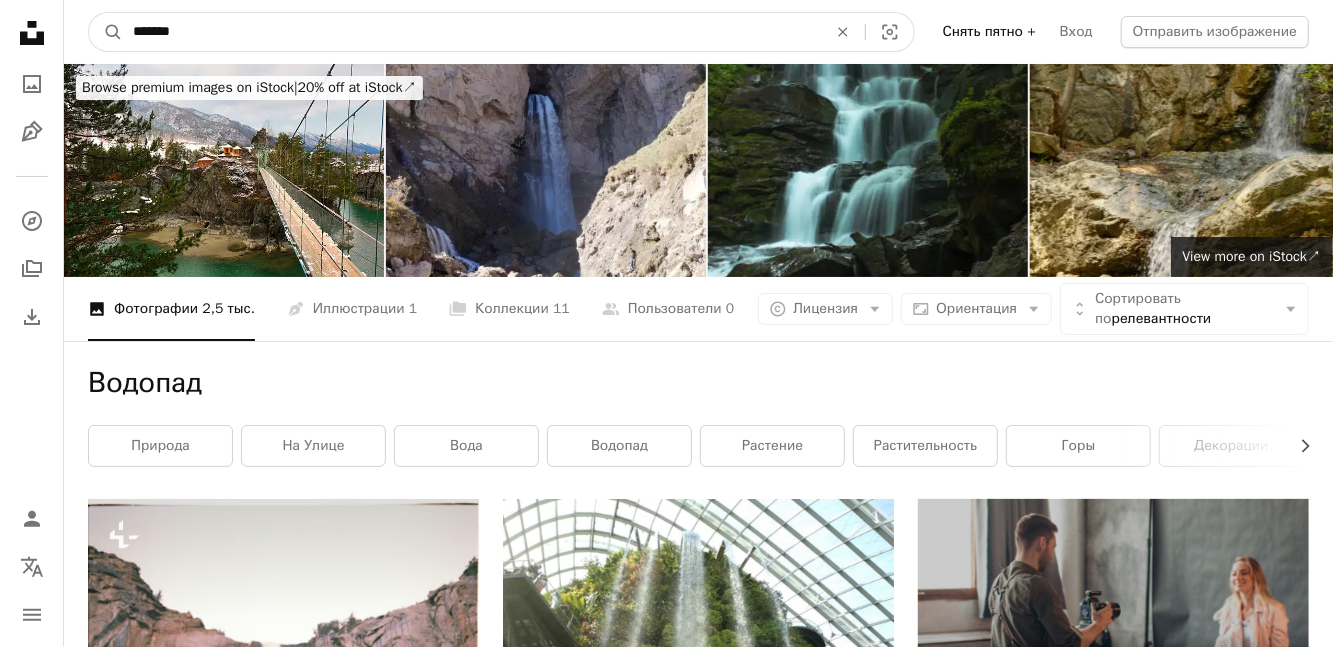 click on "*******" at bounding box center (472, 32) 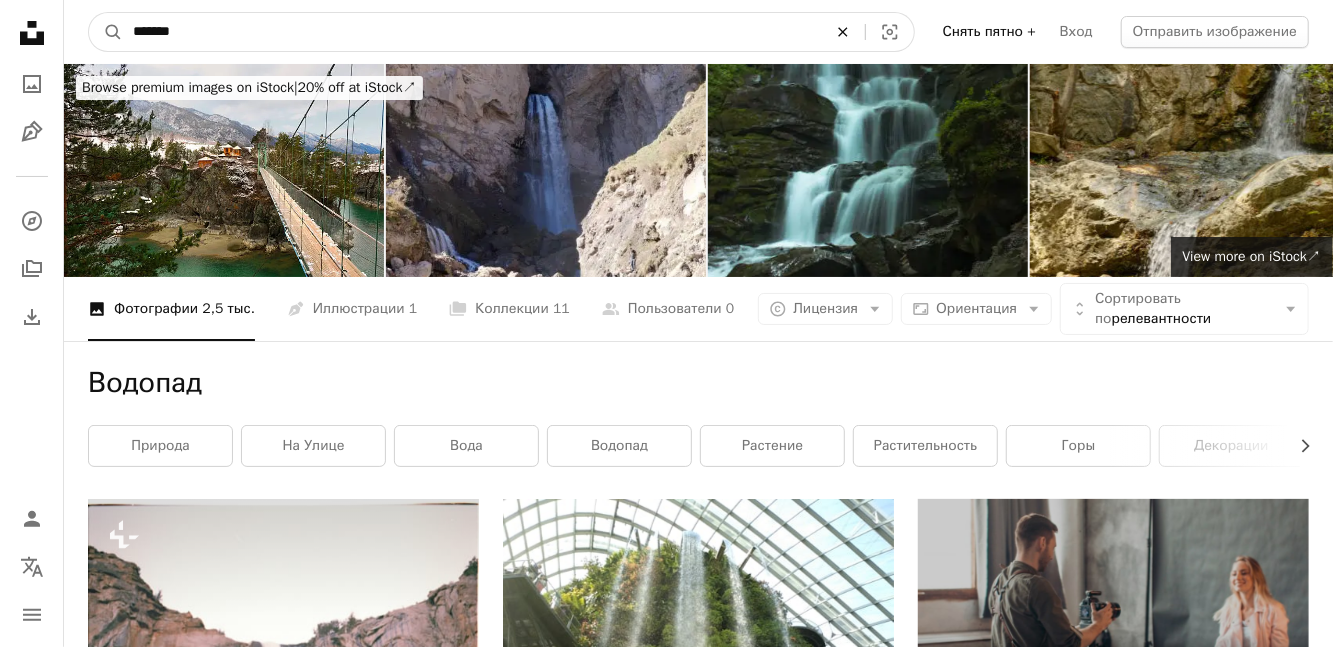 click on "An X shape" 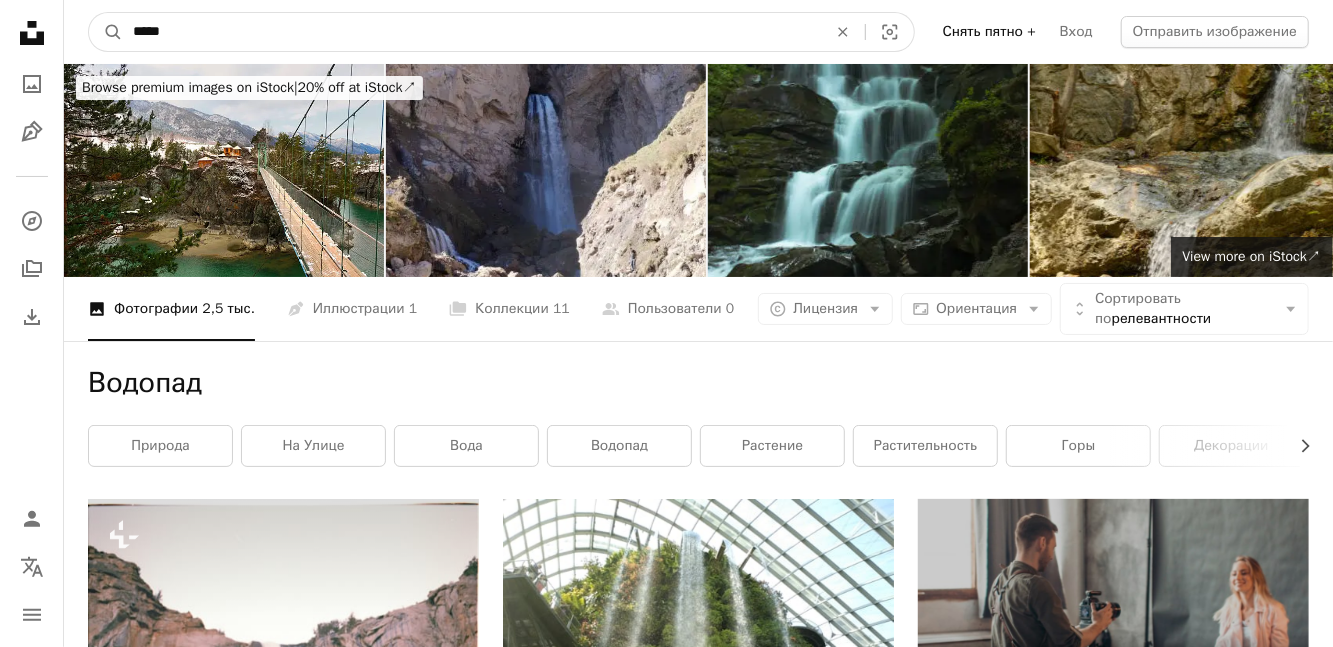 type on "*****" 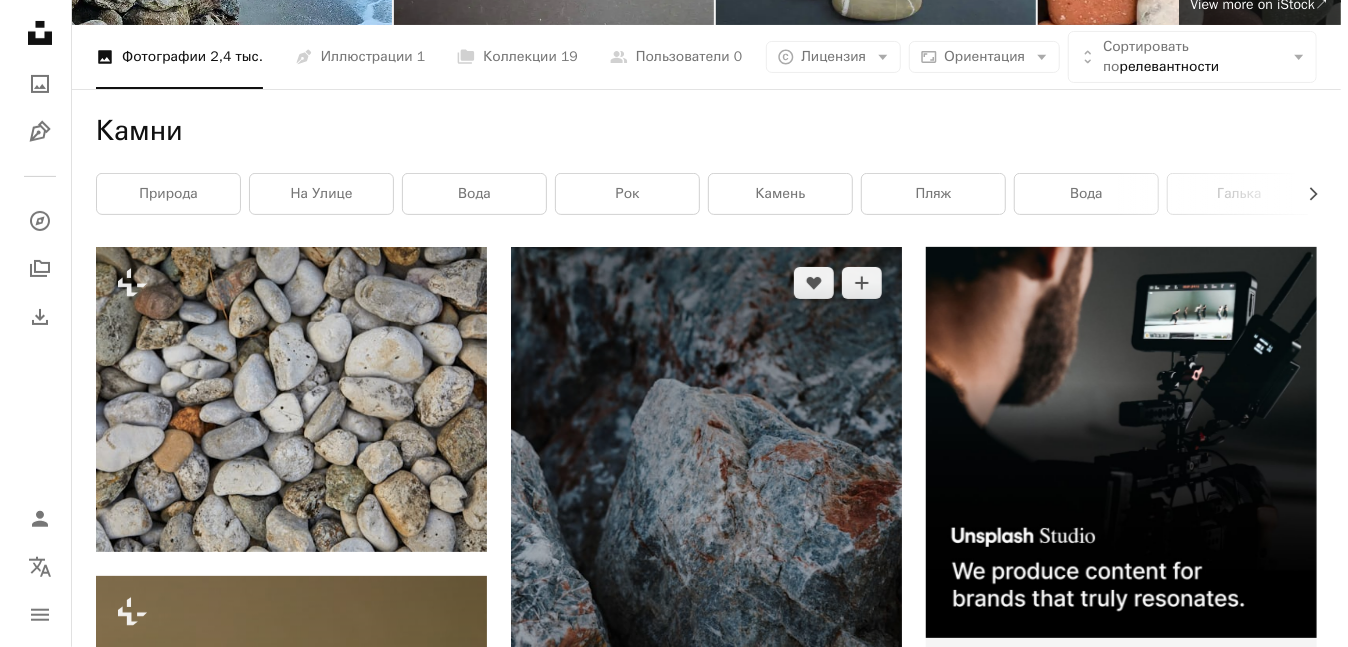scroll, scrollTop: 300, scrollLeft: 0, axis: vertical 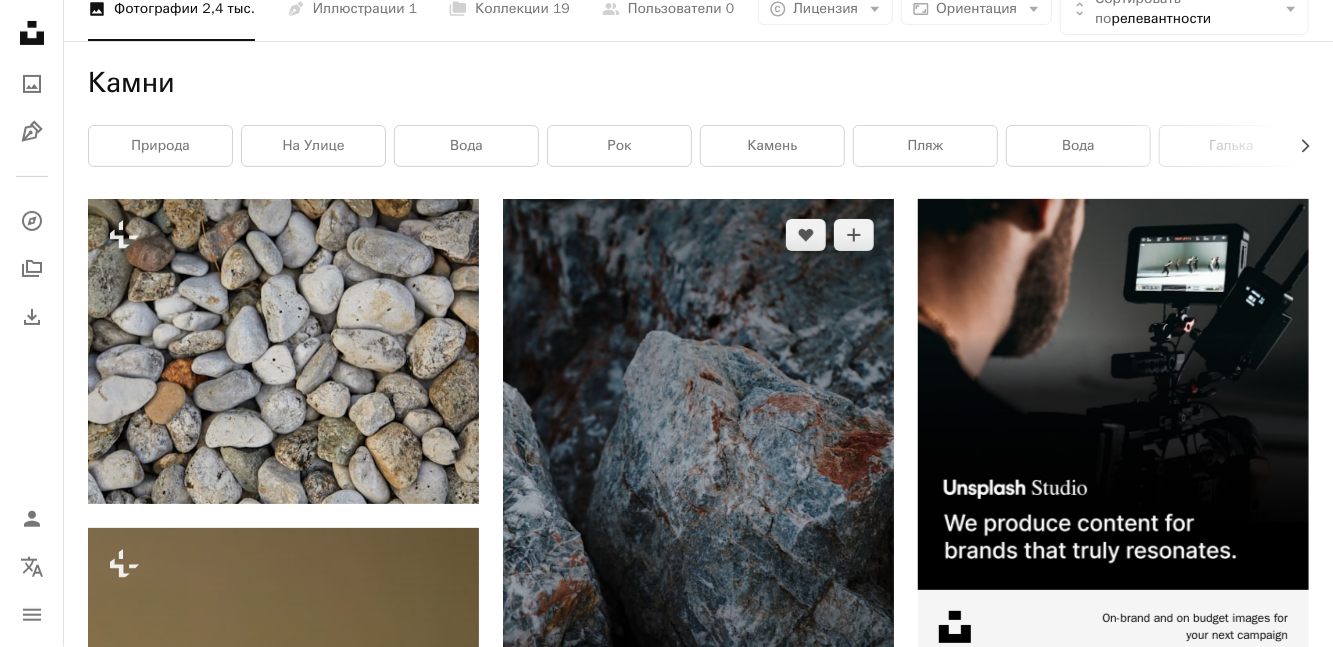click at bounding box center (698, 492) 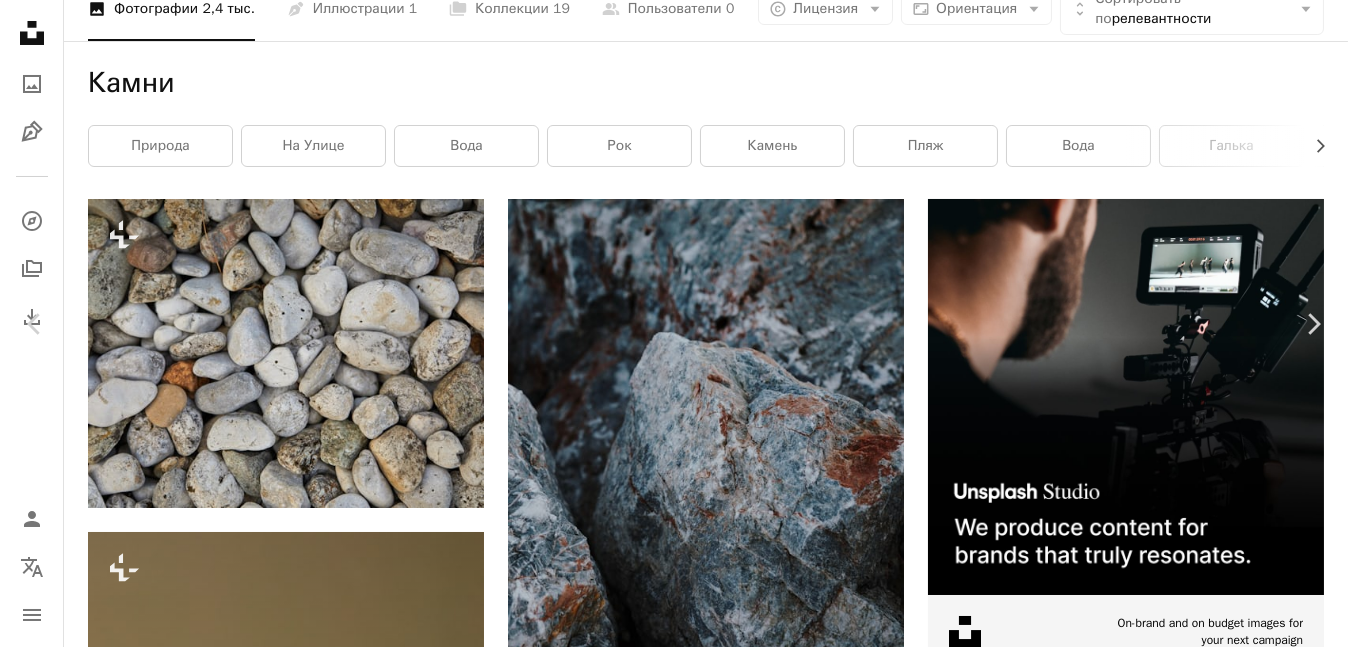scroll, scrollTop: 5196, scrollLeft: 0, axis: vertical 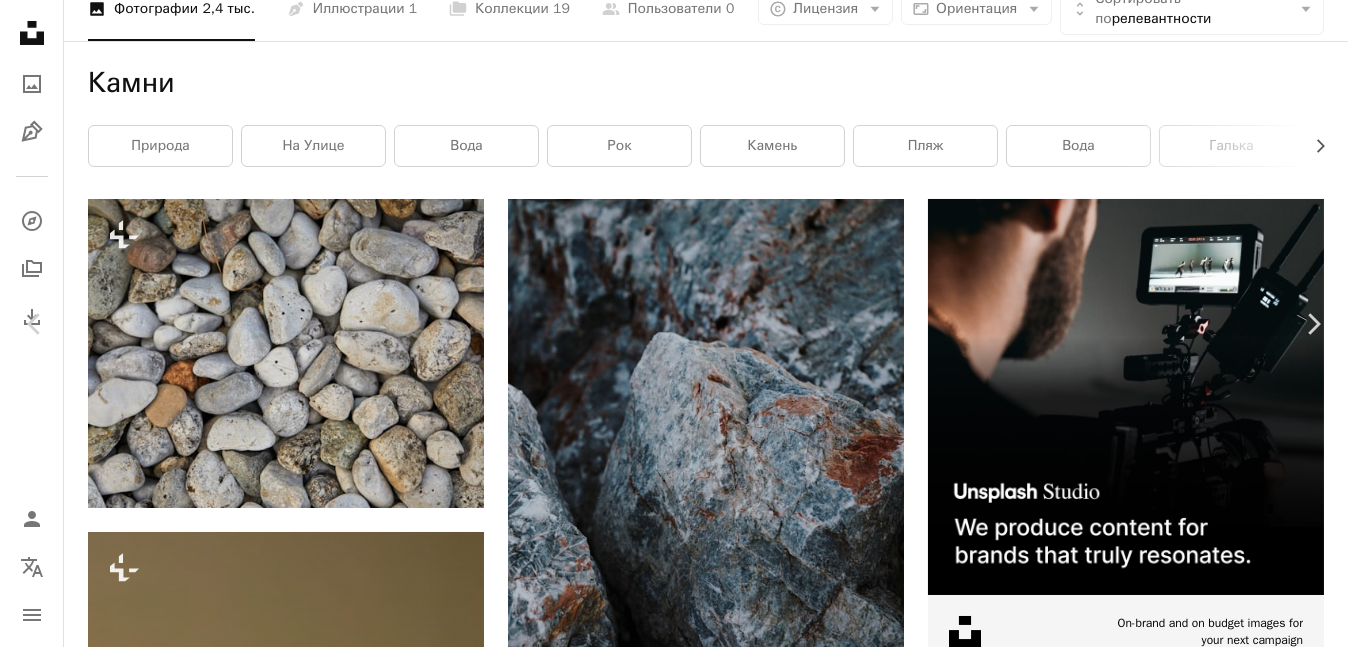click at bounding box center [1056, 4620] 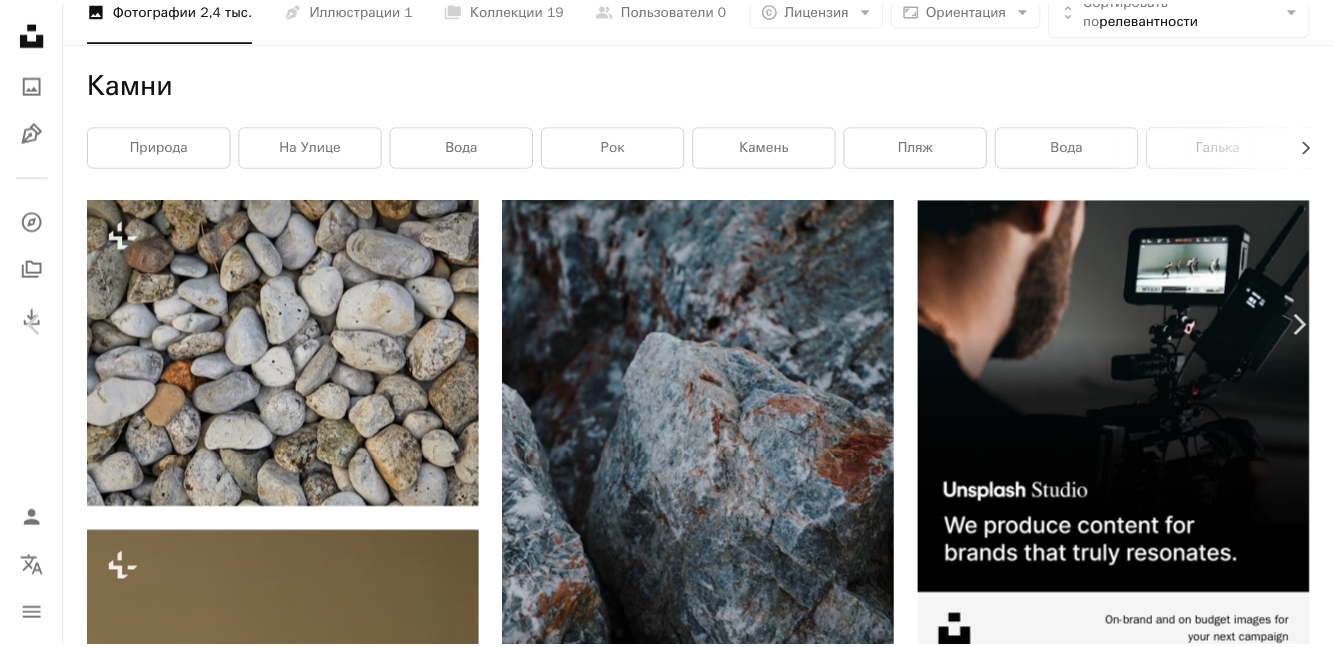 scroll, scrollTop: 0, scrollLeft: 0, axis: both 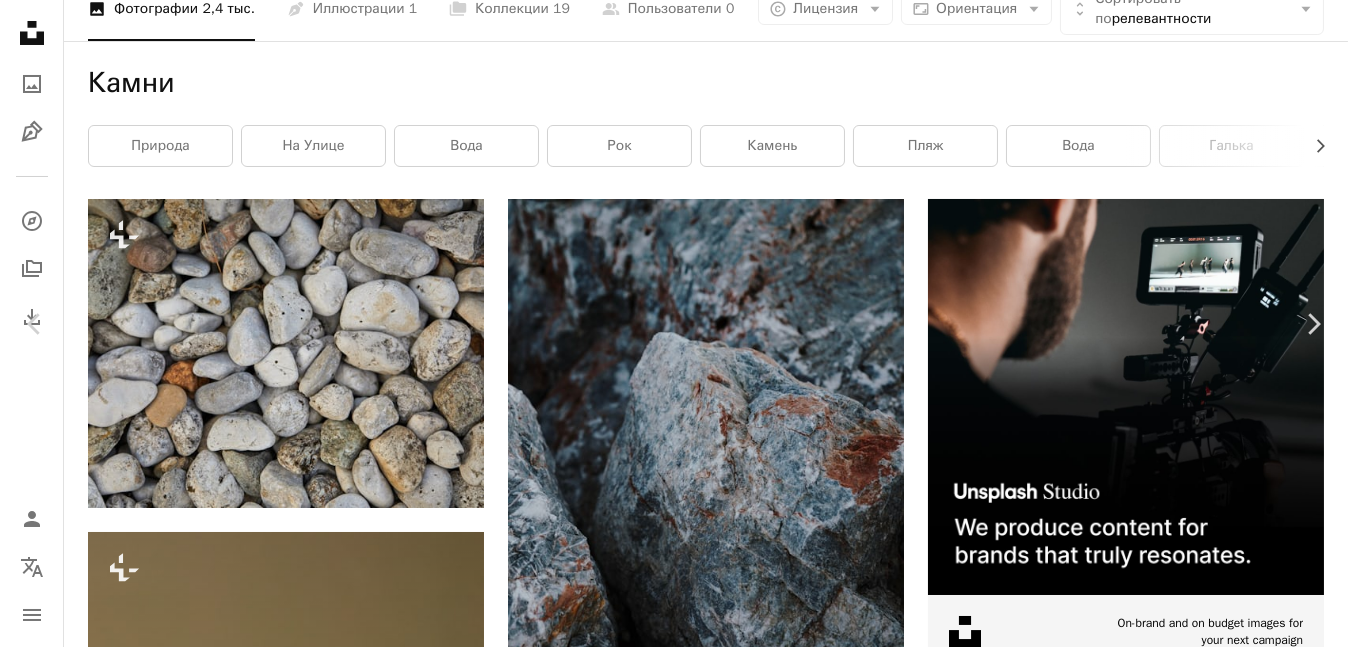 click on "[FIRST] [LAST]" at bounding box center [674, 7634] 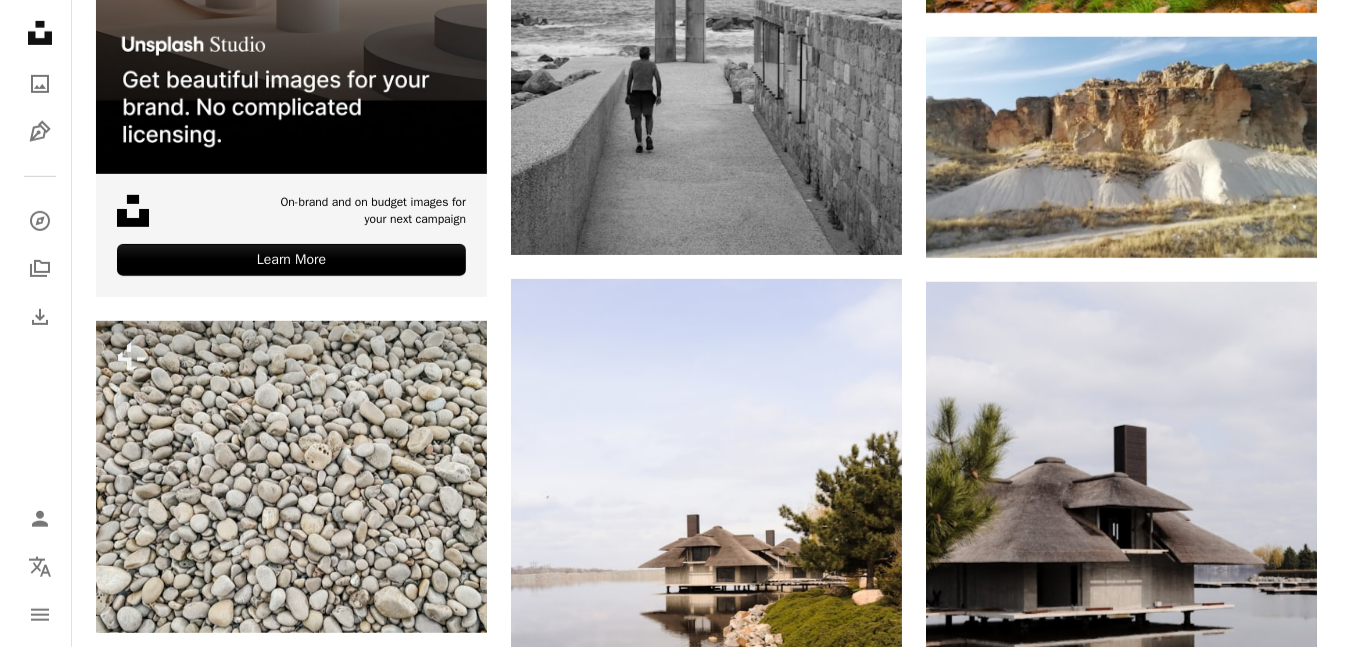 scroll, scrollTop: 4600, scrollLeft: 0, axis: vertical 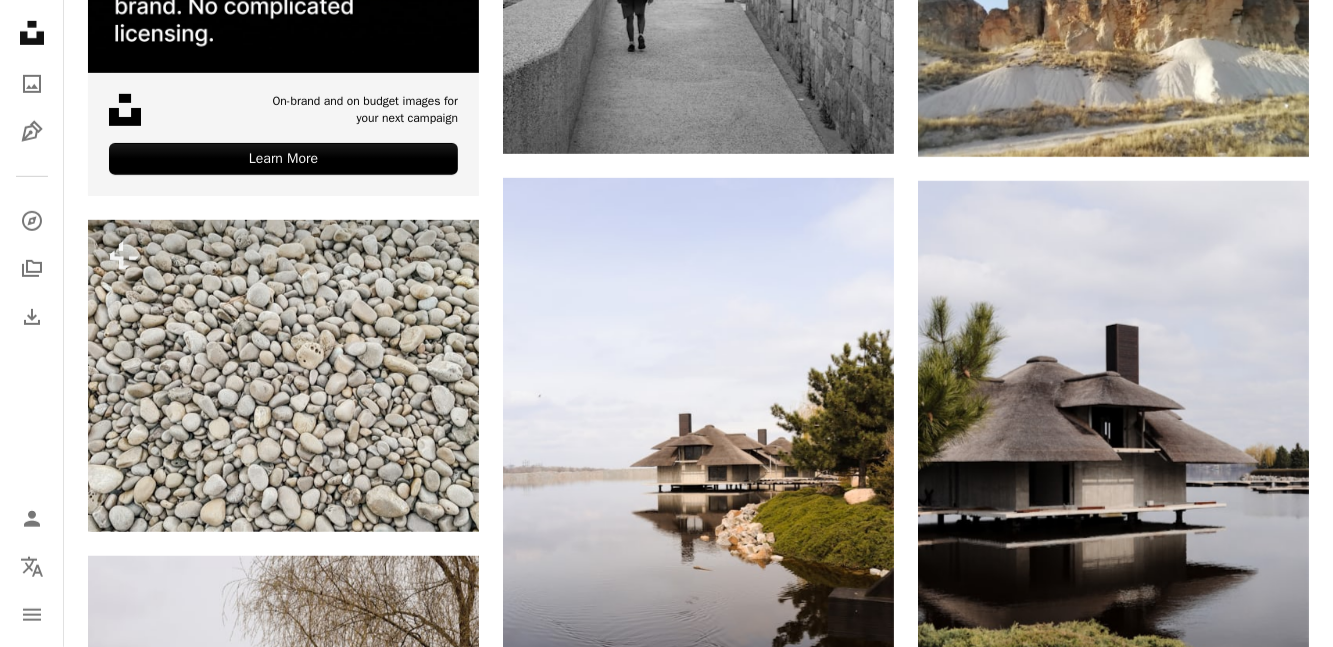 click at bounding box center (1113, 1085) 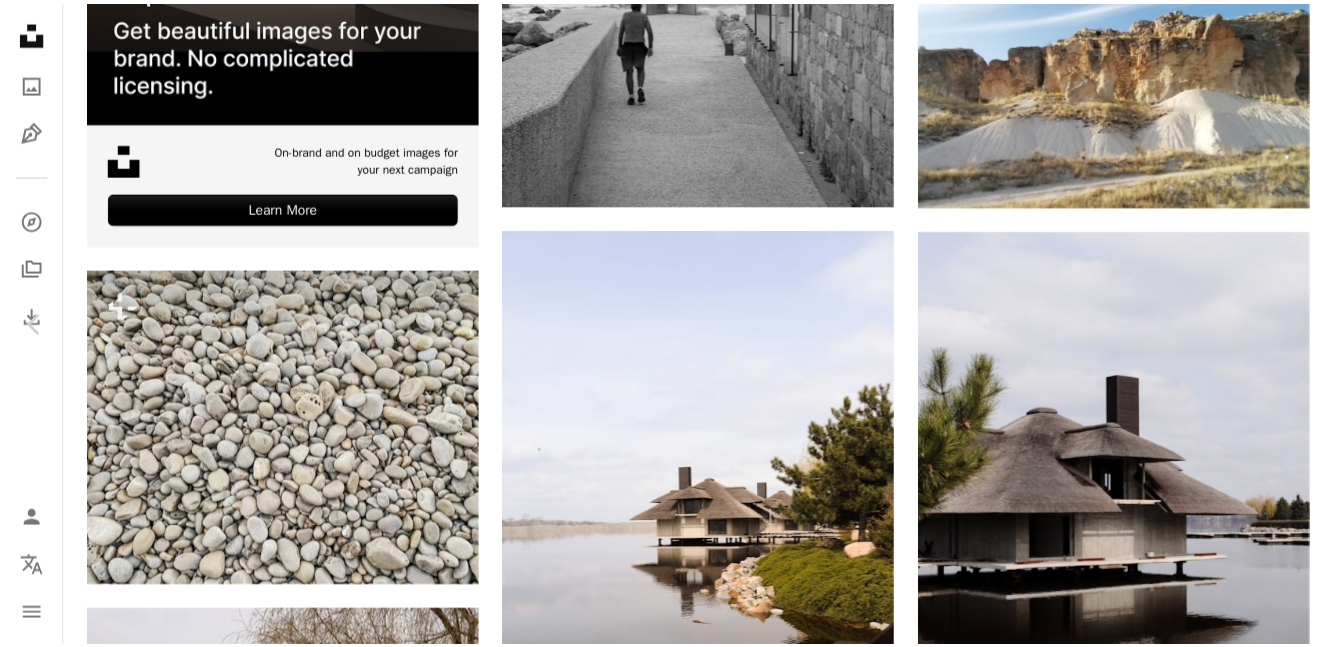 scroll, scrollTop: 0, scrollLeft: 0, axis: both 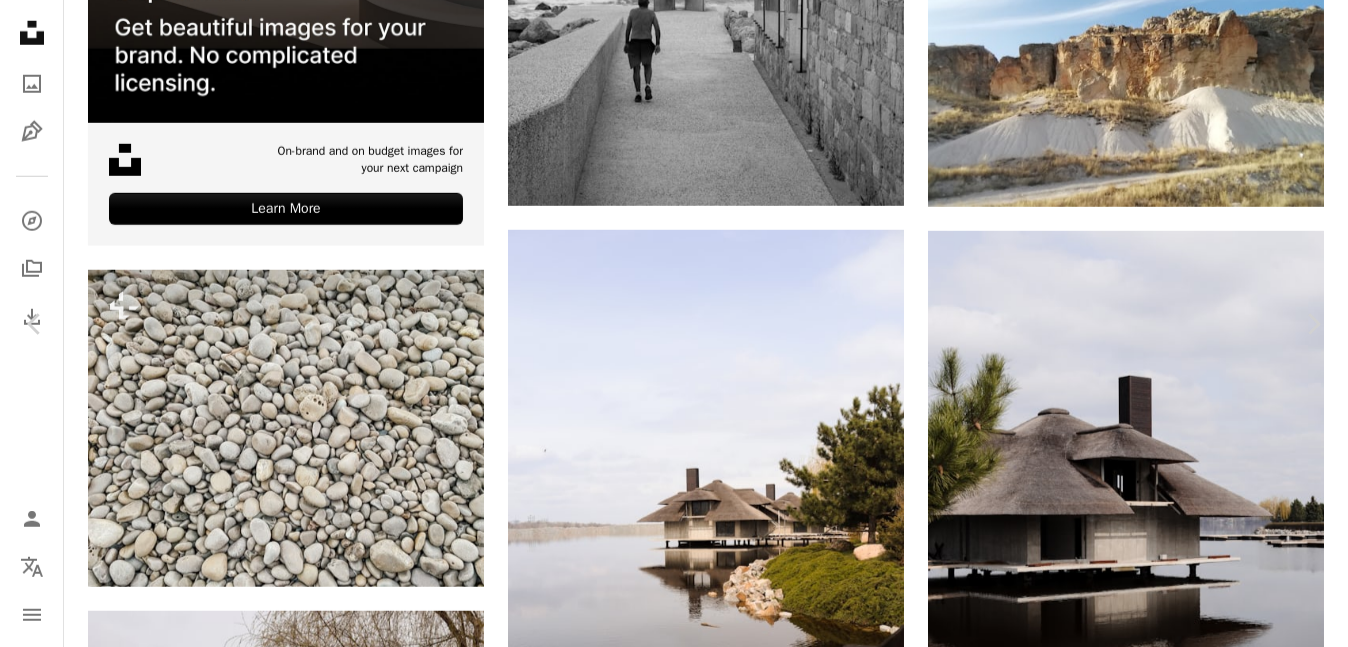 click on "Chevron down" 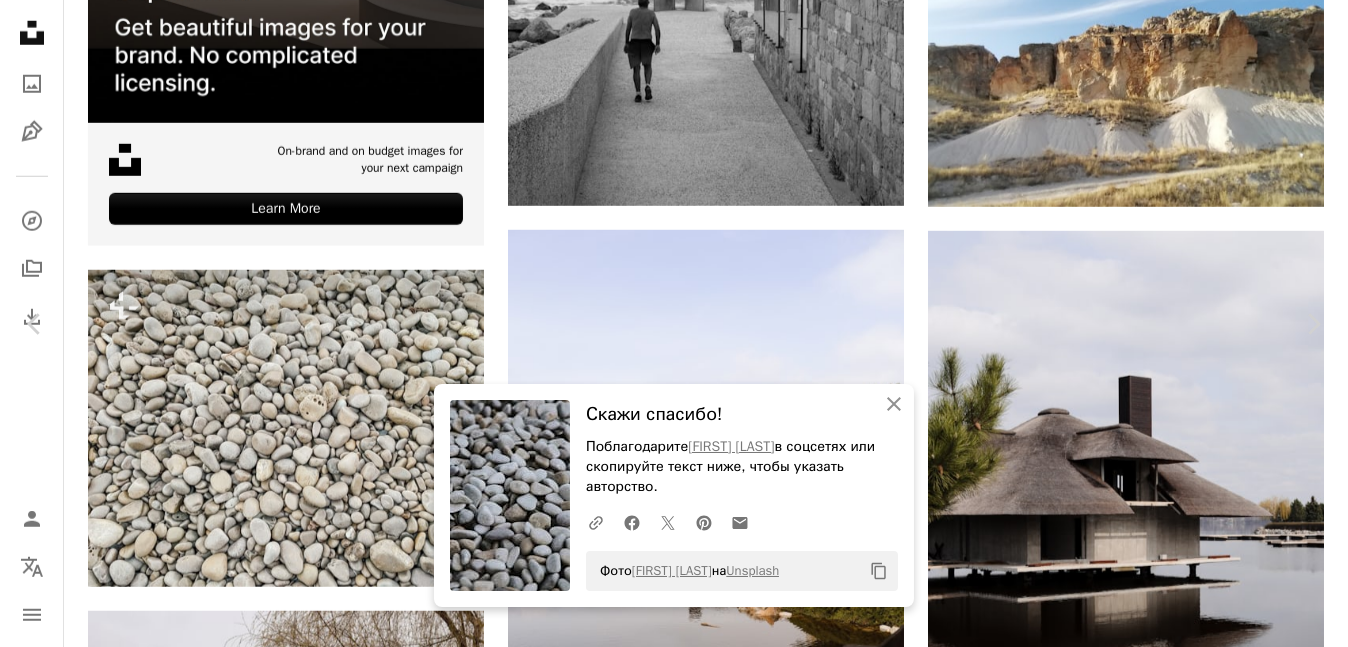 click on "[FIRST] [LAST]" at bounding box center (674, 6651) 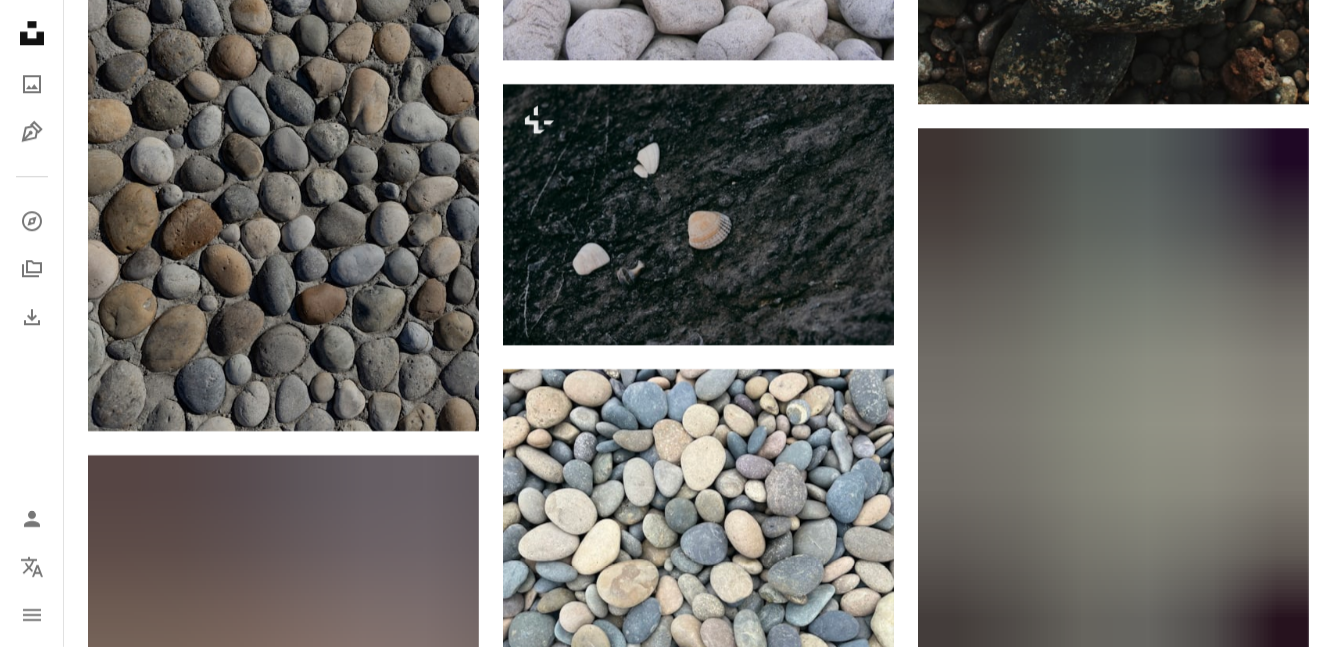 scroll, scrollTop: 7238, scrollLeft: 0, axis: vertical 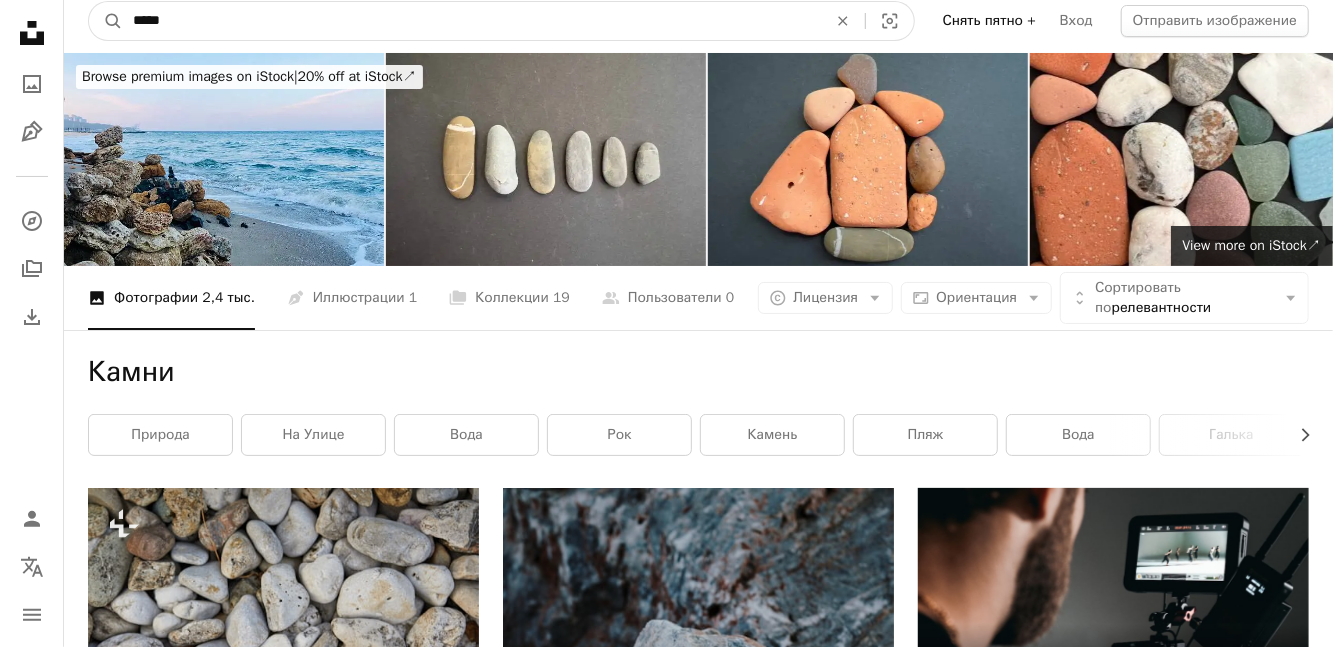click on "*****" at bounding box center (472, 21) 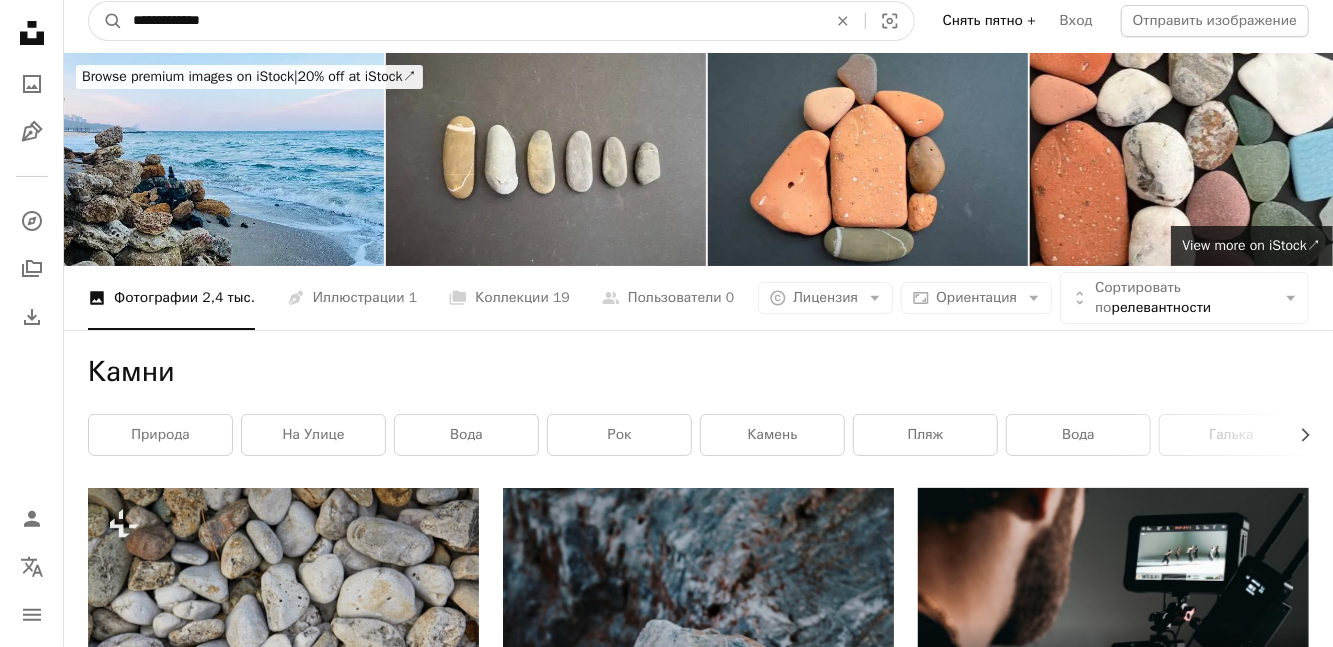 type on "**********" 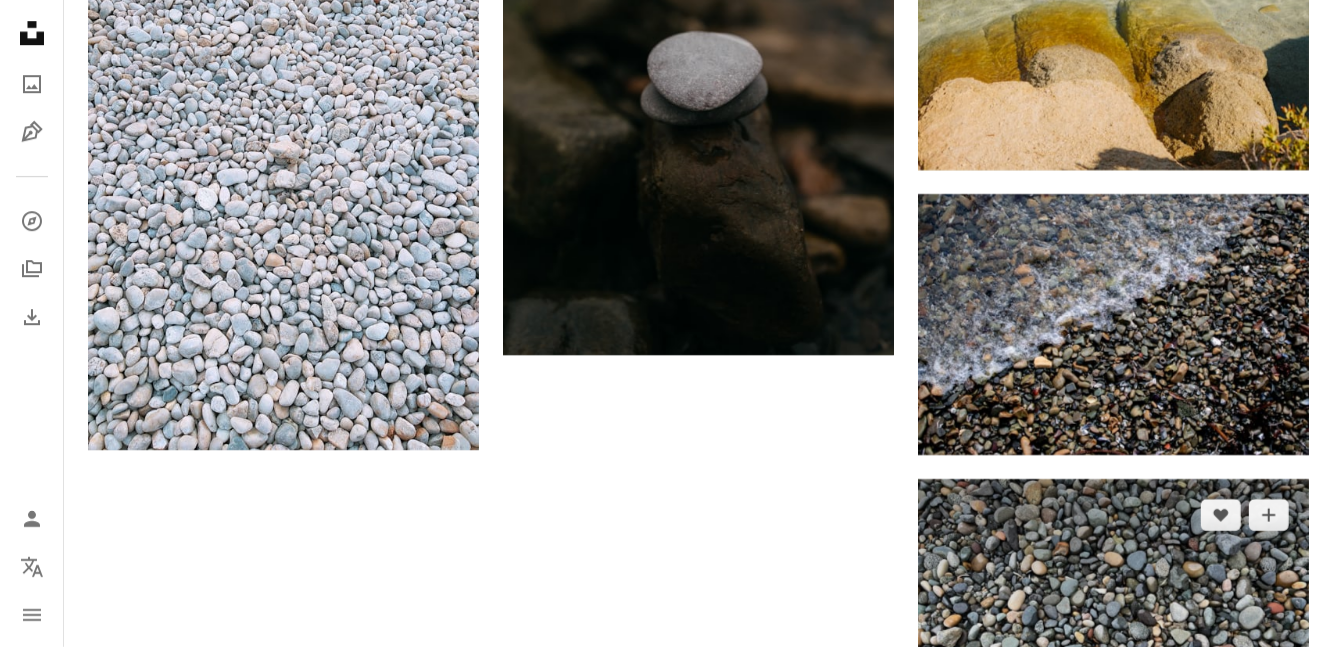 scroll, scrollTop: 3300, scrollLeft: 0, axis: vertical 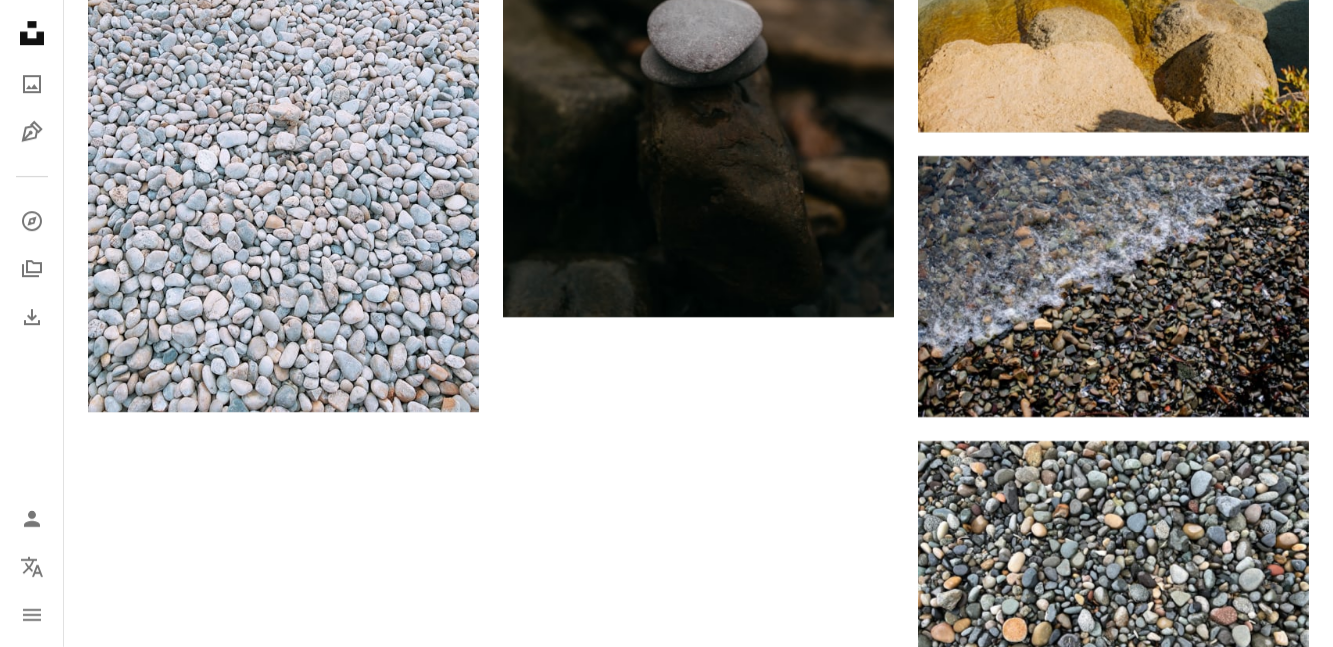click on "Загружайте больше" at bounding box center (698, 1229) 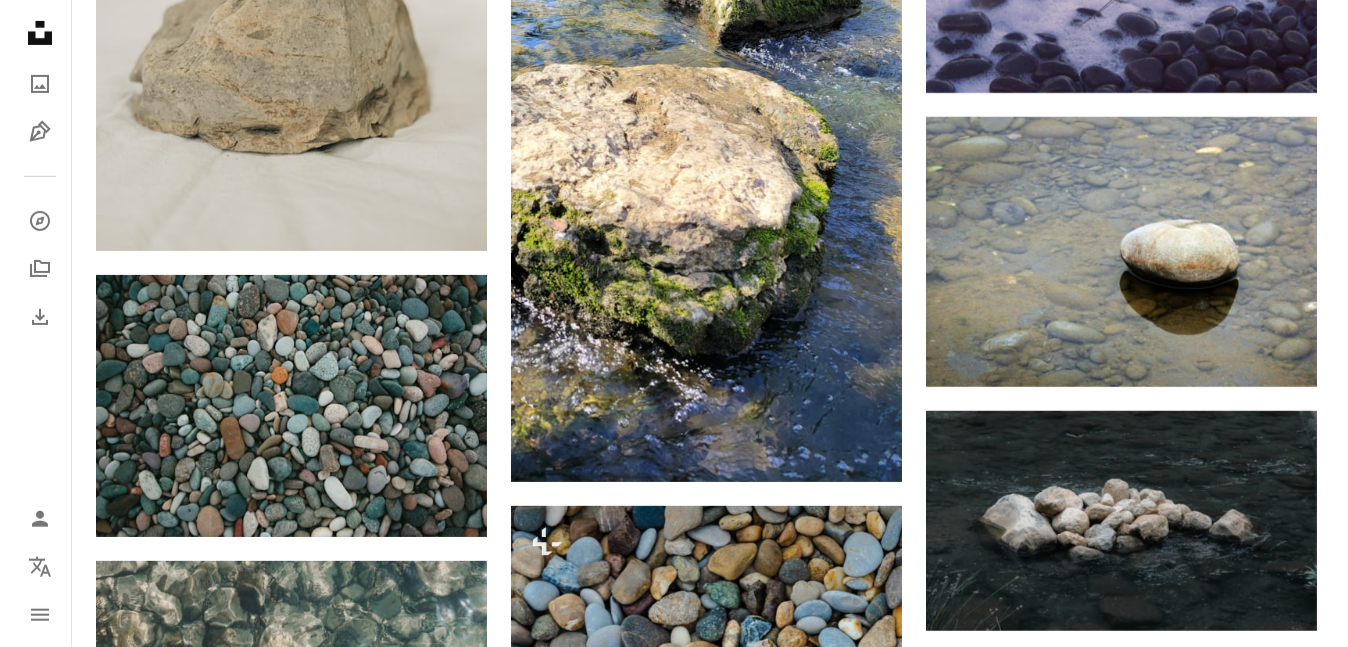 scroll, scrollTop: 4200, scrollLeft: 0, axis: vertical 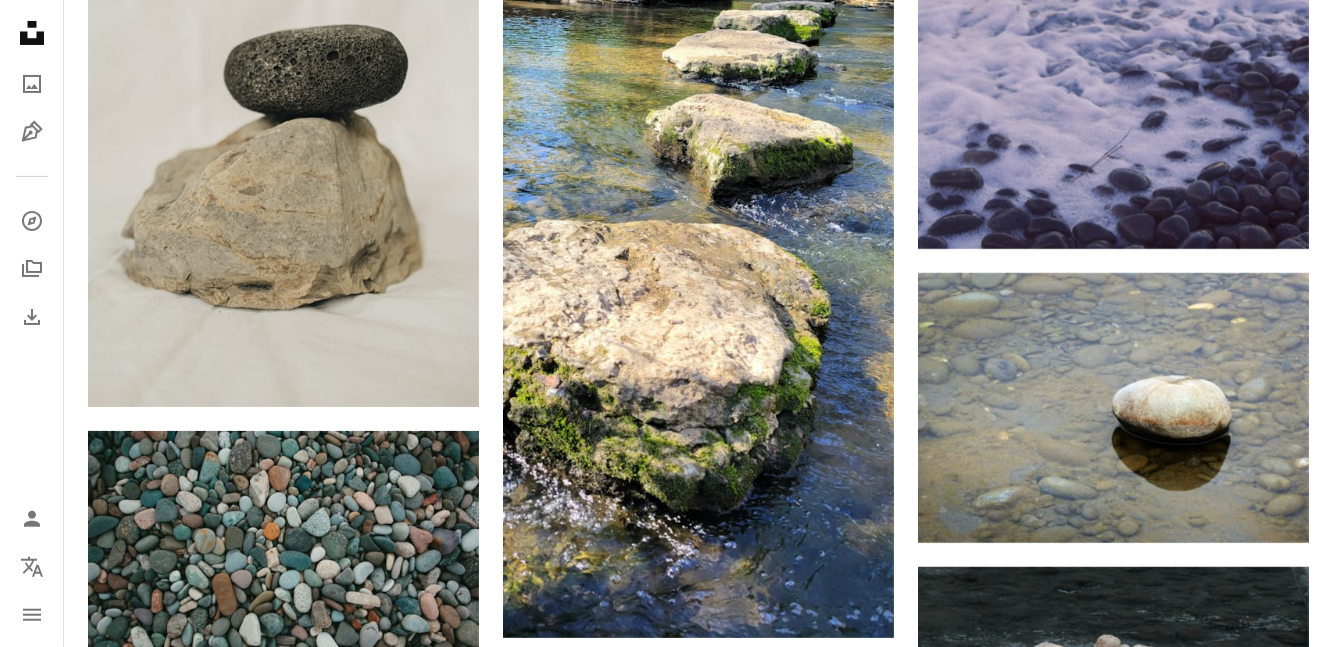 click at bounding box center [1113, 1071] 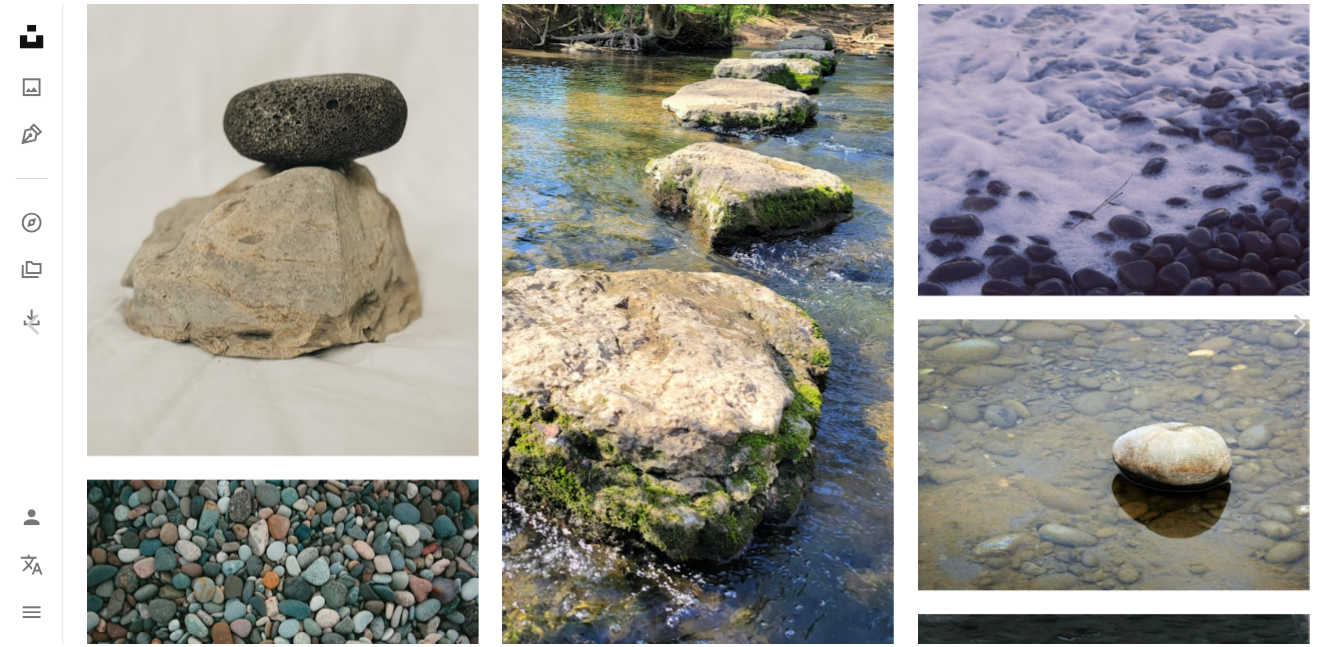 scroll, scrollTop: 0, scrollLeft: 0, axis: both 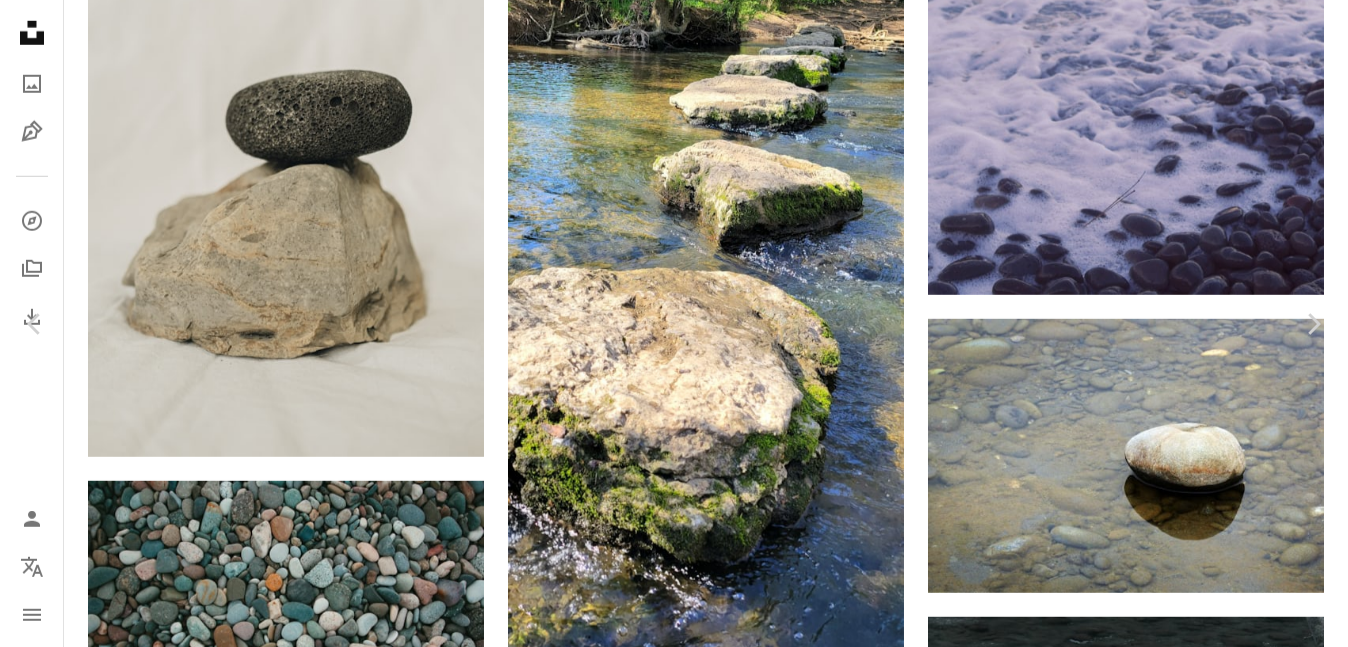 click on "An X shape Chevron left Chevron right [FIRST] [LAST] Доступно для аренды A checkmark inside of a circle A heart A plus sign Скачать бесплатно Chevron down Zoom in Число просмотров 170,826 Загрузки 1,287 A forward-right arrow Поделиться Info icon Информация More Actions Ручей, струящийся по камням. Голубой, спокойный, расслабляющий Calendar outlined Опубликовано [DATE] Safety Можно использовать бесплатно по лицензии Unsplash предыстория Синий водопад Красота Цвет река спокойствие Красивые цвет мох поток [COUNTRY] ручей капать капли каскад Серый Приключения На улице досуговые мероприятия Browse premium related images on iStock | ↗ For" at bounding box center [674, 6821] 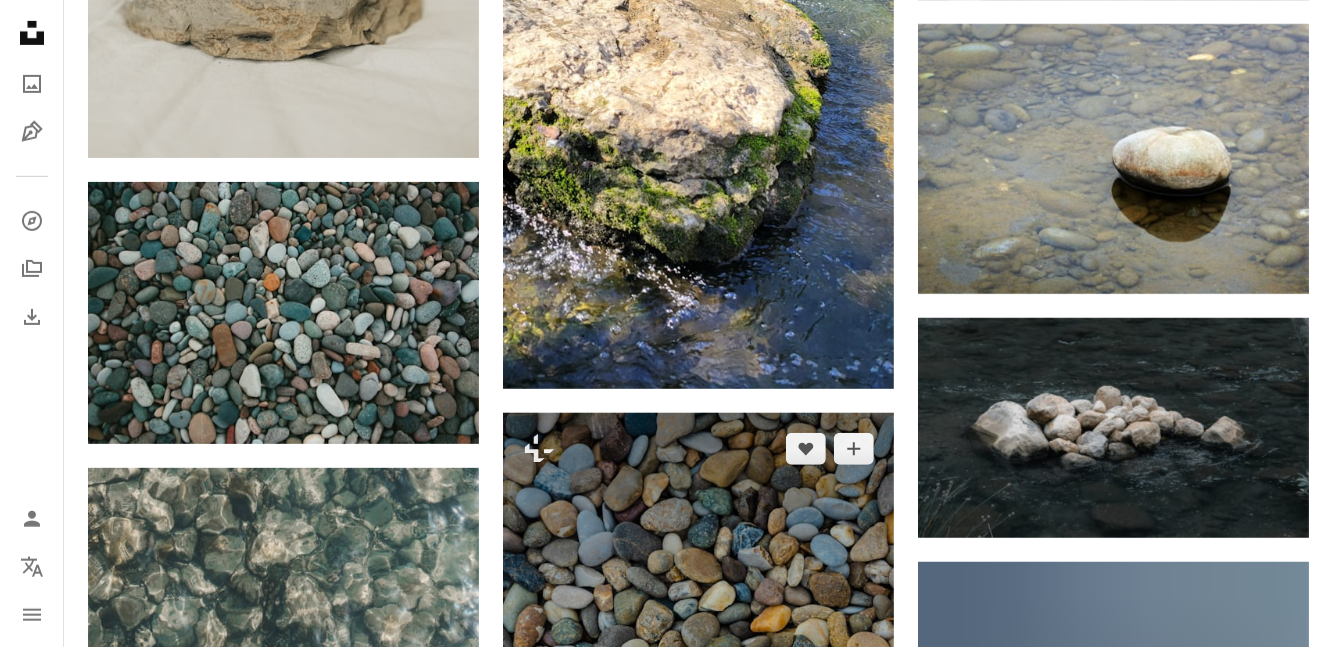 scroll, scrollTop: 4700, scrollLeft: 0, axis: vertical 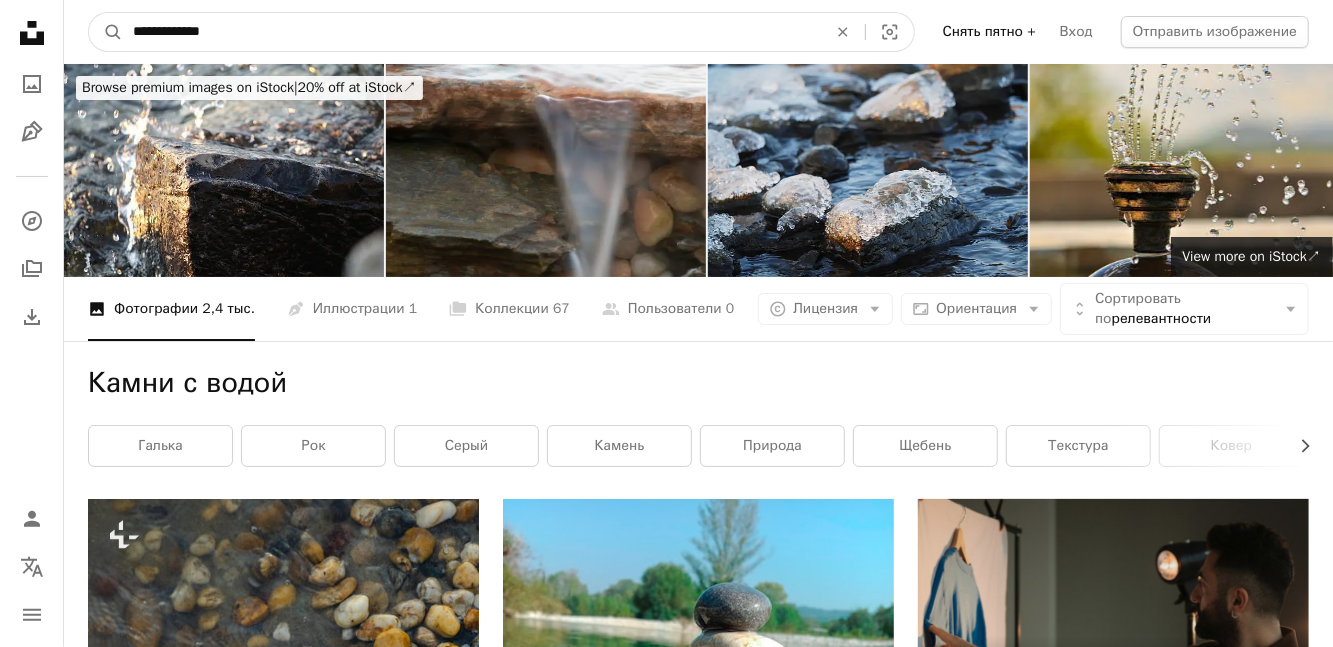 click on "**********" at bounding box center (472, 32) 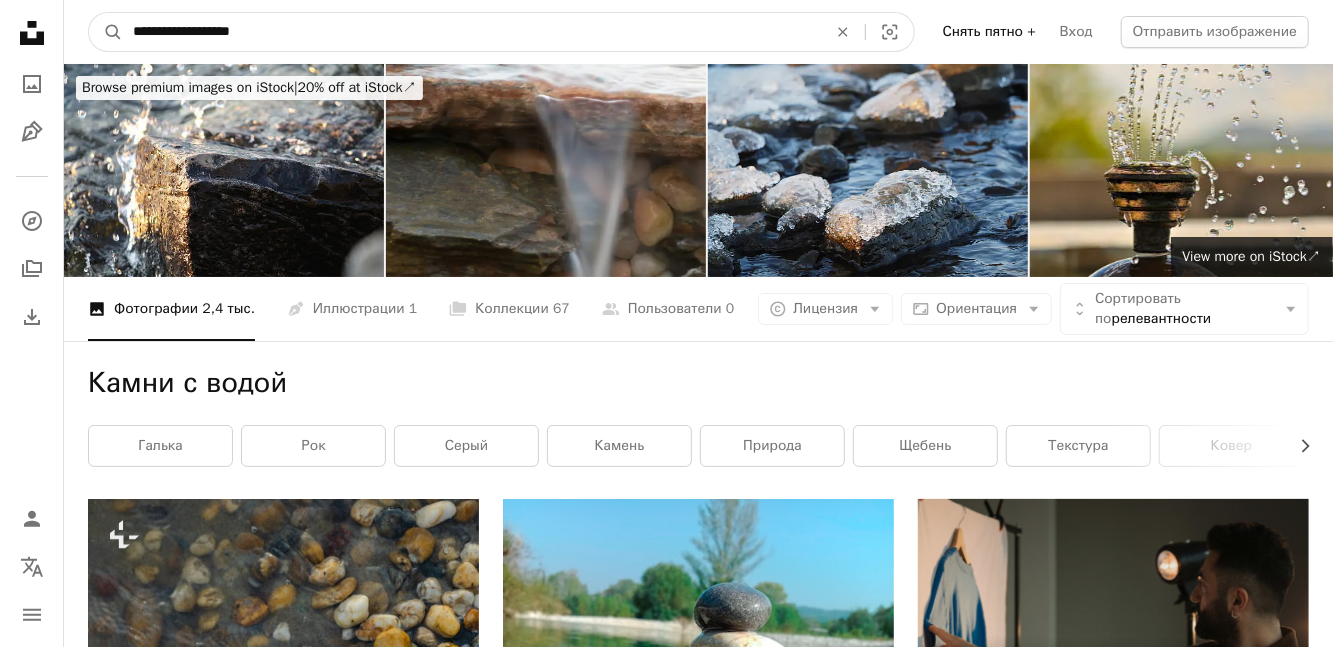 type on "**********" 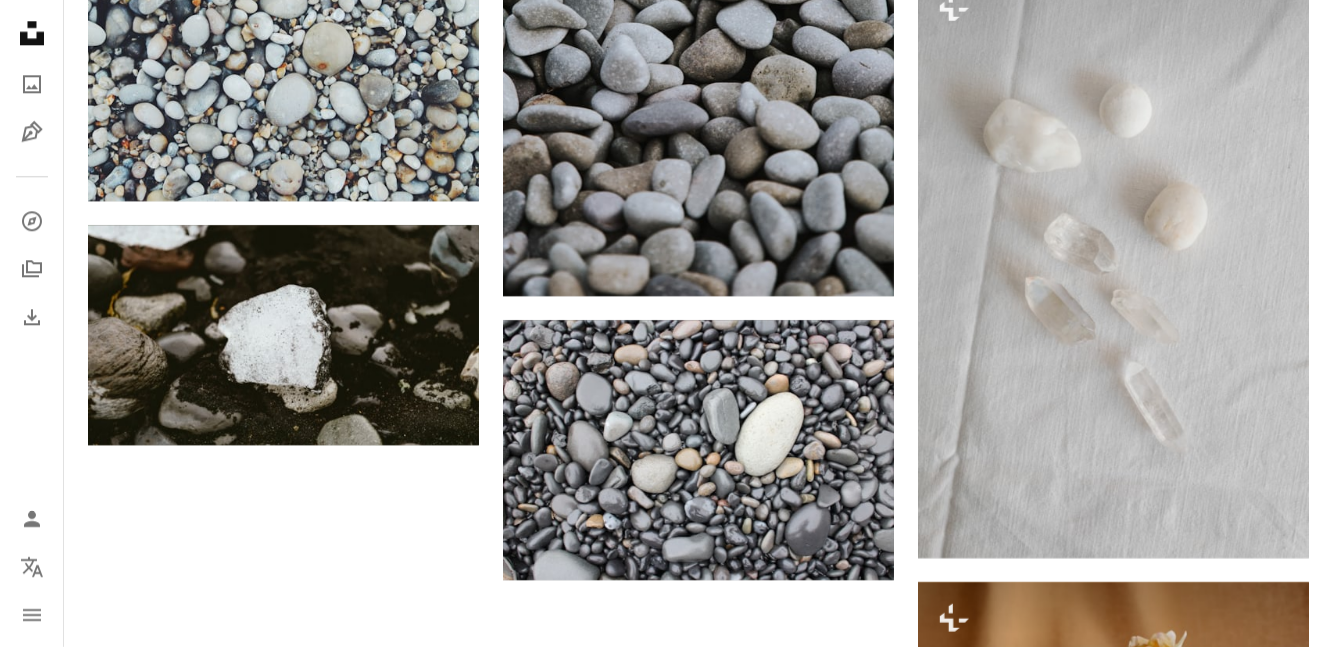 scroll, scrollTop: 2976, scrollLeft: 0, axis: vertical 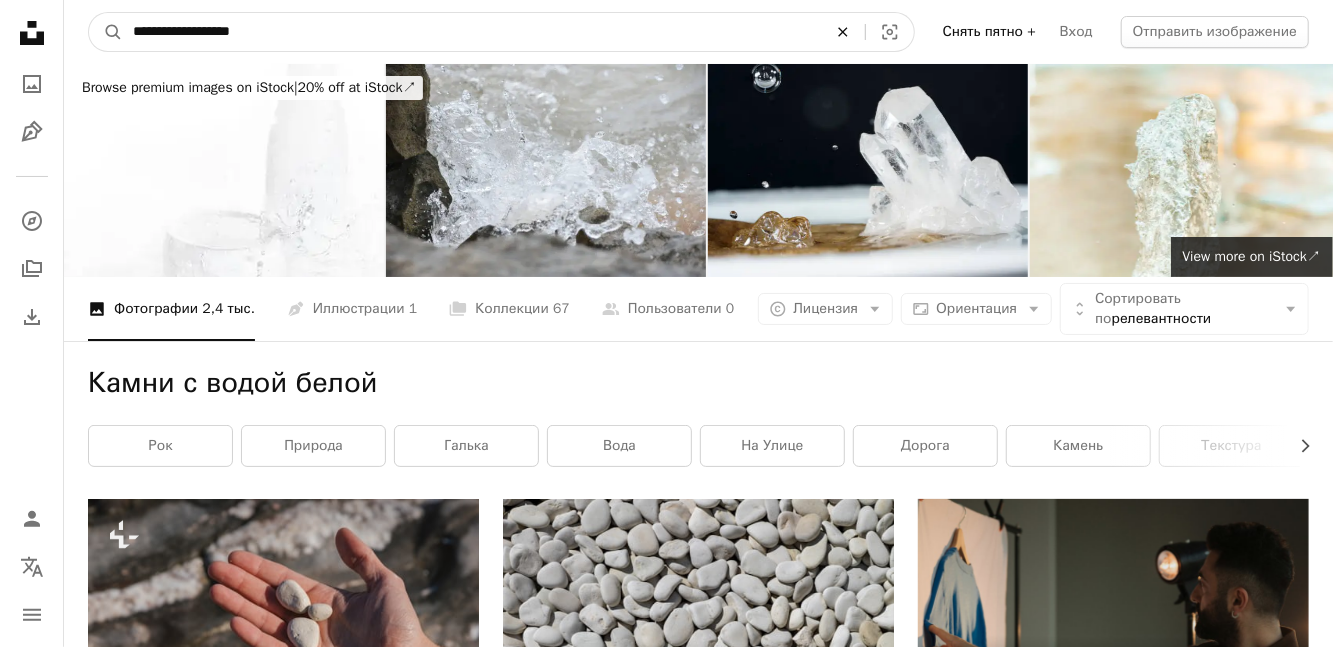 click on "An X shape" at bounding box center (843, 32) 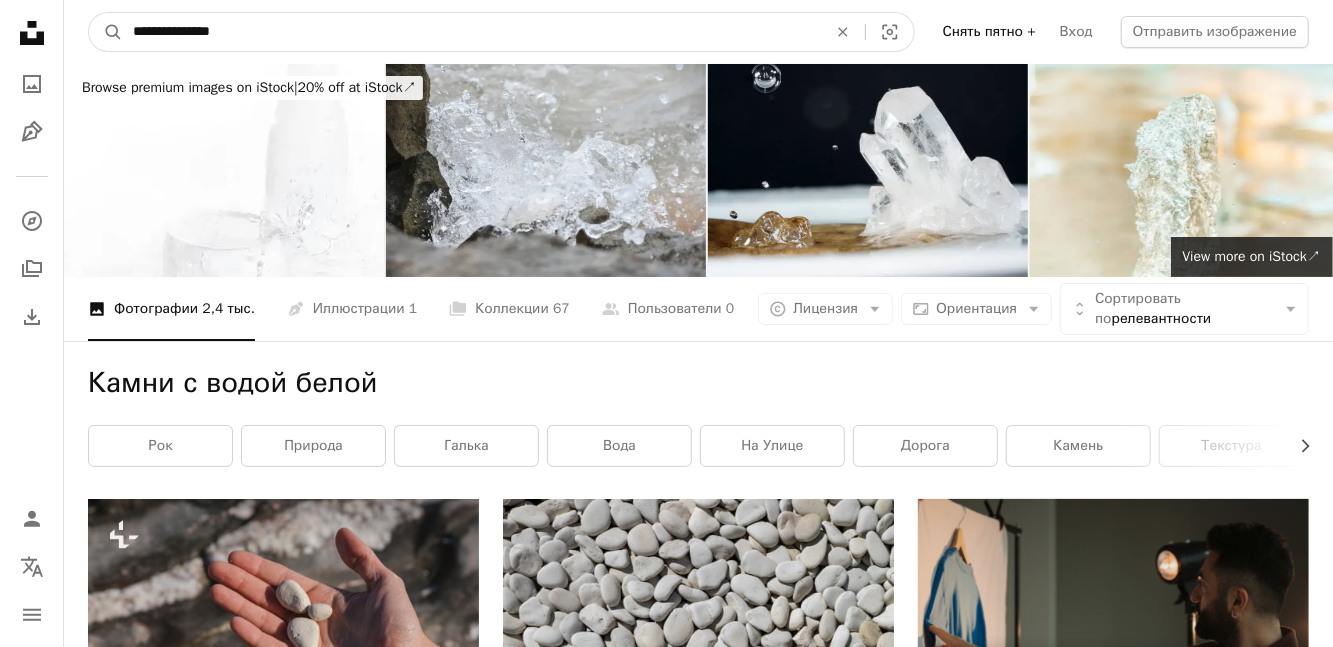 type on "**********" 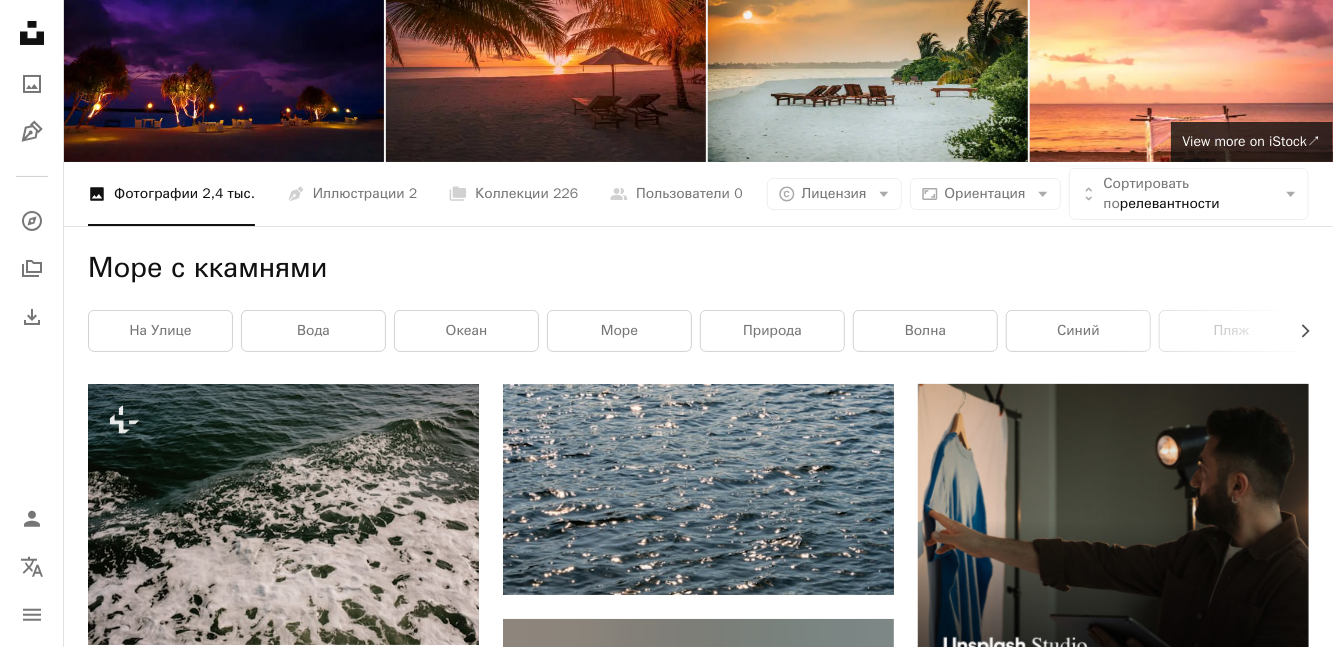 scroll, scrollTop: 0, scrollLeft: 0, axis: both 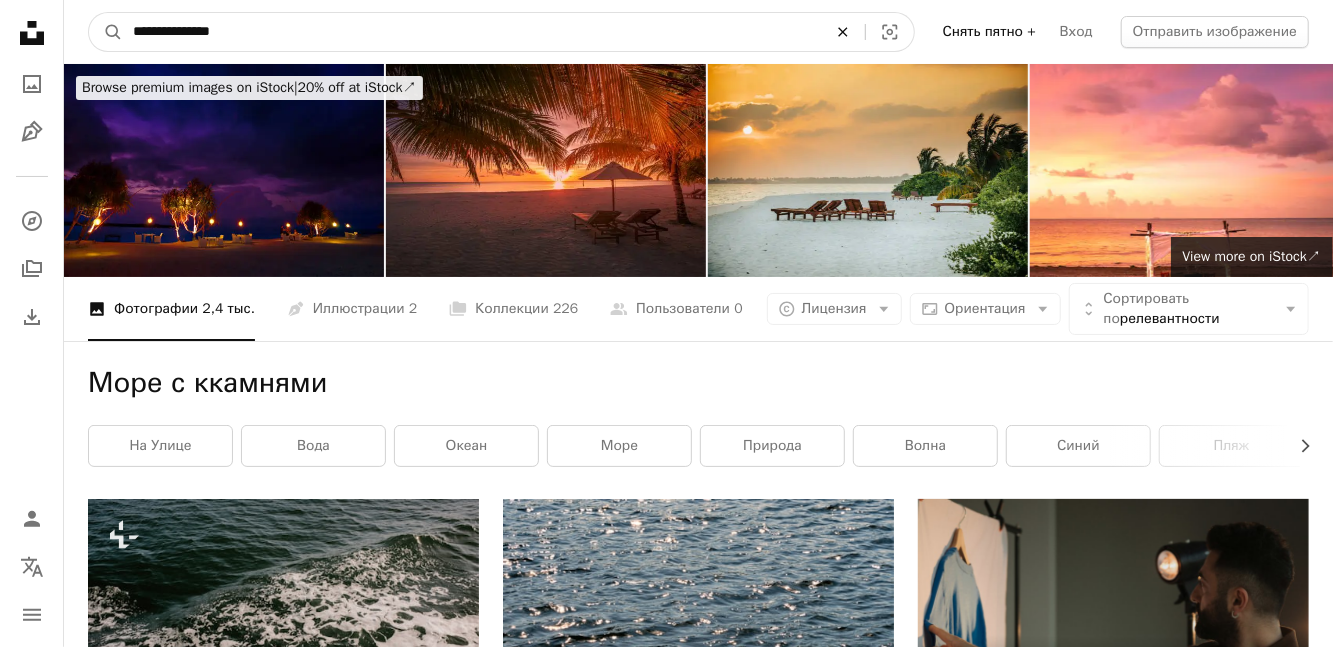 click on "An X shape" 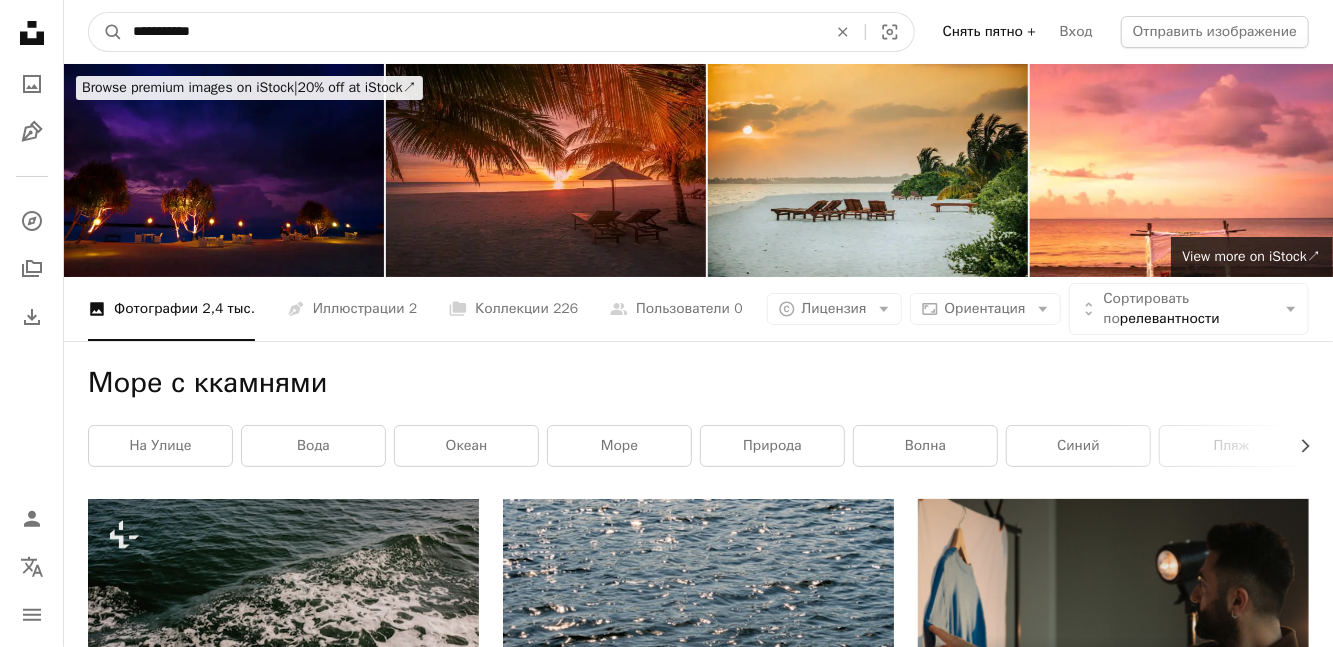 type on "**********" 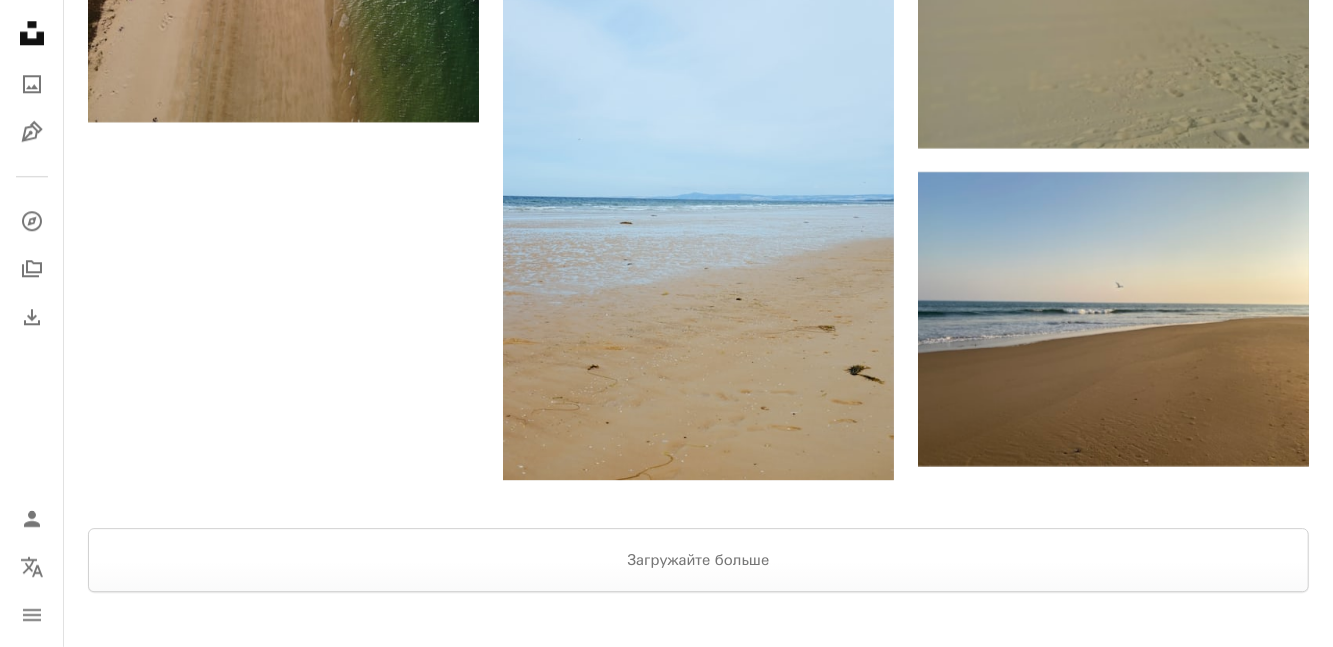 scroll, scrollTop: 2967, scrollLeft: 0, axis: vertical 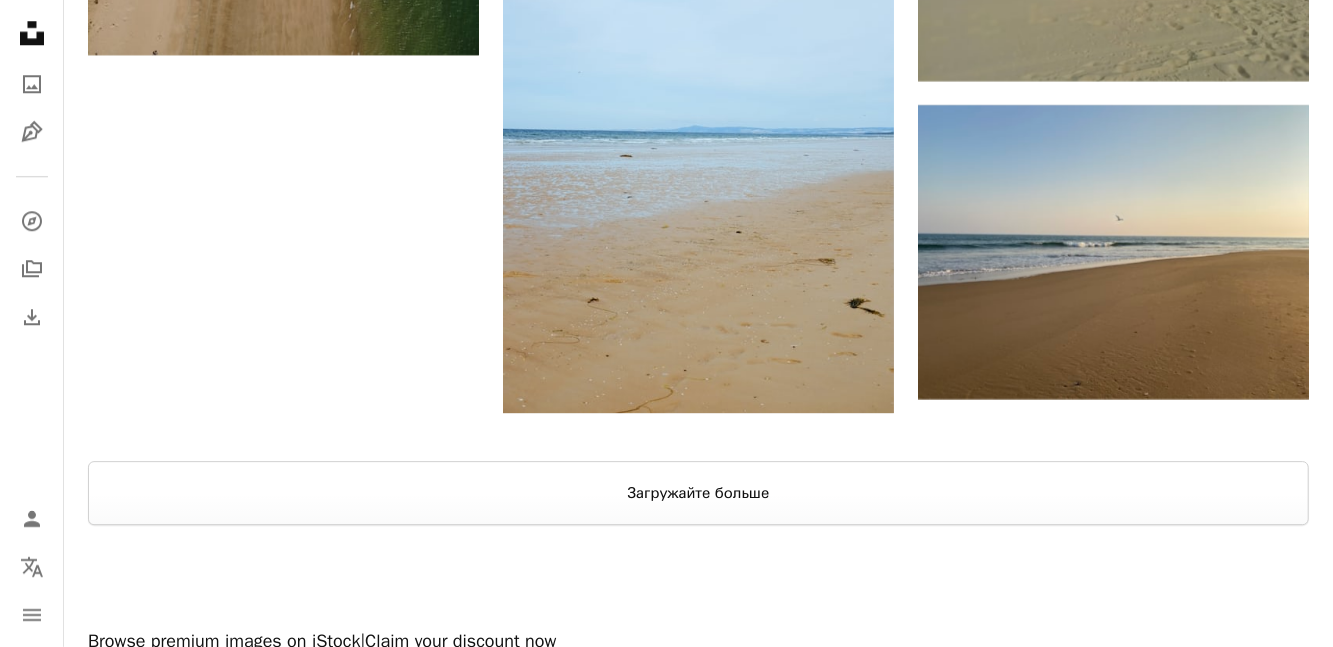 click on "Загружайте больше" at bounding box center (698, 493) 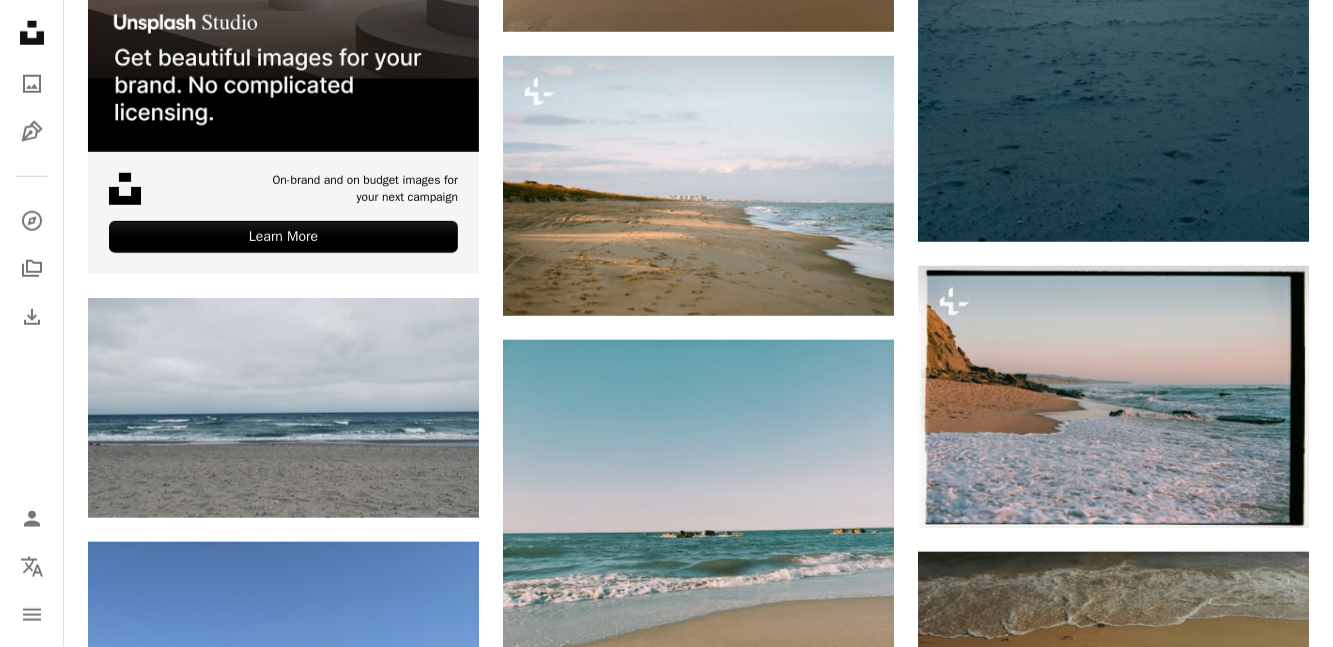 scroll, scrollTop: 4867, scrollLeft: 0, axis: vertical 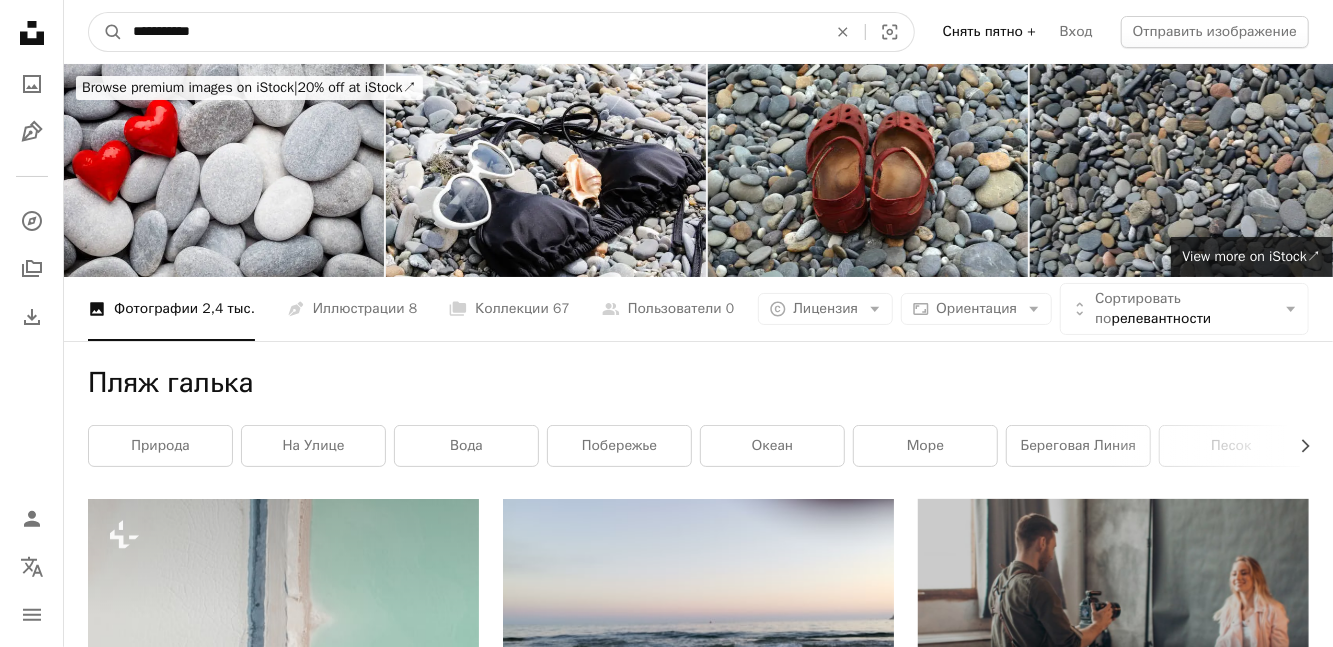 click on "**********" at bounding box center [472, 32] 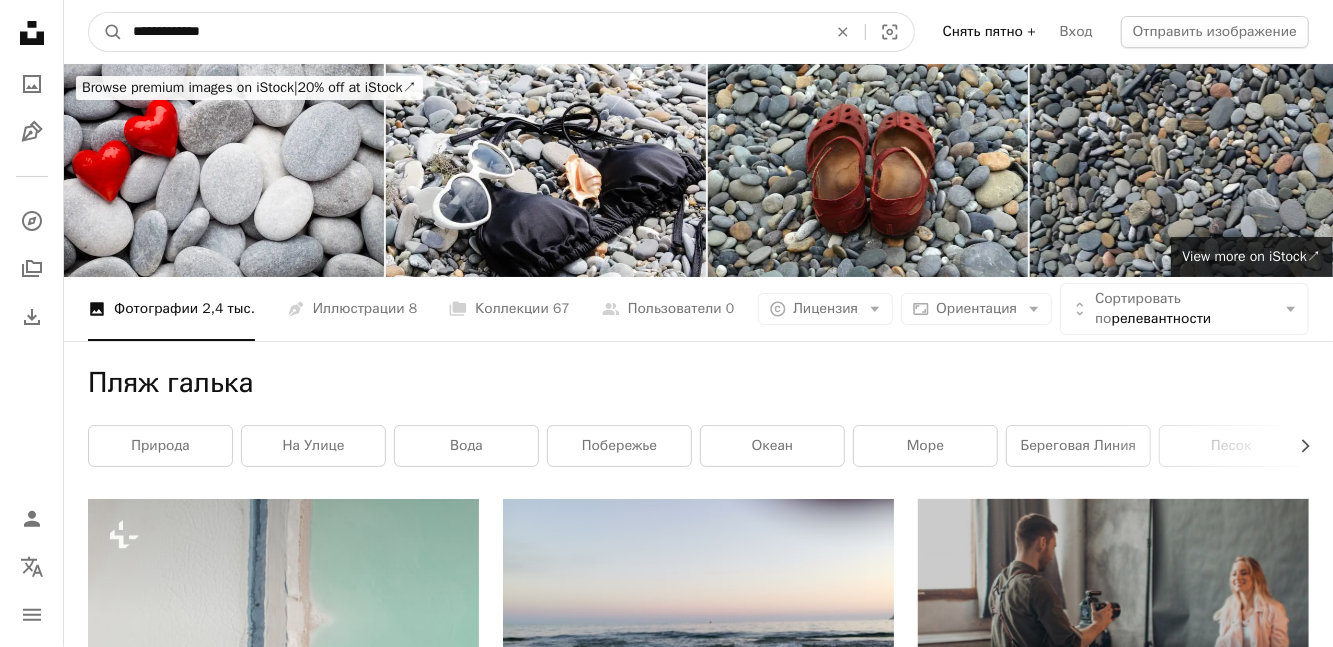 click on "**********" at bounding box center (472, 32) 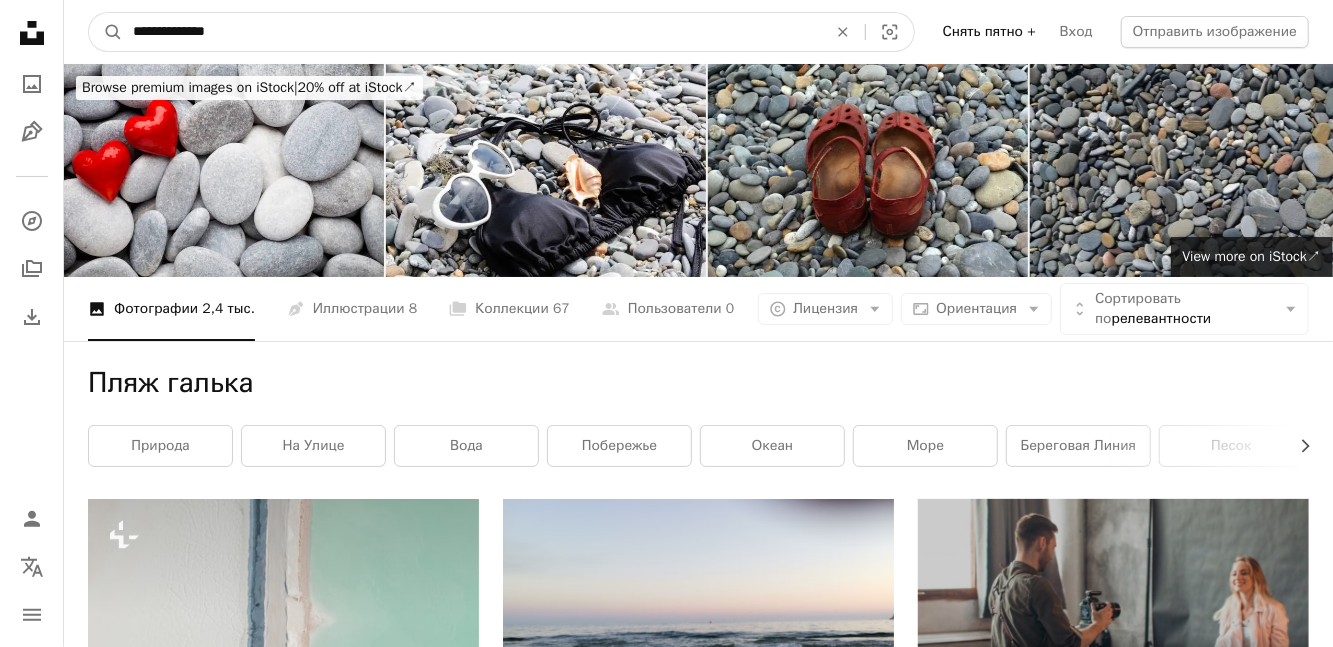 type on "**********" 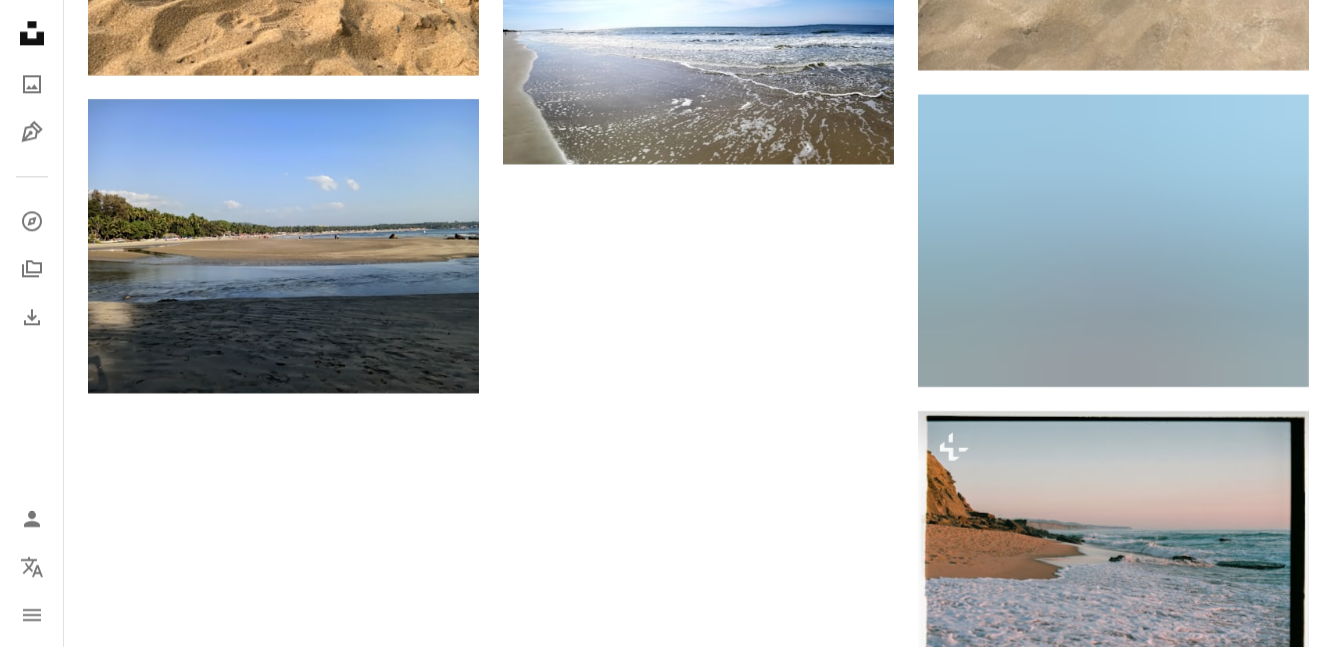 scroll, scrollTop: 2709, scrollLeft: 0, axis: vertical 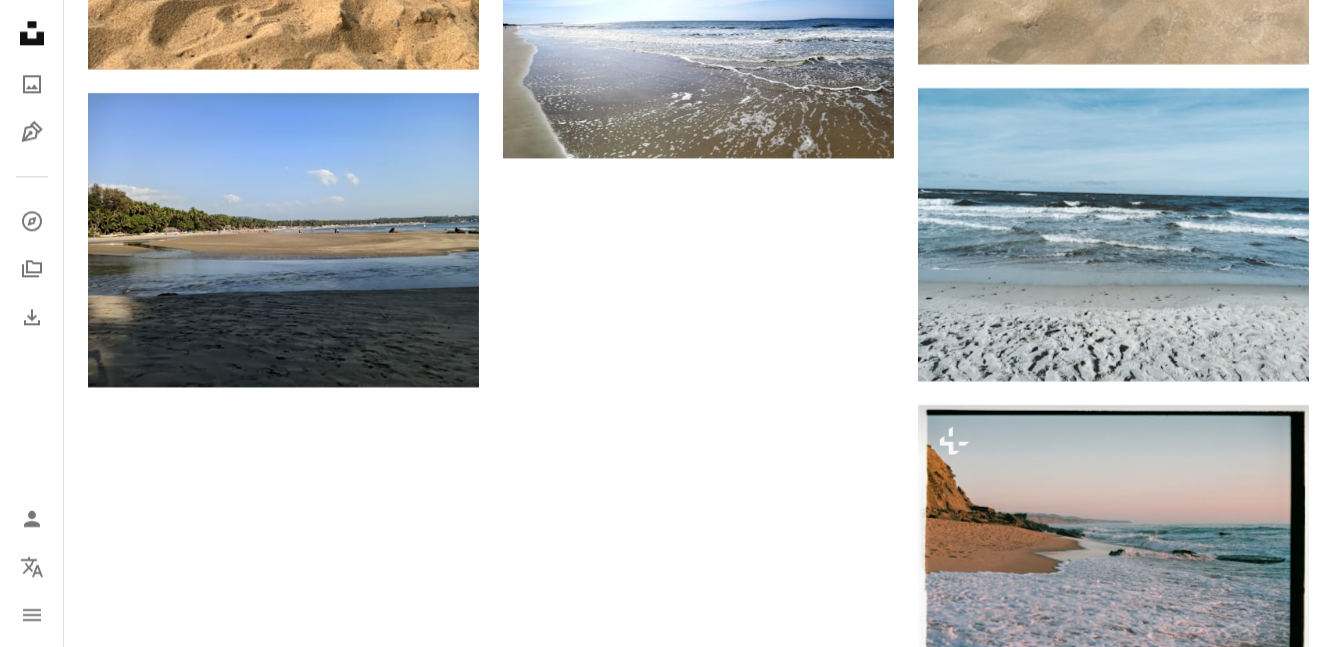 click on "Загружайте больше" at bounding box center [698, 1032] 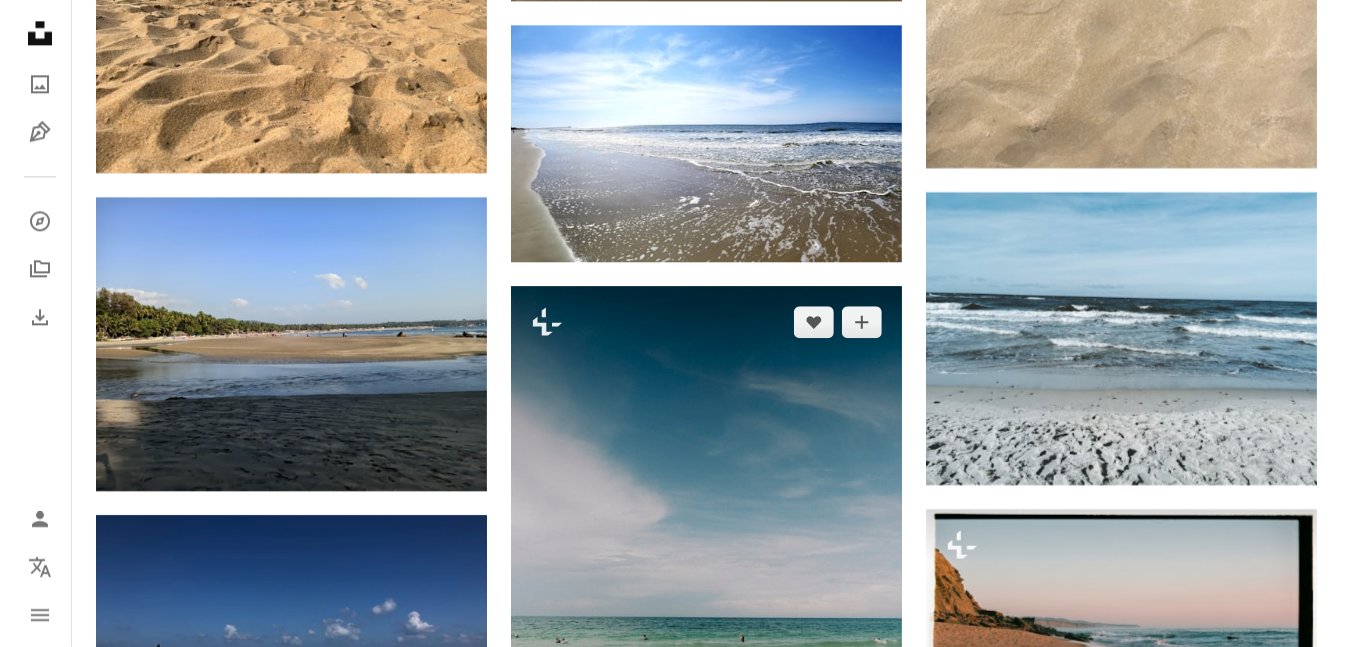 scroll, scrollTop: 2509, scrollLeft: 0, axis: vertical 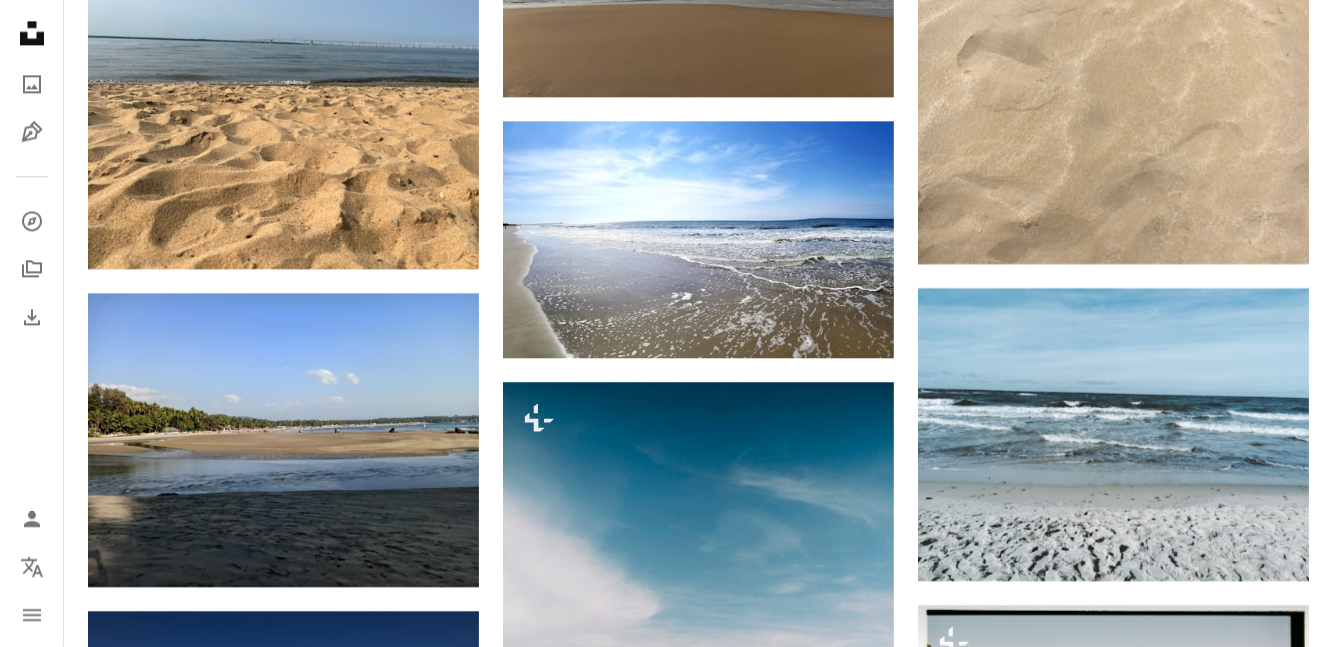 click at bounding box center [1113, 1021] 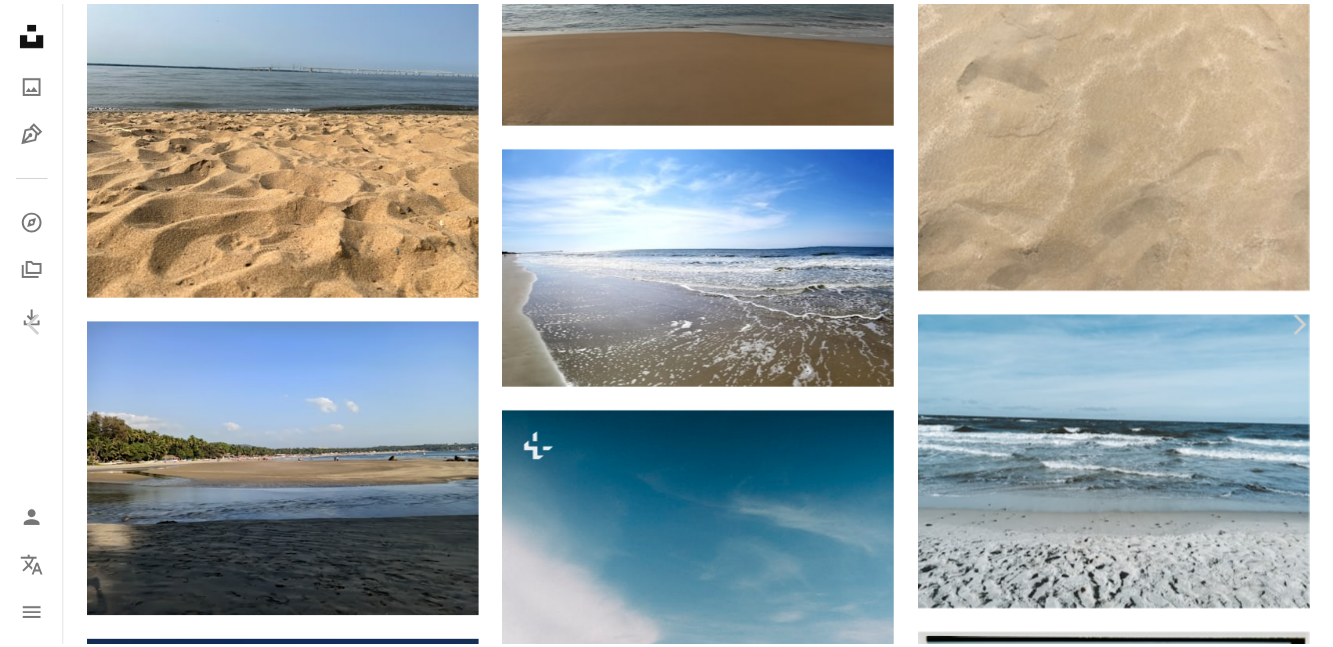 scroll, scrollTop: 100, scrollLeft: 0, axis: vertical 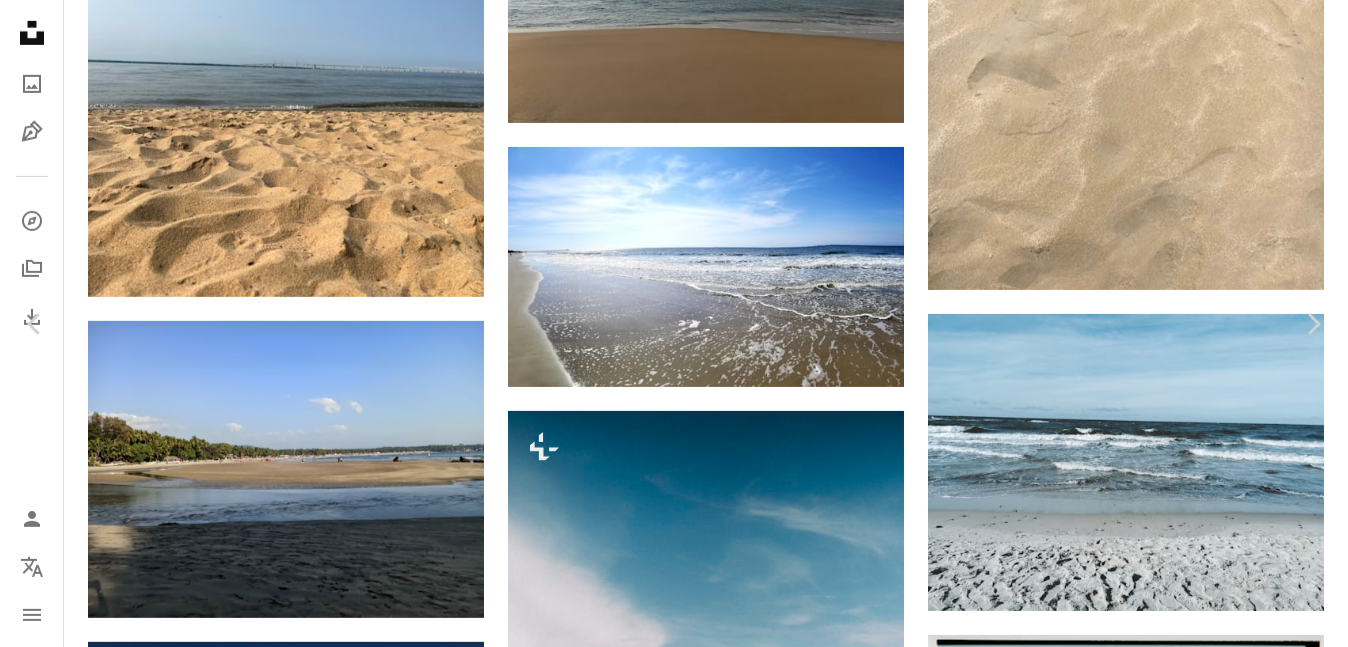 click on "An X shape Chevron left Chevron right [FIRST] [LAST] Доступно для аренды A checkmark inside of a circle A heart A plus sign Скачать бесплатно Chevron down Zoom in Число просмотров 107,126 Загрузки 1,587 A forward-right arrow Поделиться Info icon Информация More Actions A map marker [CITY], [COUNTRY] Calendar outlined Опубликовано [DATE] Camera Canon, EOS 5D Mark II Safety Можно использовать бесплатно по лицензии Unsplash Пляж Зима снег Белый морской берег пляжный пейзаж земля море [CITY] Фиолетовый декорации песок Коричневый На улице США побережье земля береговая линия HD Обои для рабочего стола Browse premium related images on iStock | ↗ A heart" at bounding box center (674, 4209) 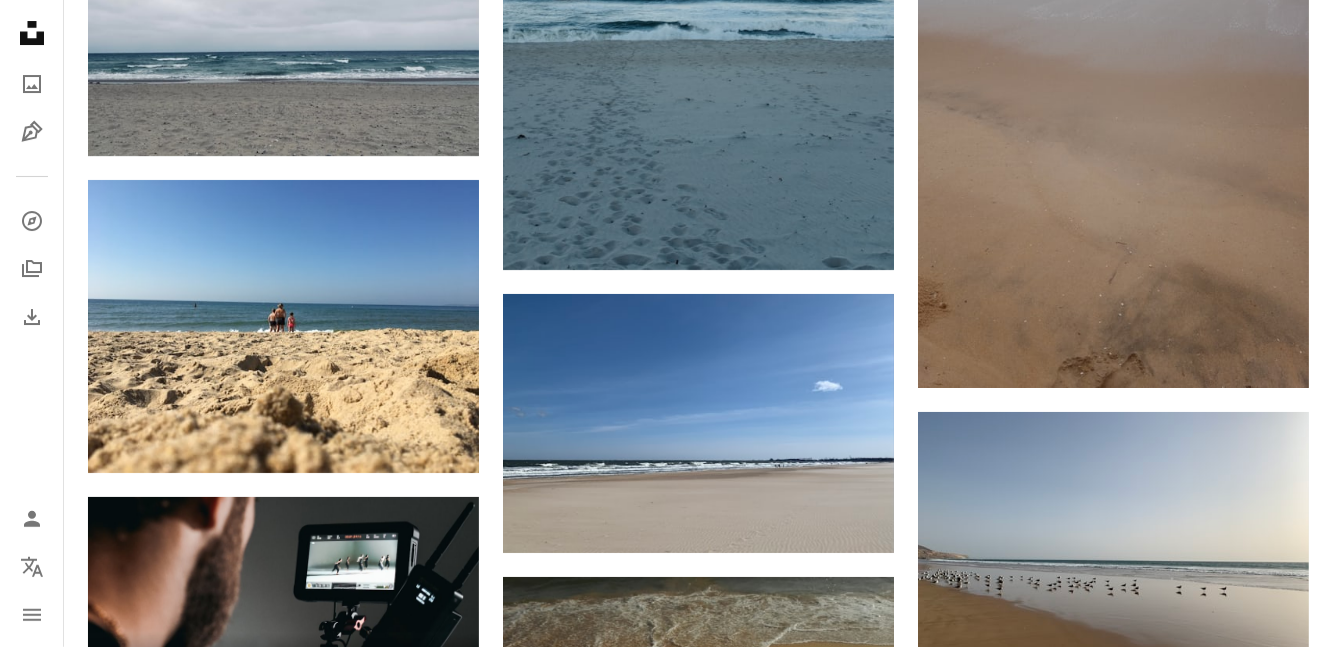 scroll, scrollTop: 4009, scrollLeft: 0, axis: vertical 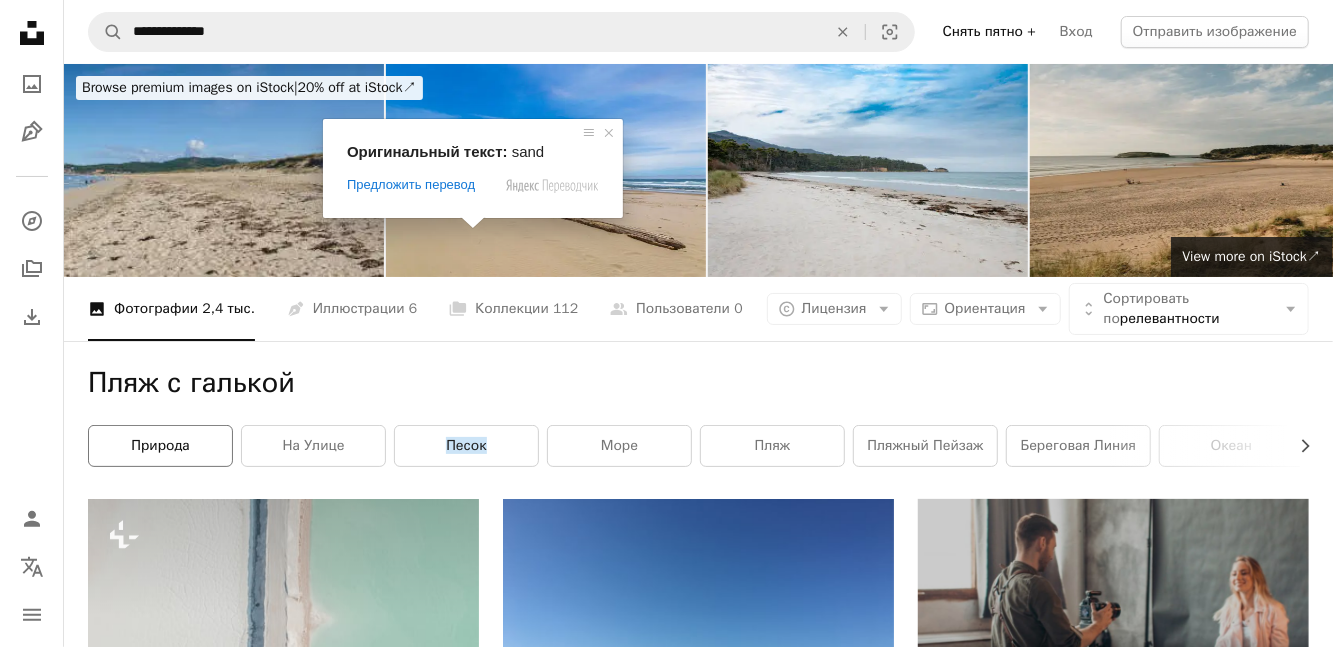 click on "Природа" at bounding box center (160, 446) 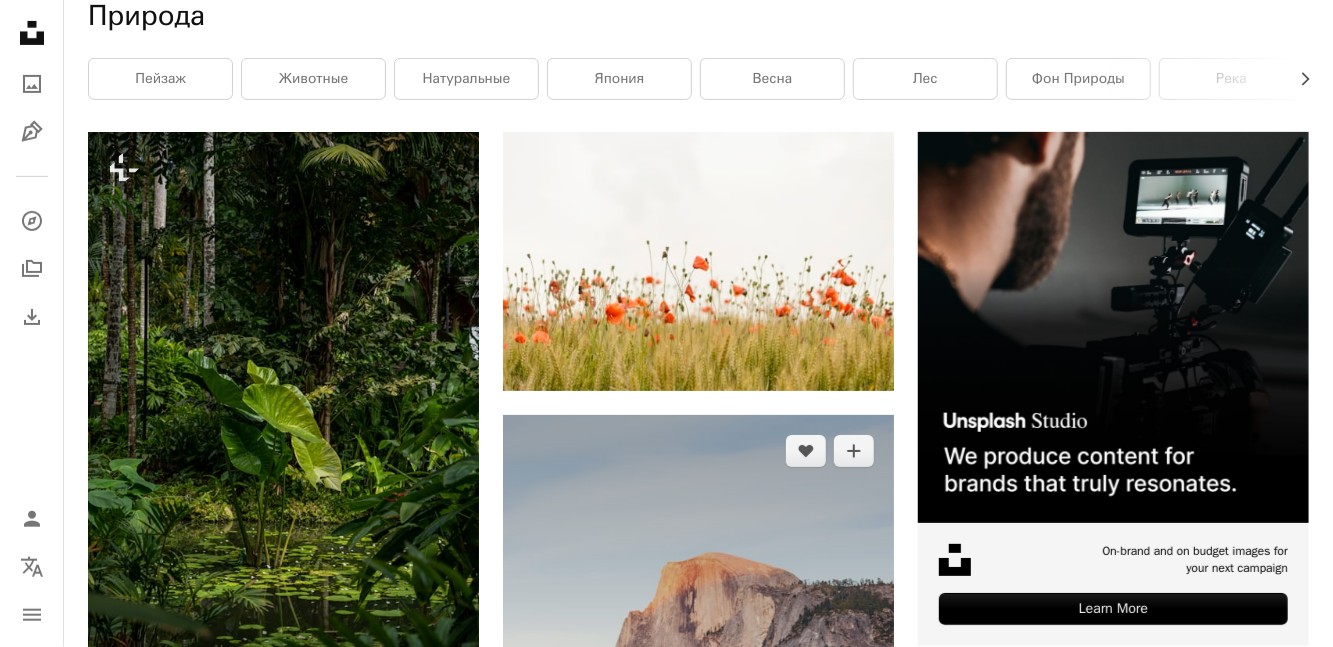 scroll, scrollTop: 0, scrollLeft: 0, axis: both 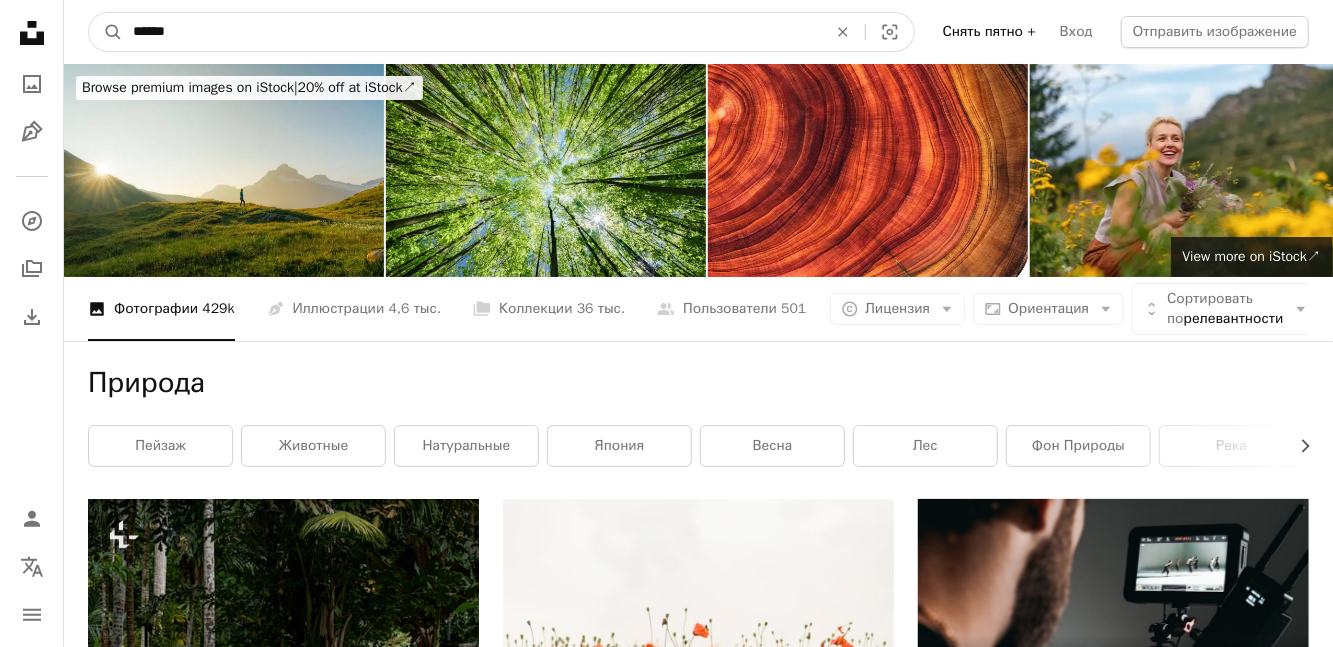 click on "******" at bounding box center [472, 32] 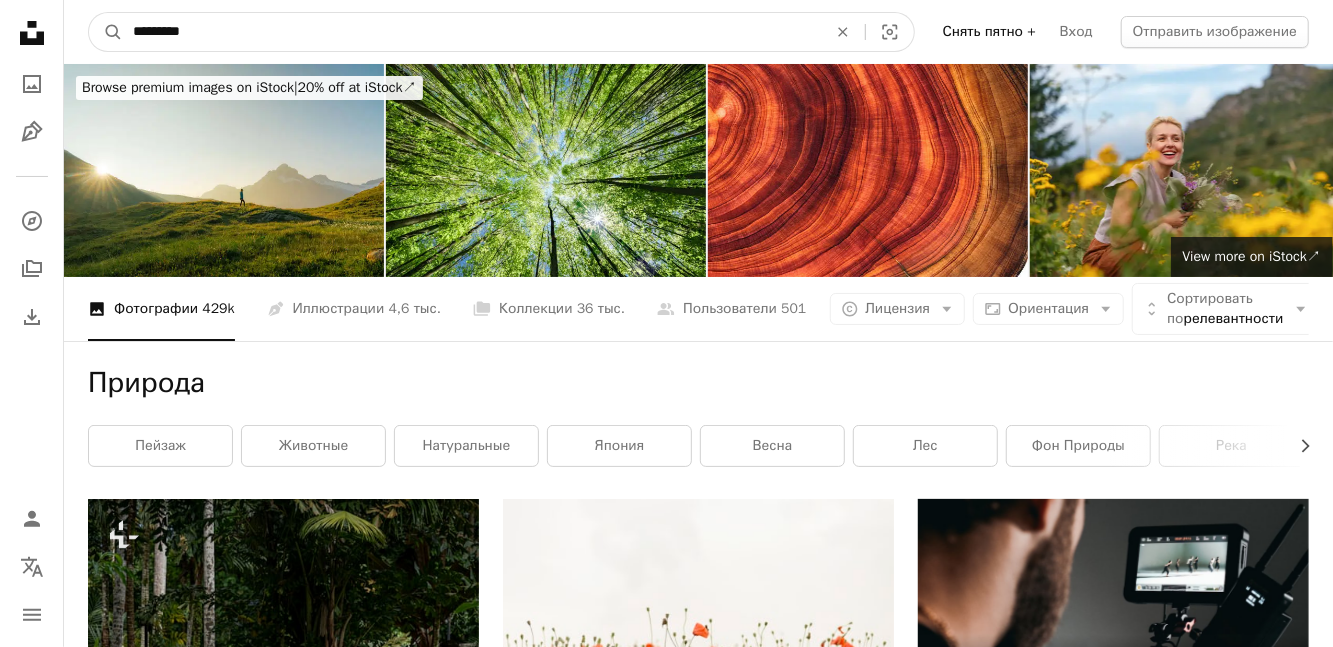 type on "*********" 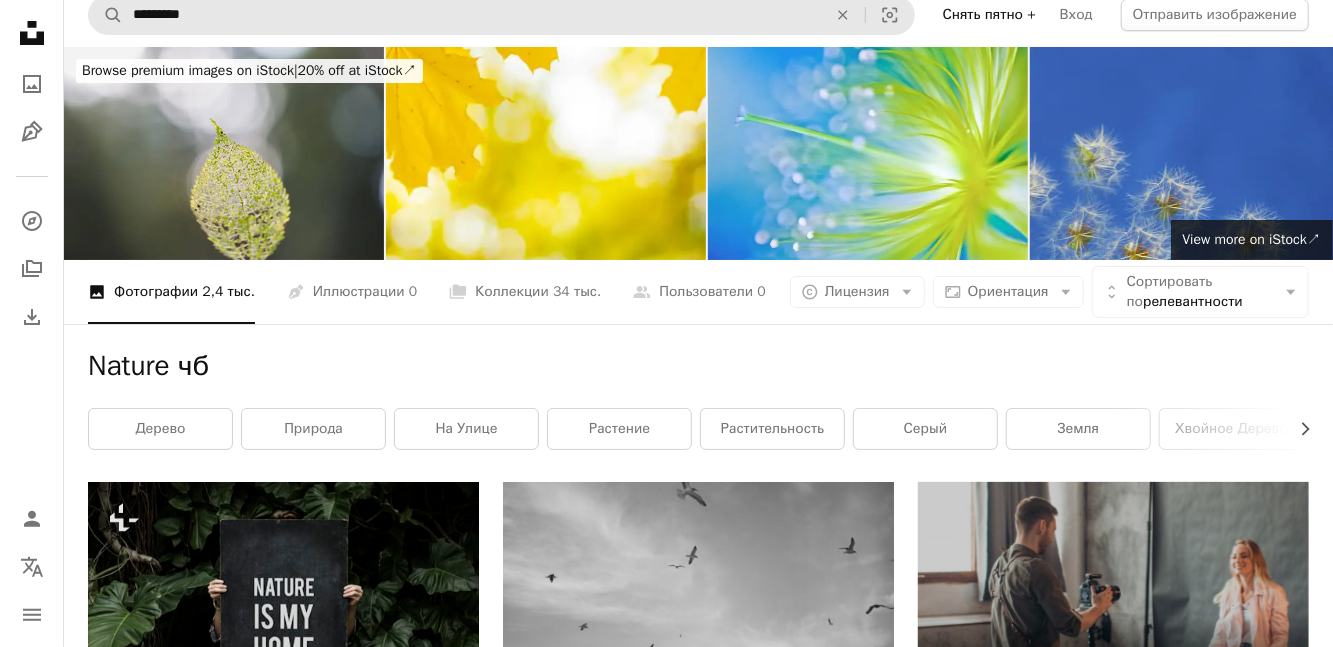 scroll, scrollTop: 0, scrollLeft: 0, axis: both 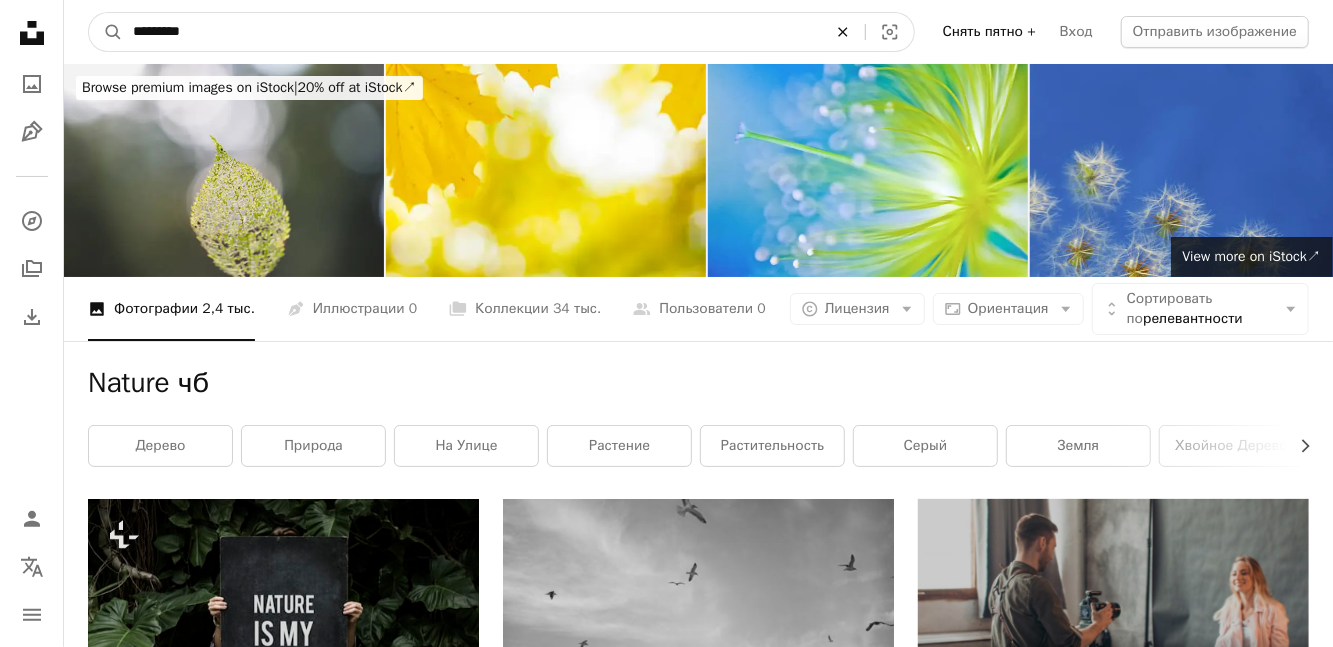 click on "An X shape" 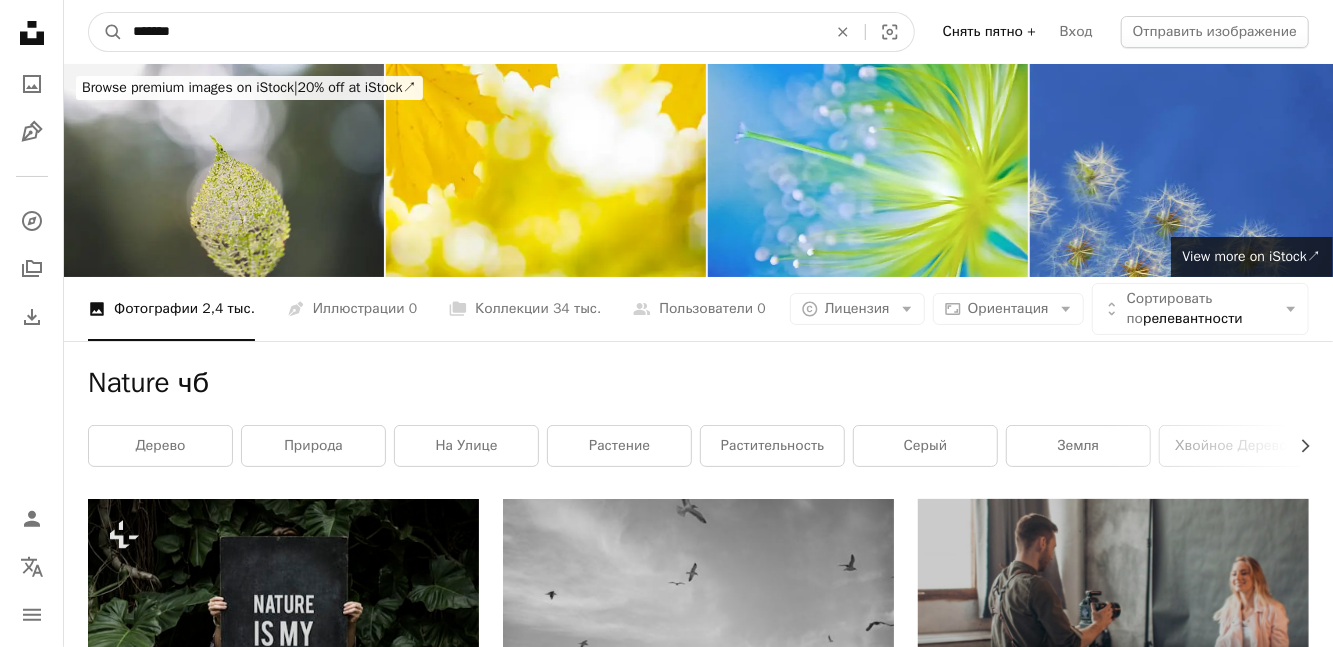 type on "*******" 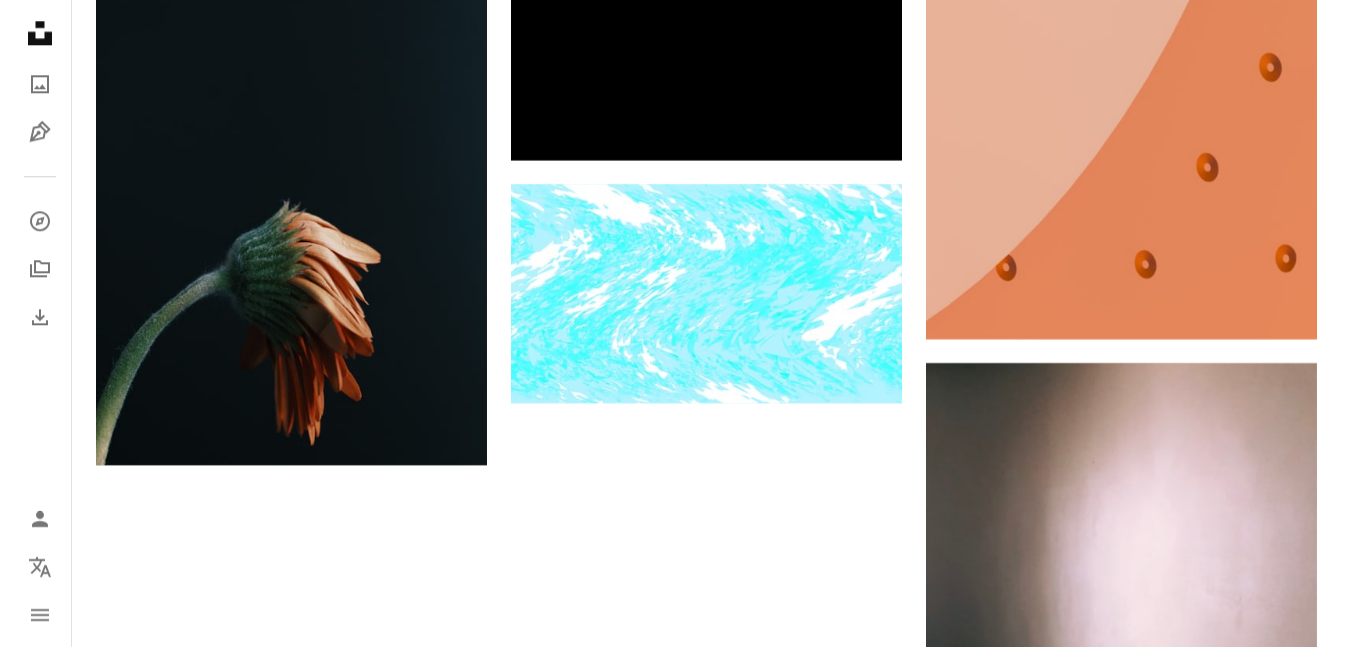 scroll, scrollTop: 2800, scrollLeft: 0, axis: vertical 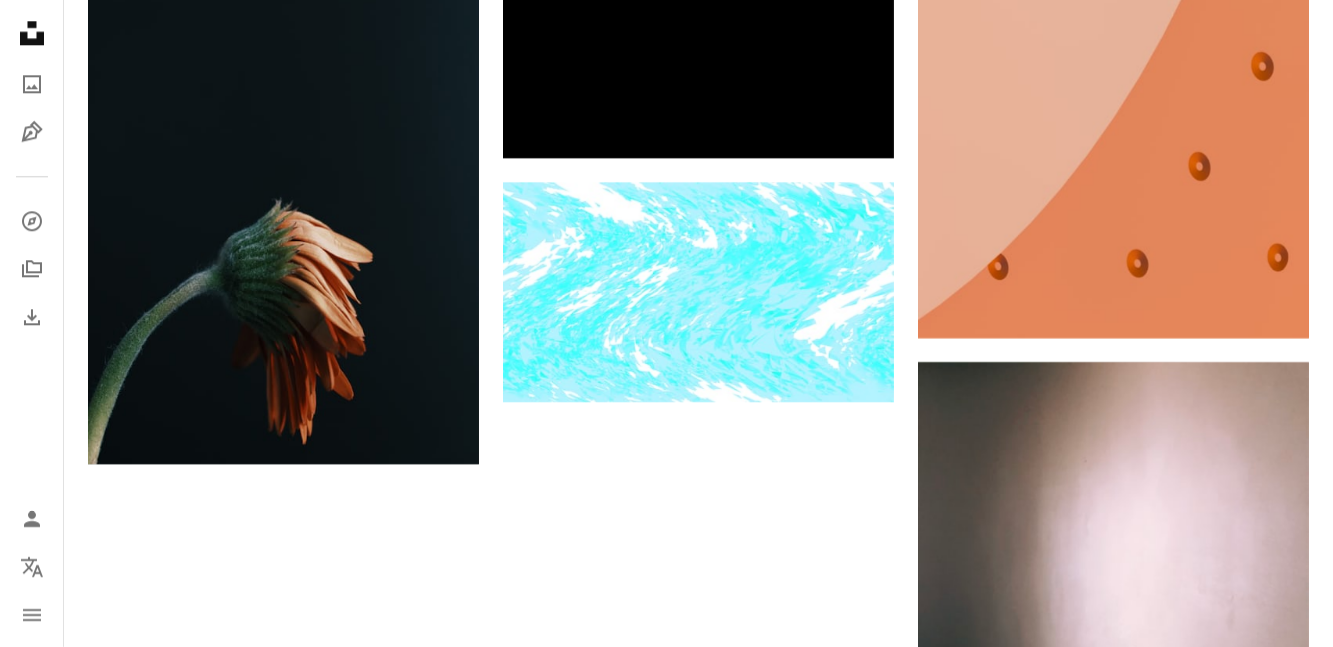 click on "Загружайте больше" at bounding box center [698, 964] 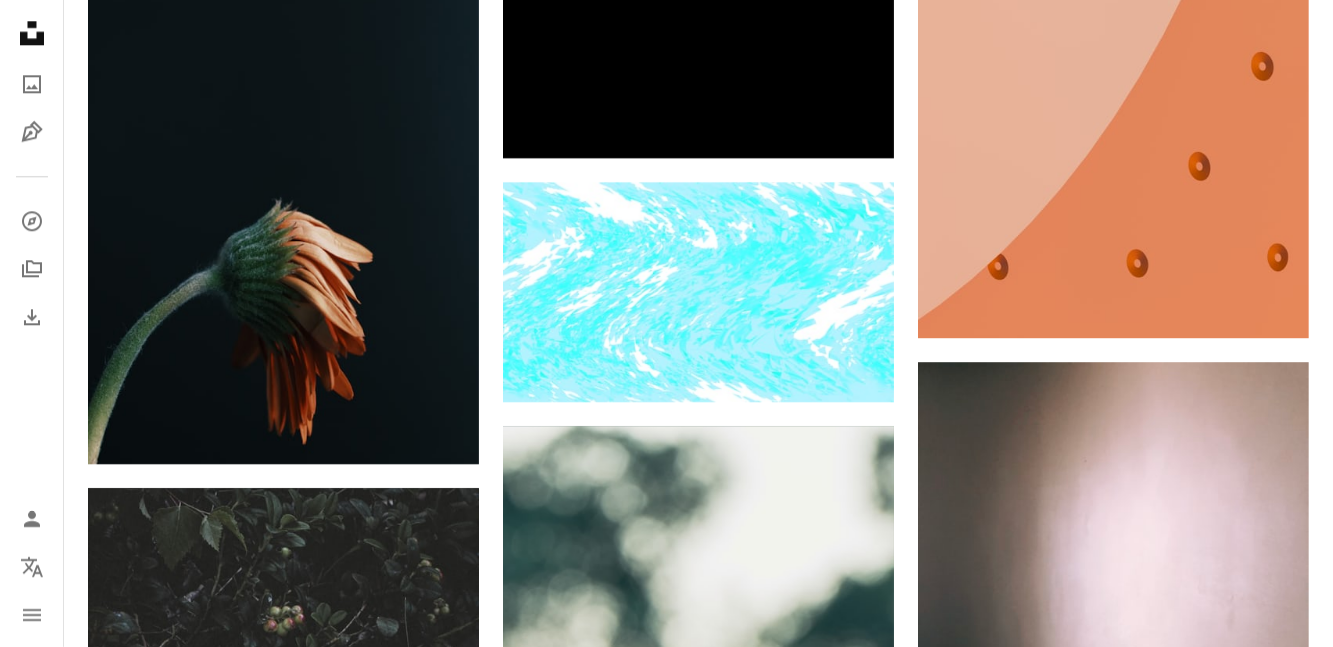 click at bounding box center (1113, 1054) 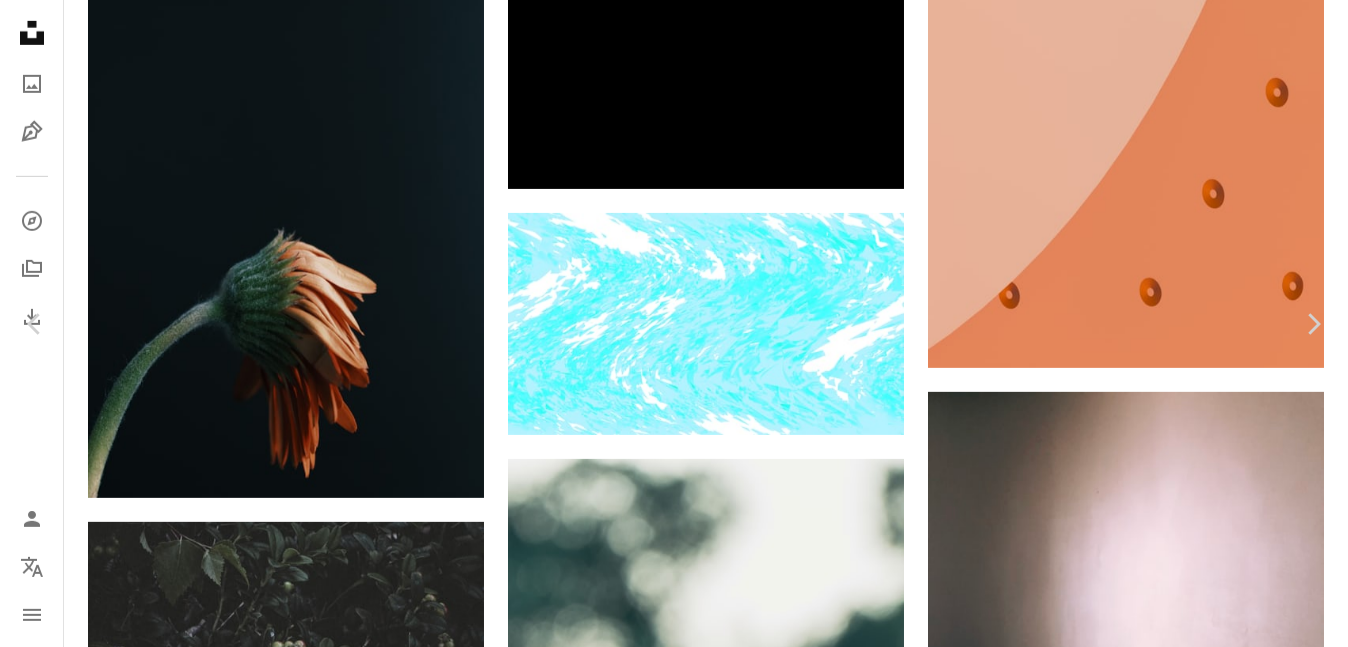 scroll, scrollTop: 900, scrollLeft: 0, axis: vertical 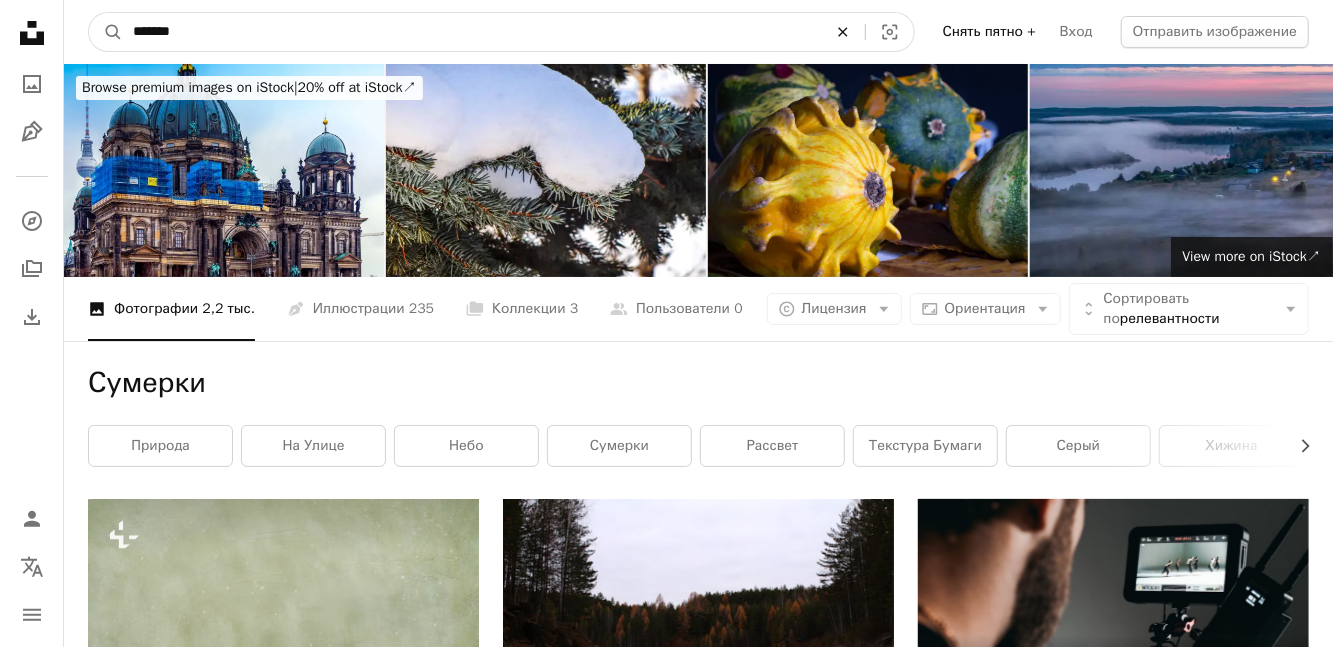 click on "An X shape" 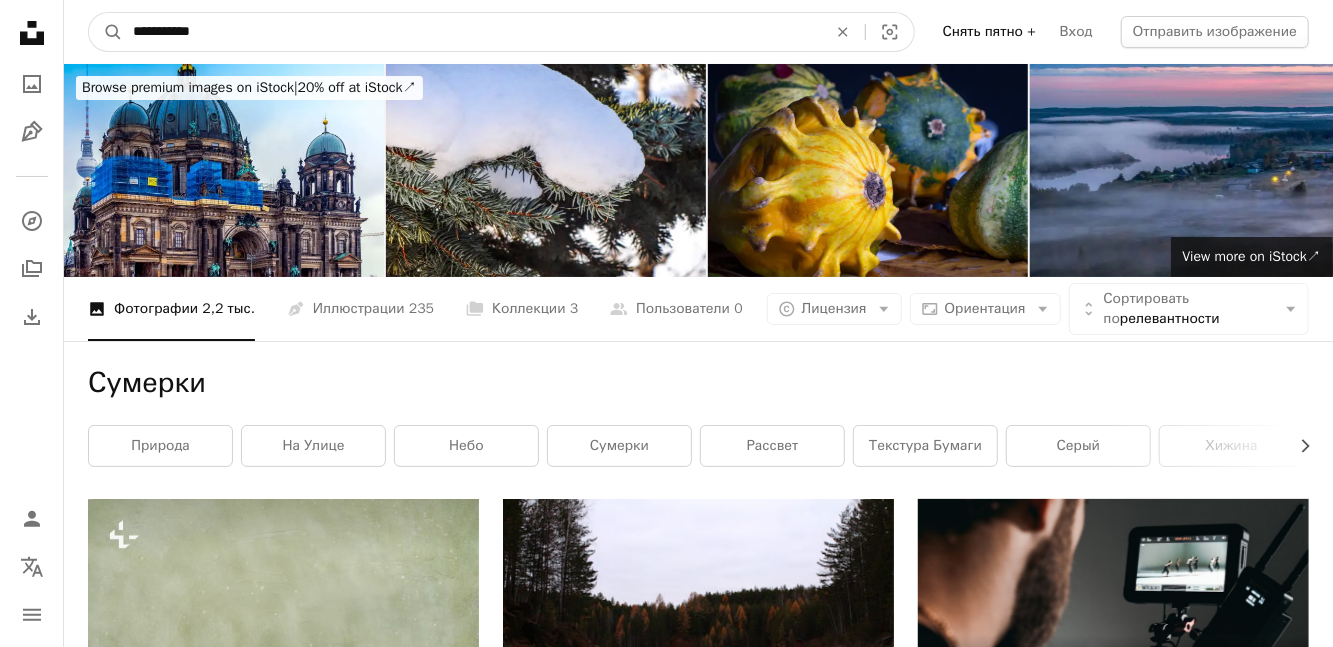 type on "**********" 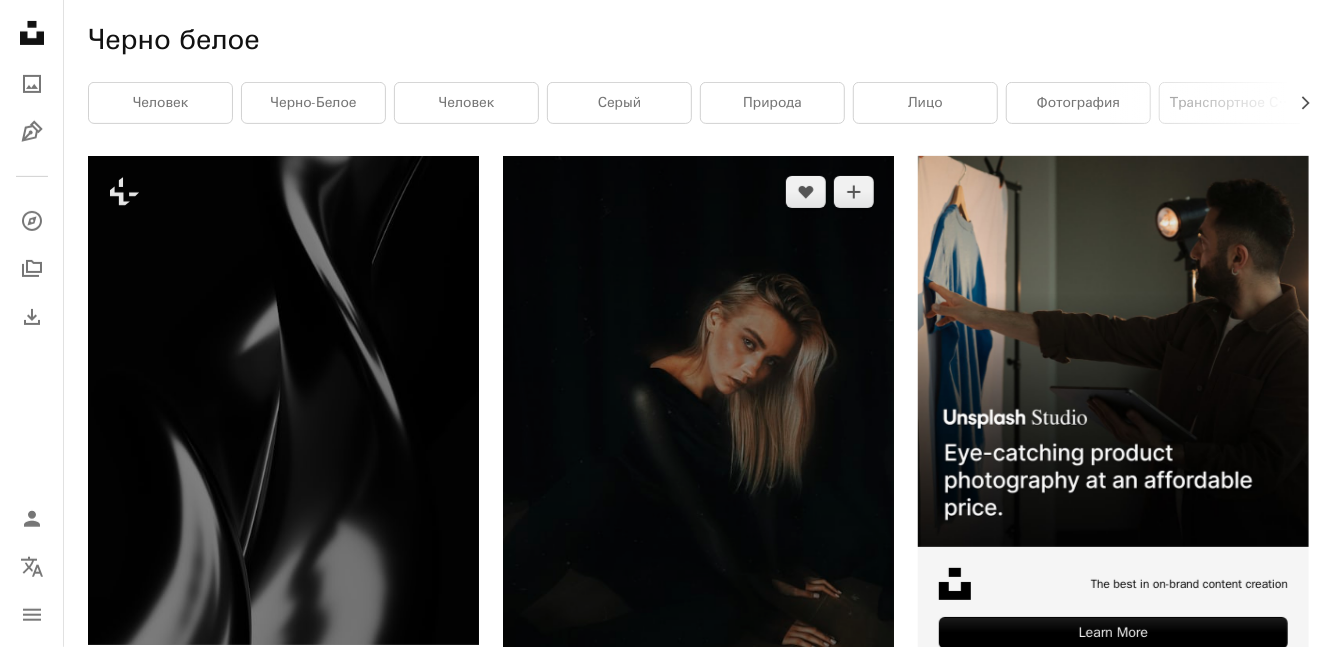 scroll, scrollTop: 100, scrollLeft: 0, axis: vertical 